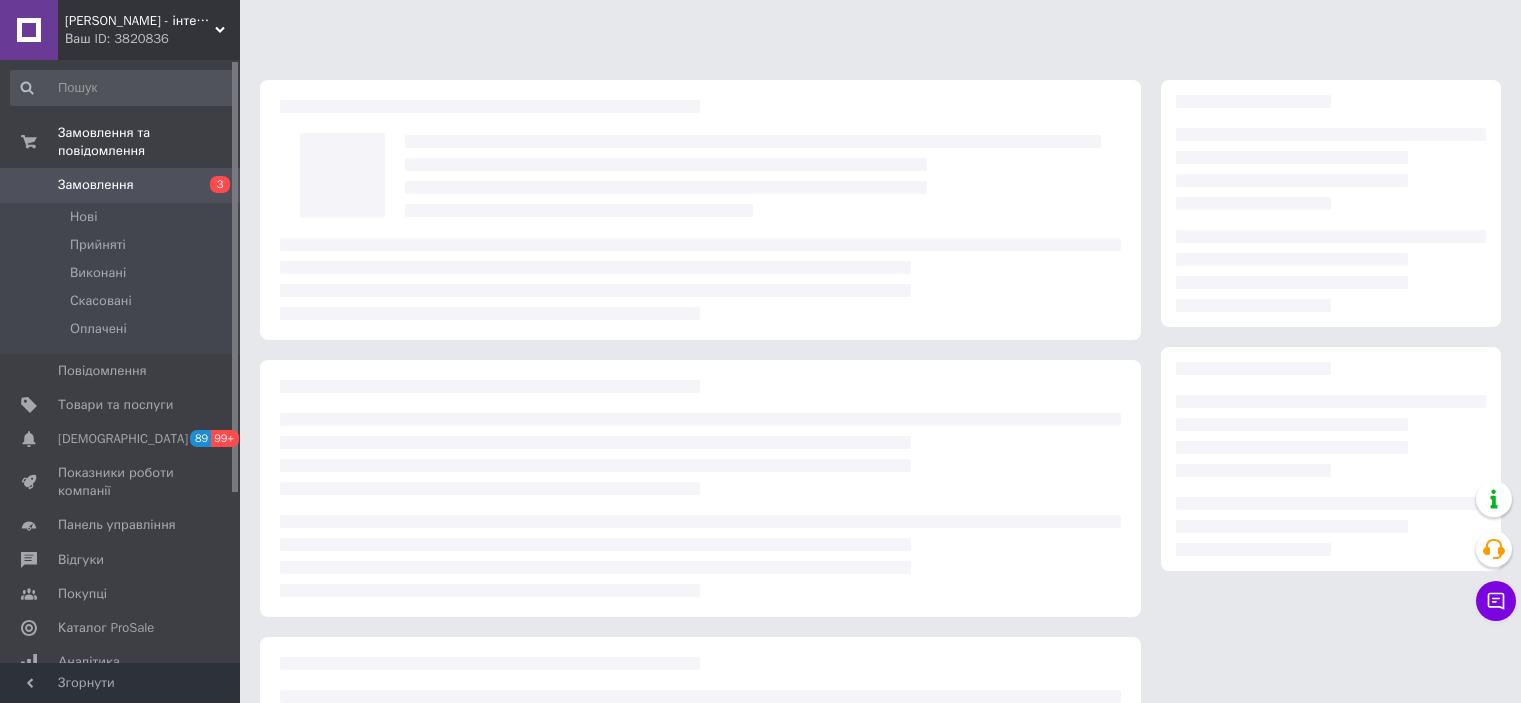 scroll, scrollTop: 0, scrollLeft: 0, axis: both 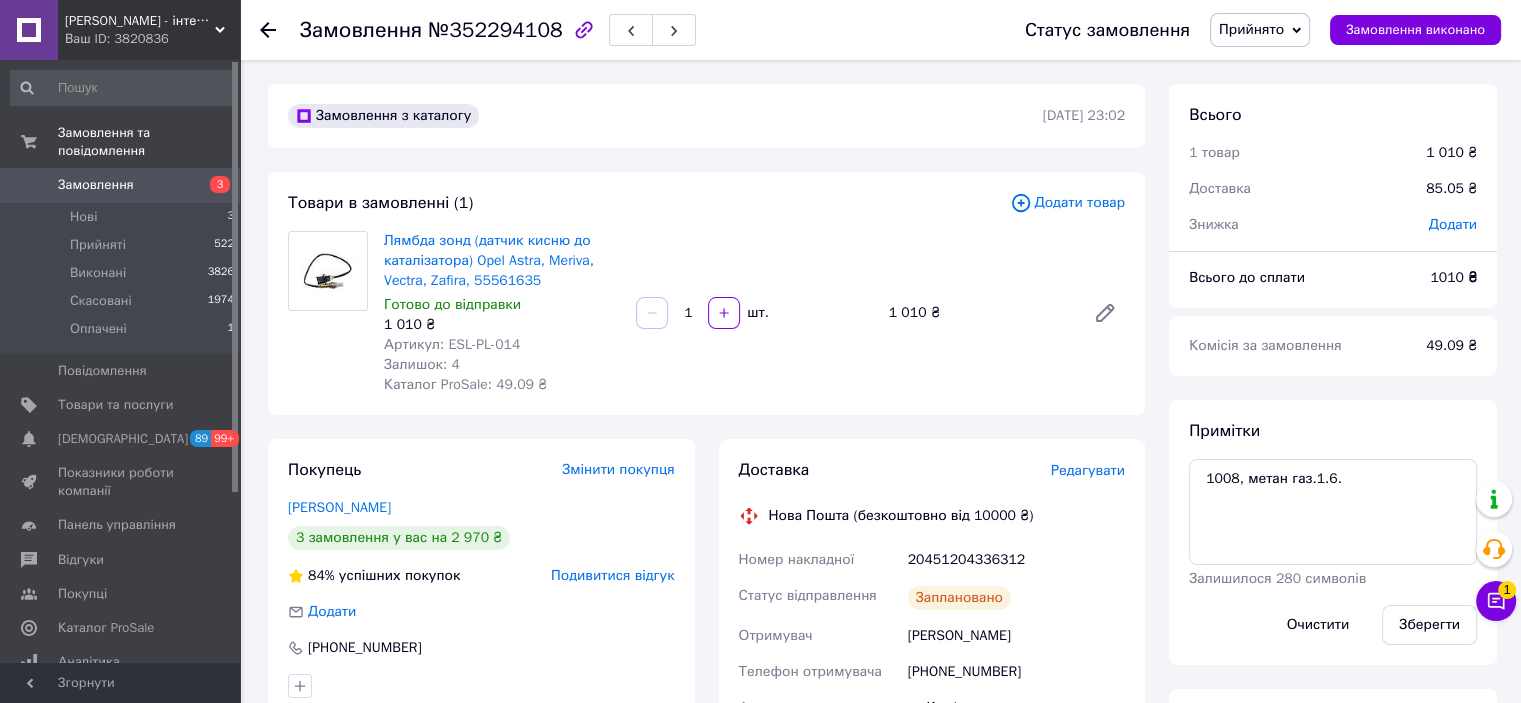 click on "Замовлення" at bounding box center (96, 185) 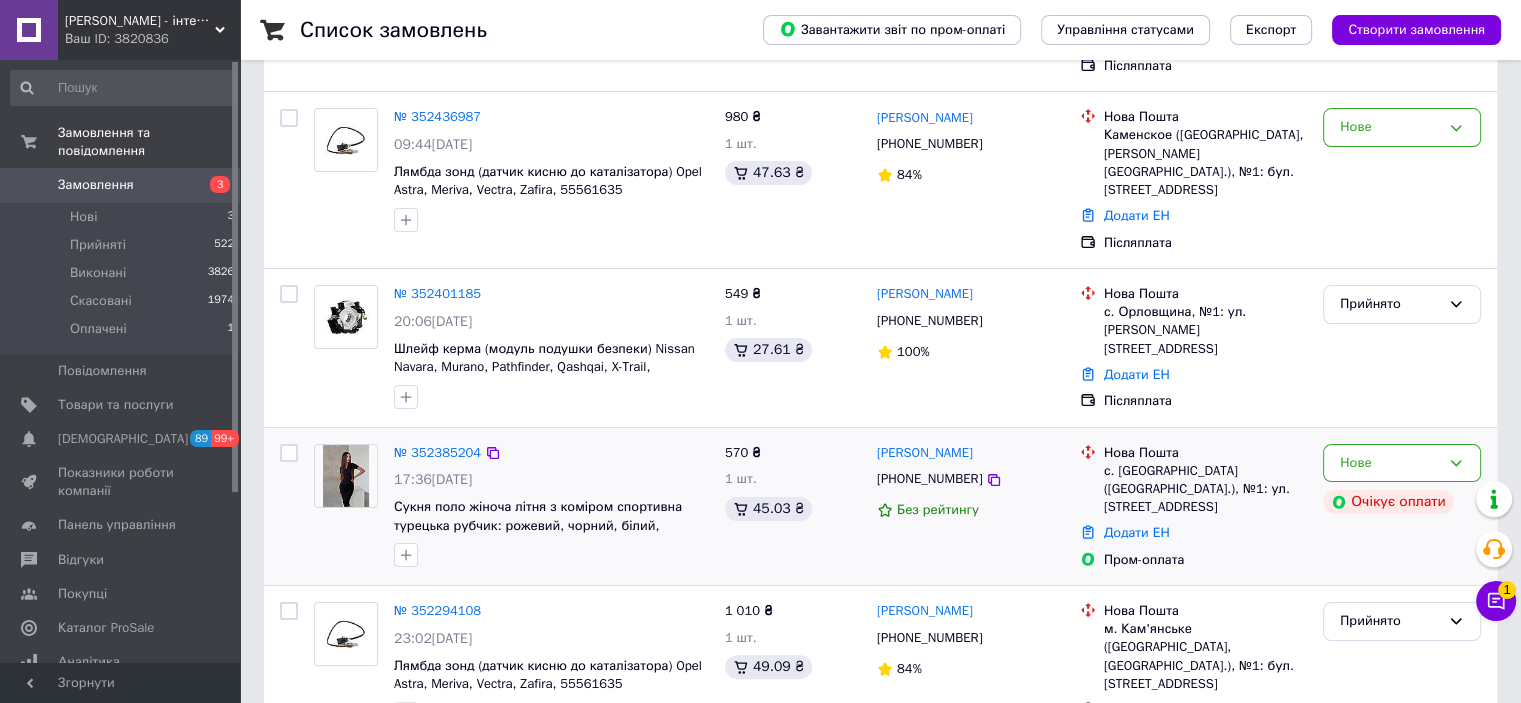scroll, scrollTop: 500, scrollLeft: 0, axis: vertical 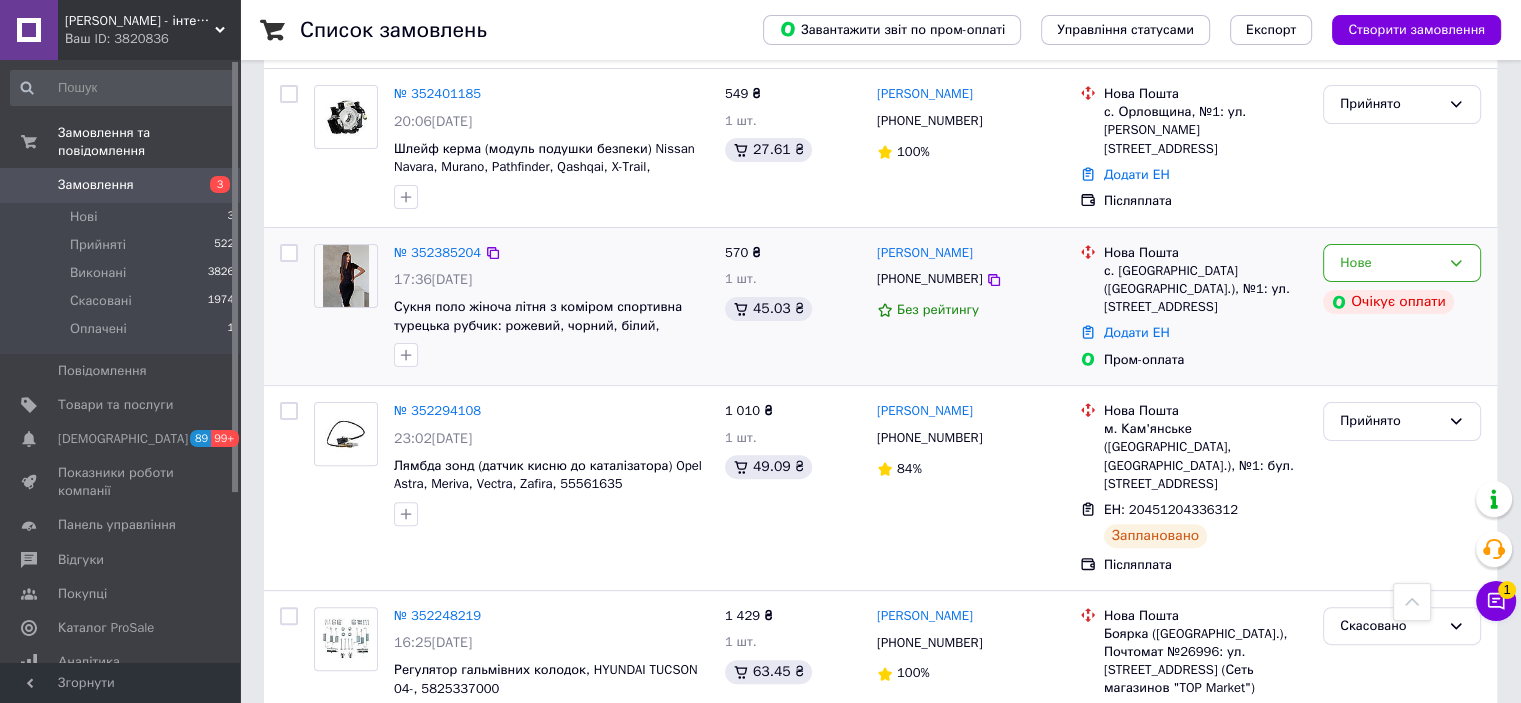 click on "[PERSON_NAME] [PHONE_NUMBER] Без рейтингу" at bounding box center (970, 307) 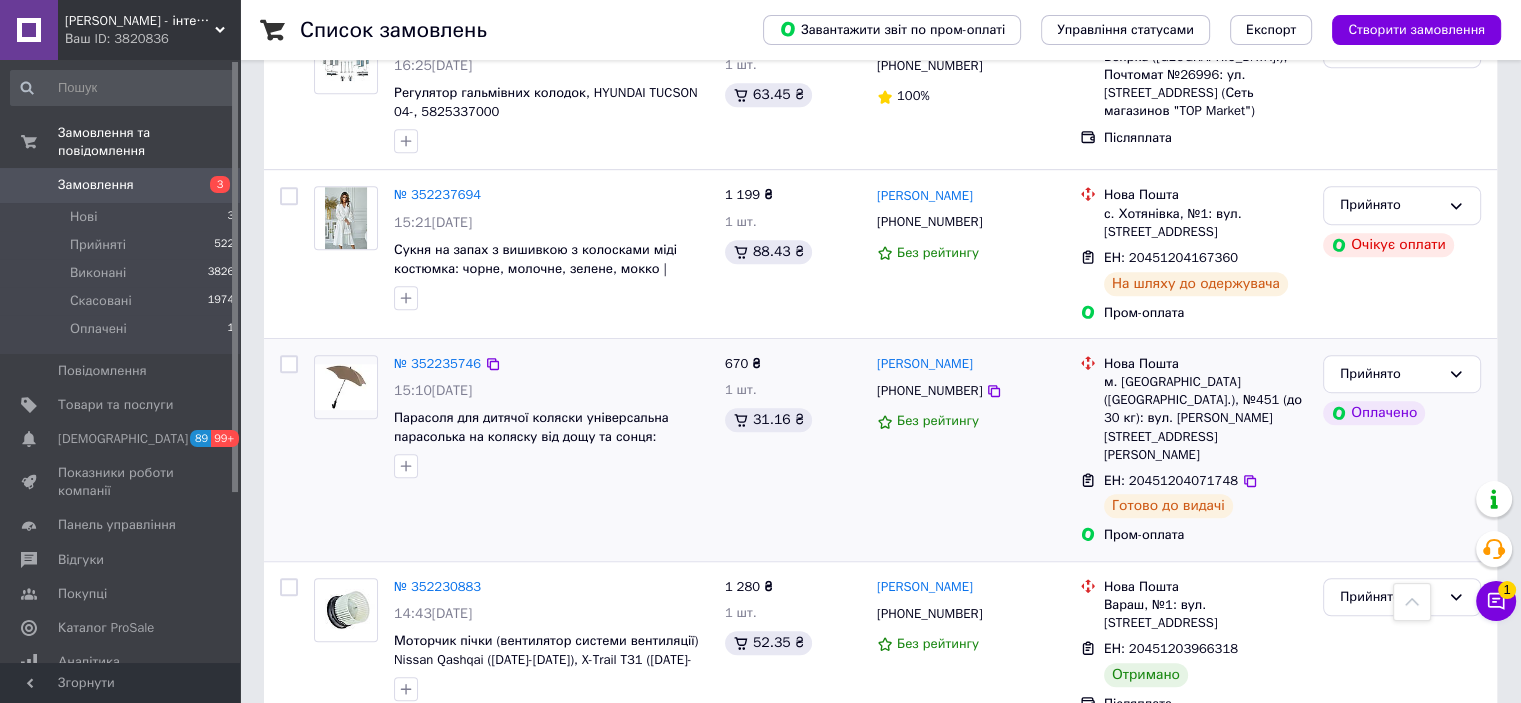 scroll, scrollTop: 1200, scrollLeft: 0, axis: vertical 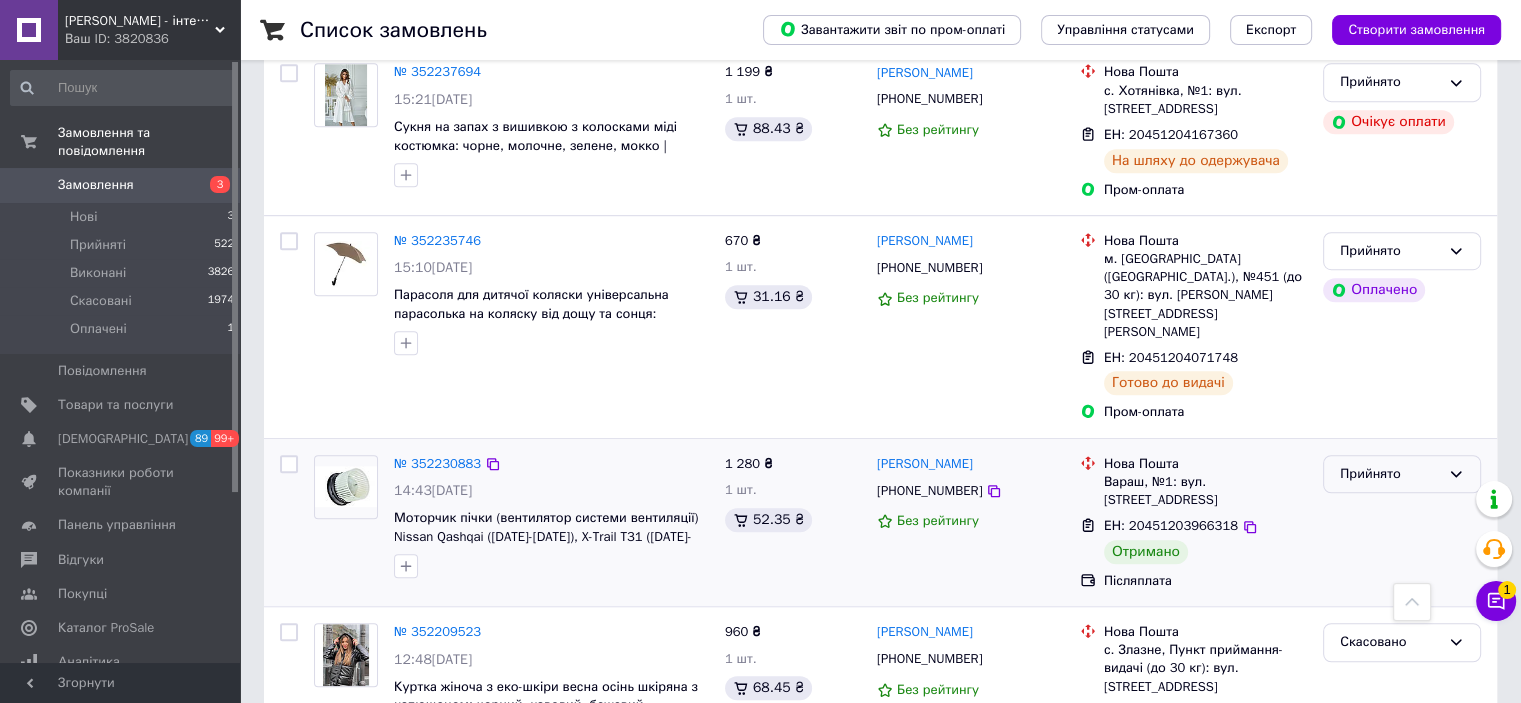 click on "Прийнято" at bounding box center (1390, 474) 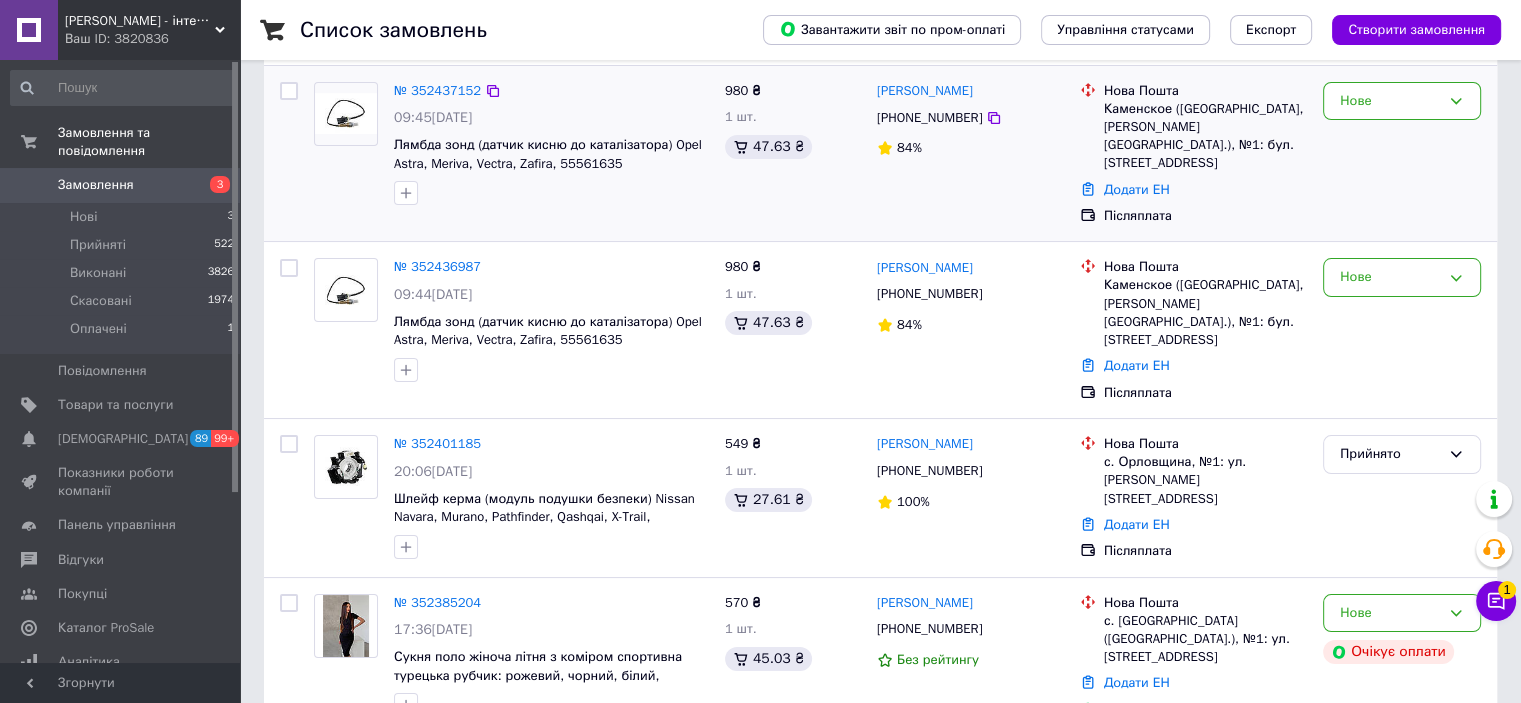 scroll, scrollTop: 0, scrollLeft: 0, axis: both 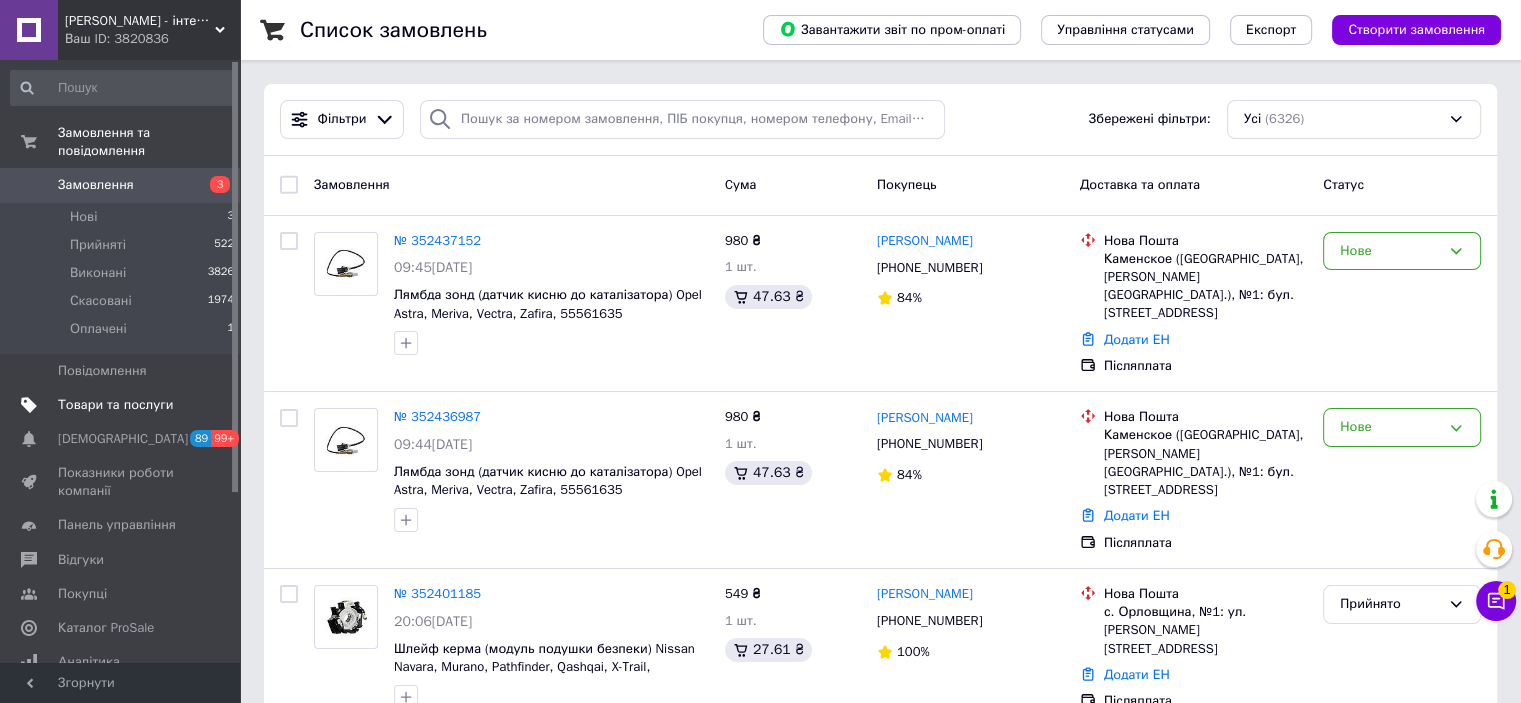 click on "Товари та послуги" at bounding box center (115, 405) 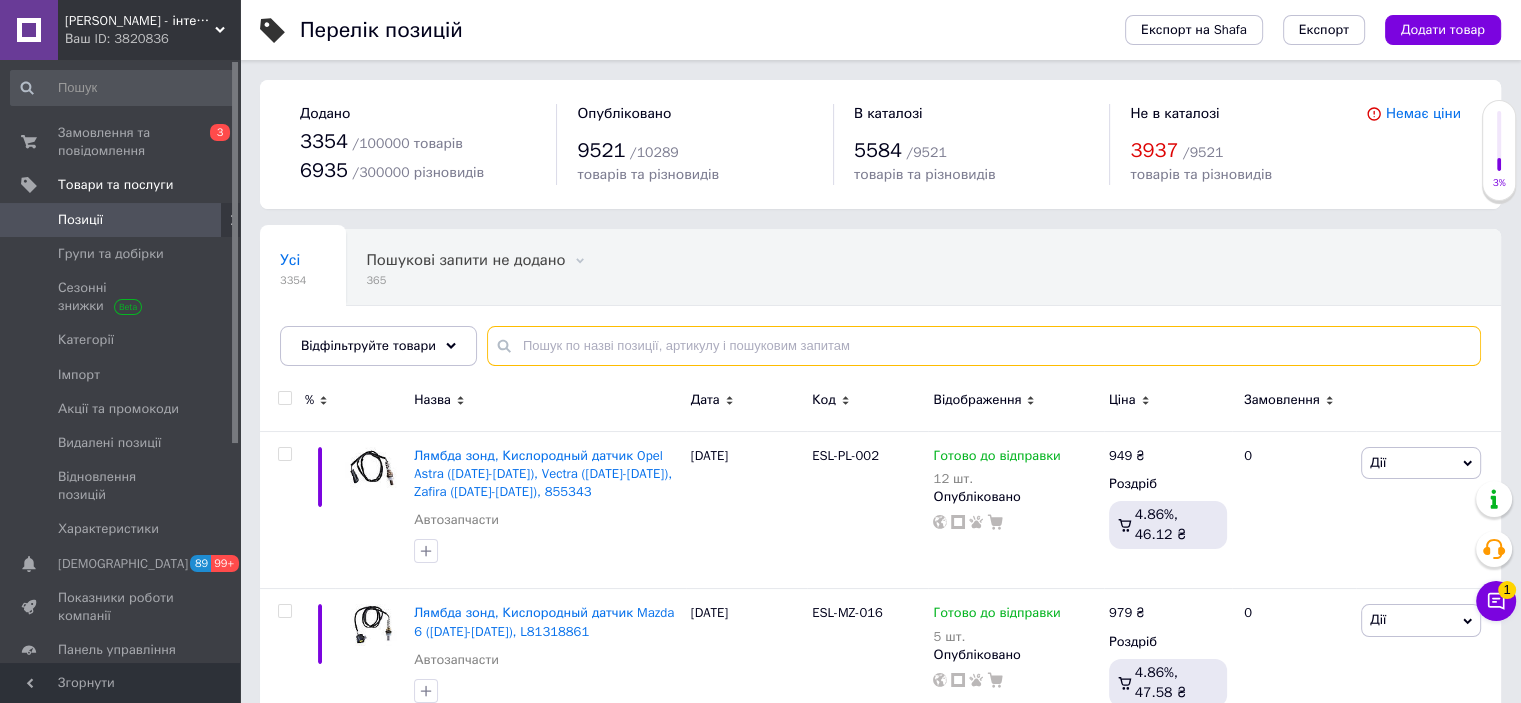 click at bounding box center [984, 346] 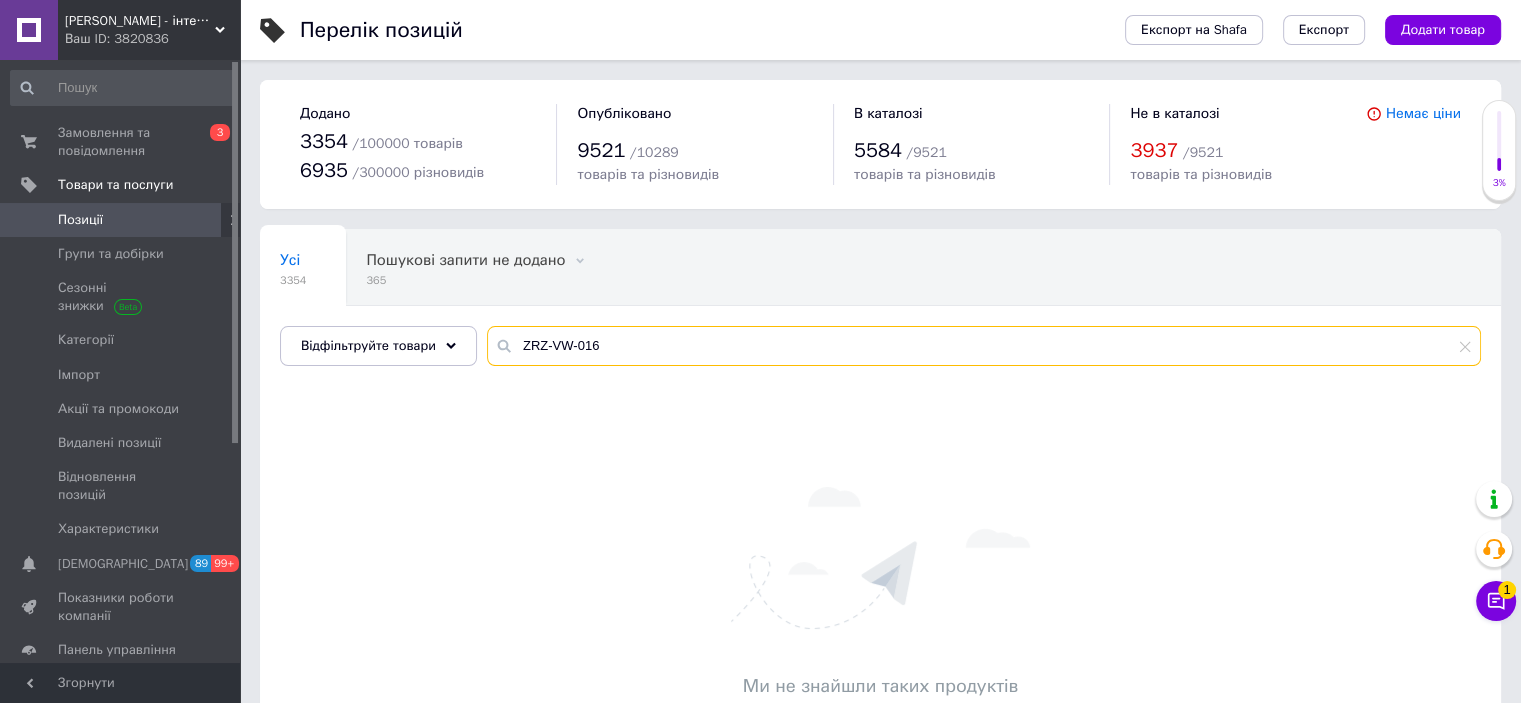 type on "ZRZ-VW-016" 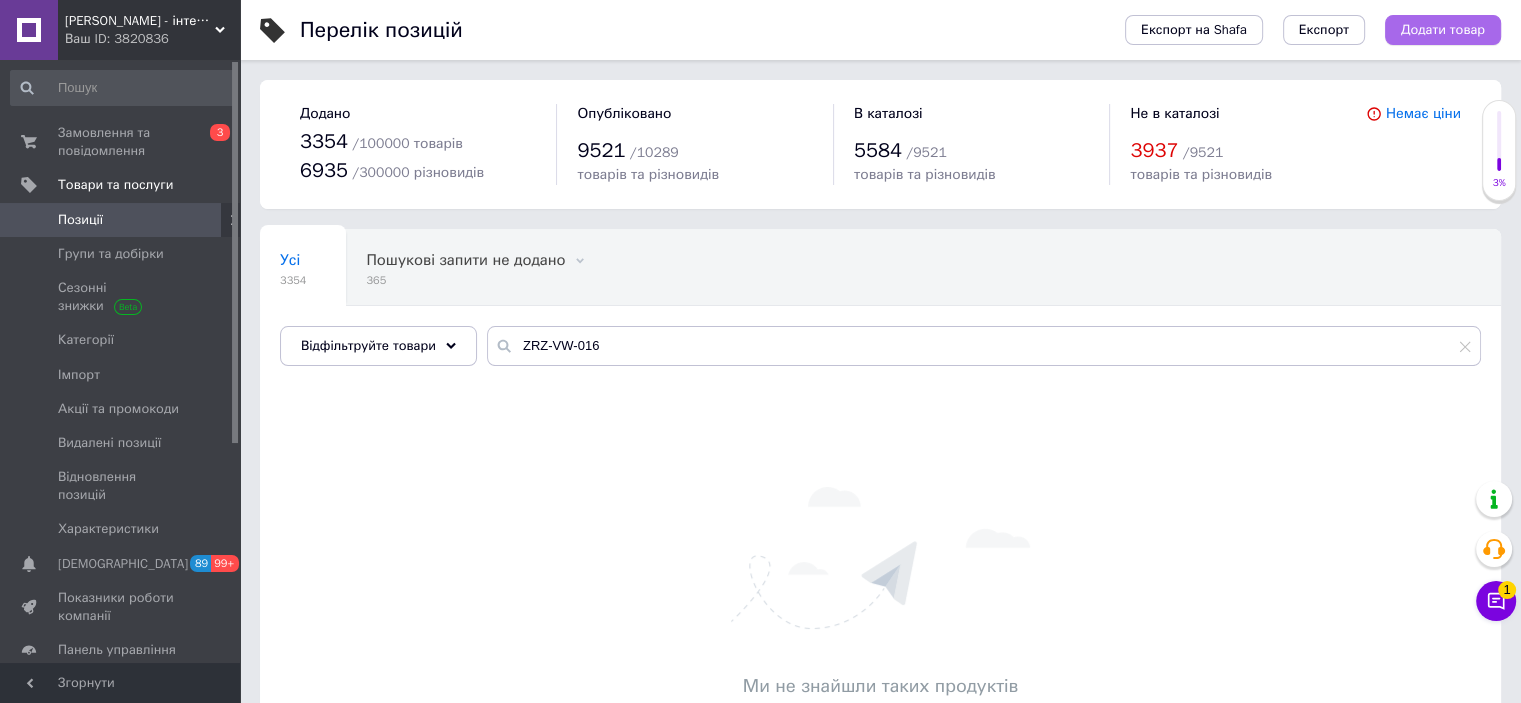 click on "Додати товар" at bounding box center (1443, 30) 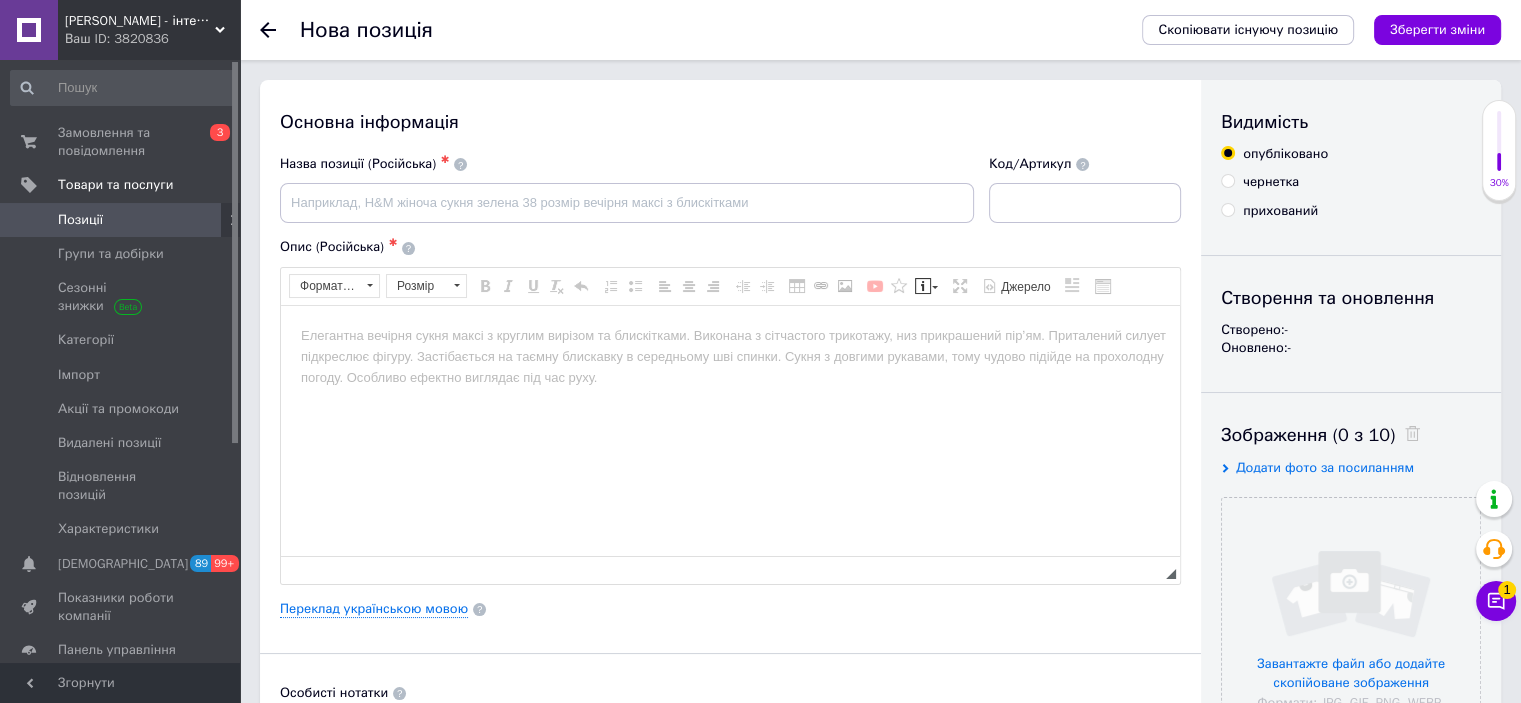 scroll, scrollTop: 0, scrollLeft: 0, axis: both 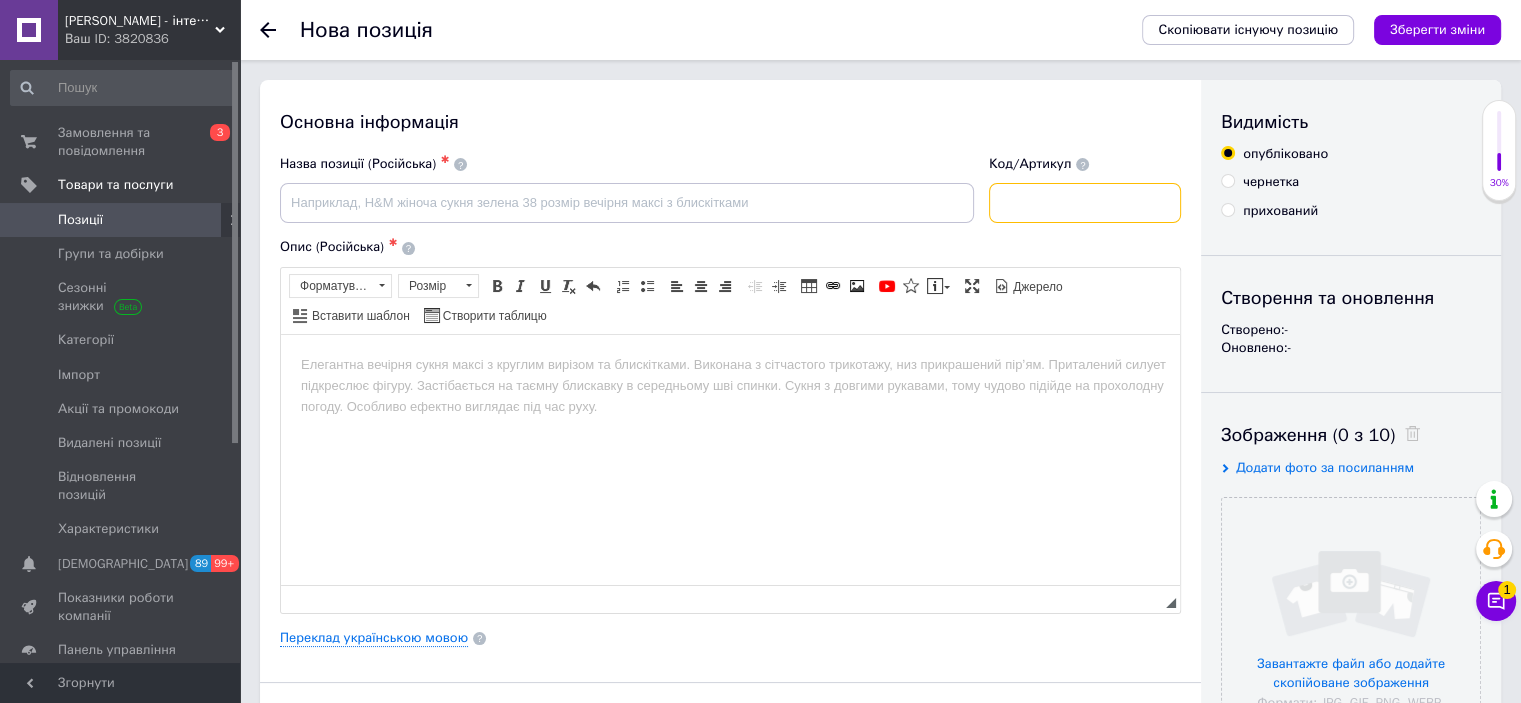 click at bounding box center (1085, 203) 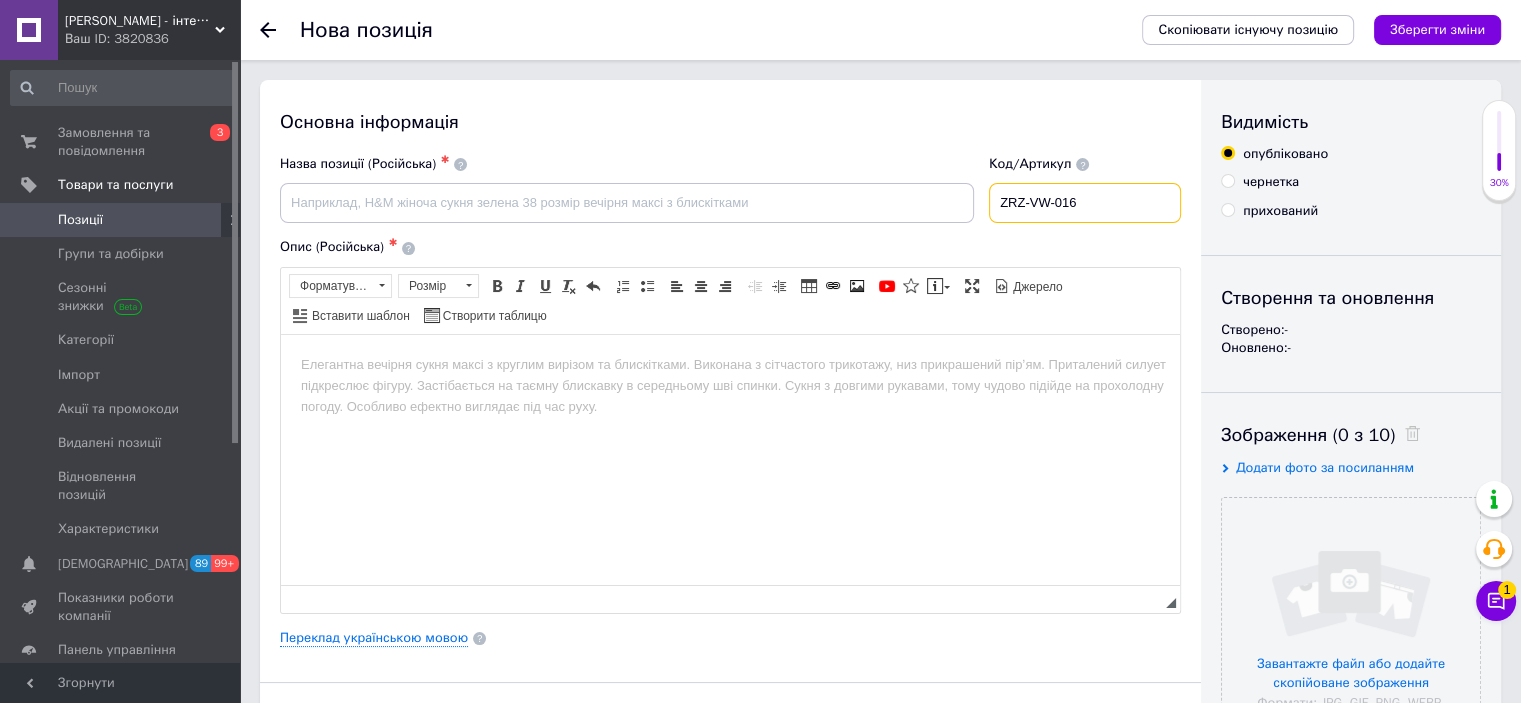 type on "ZRZ-VW-016" 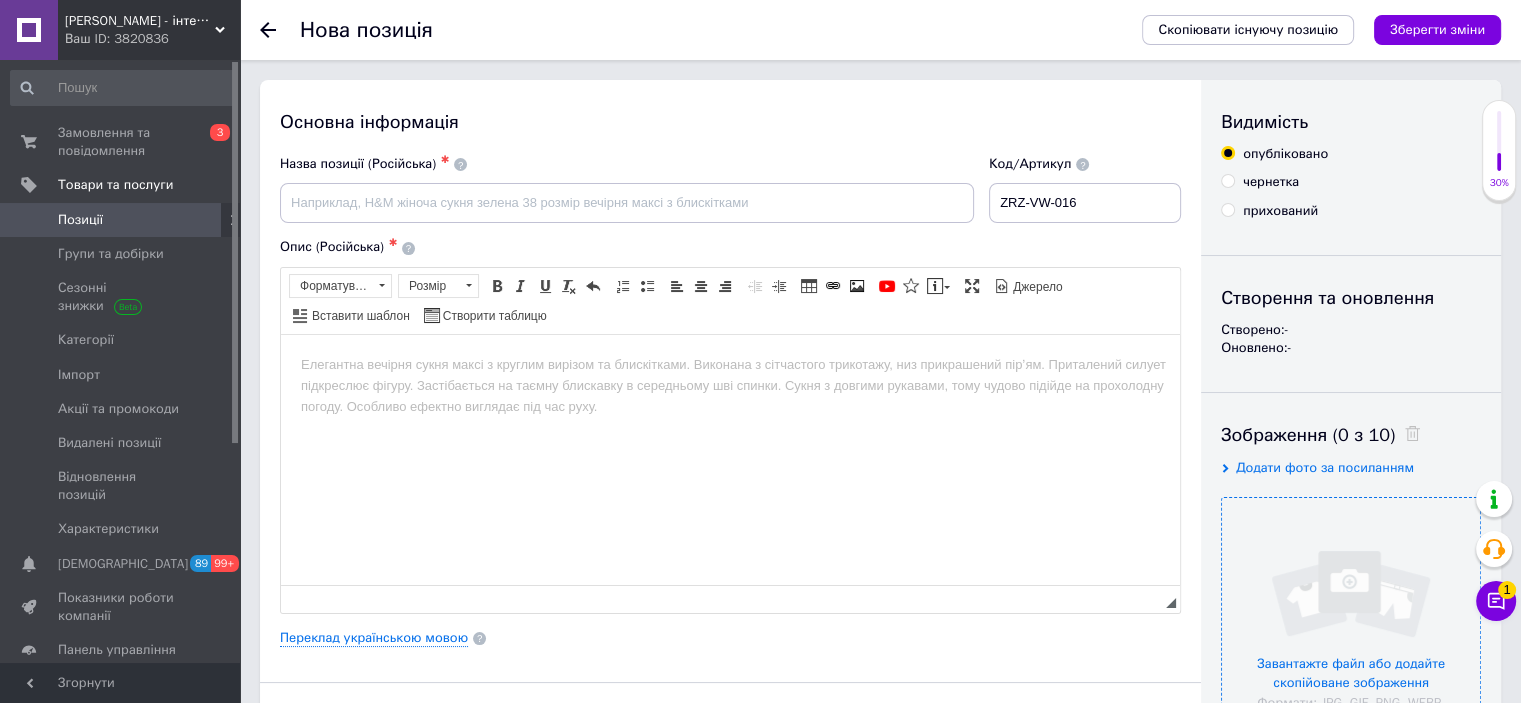 click at bounding box center [1351, 627] 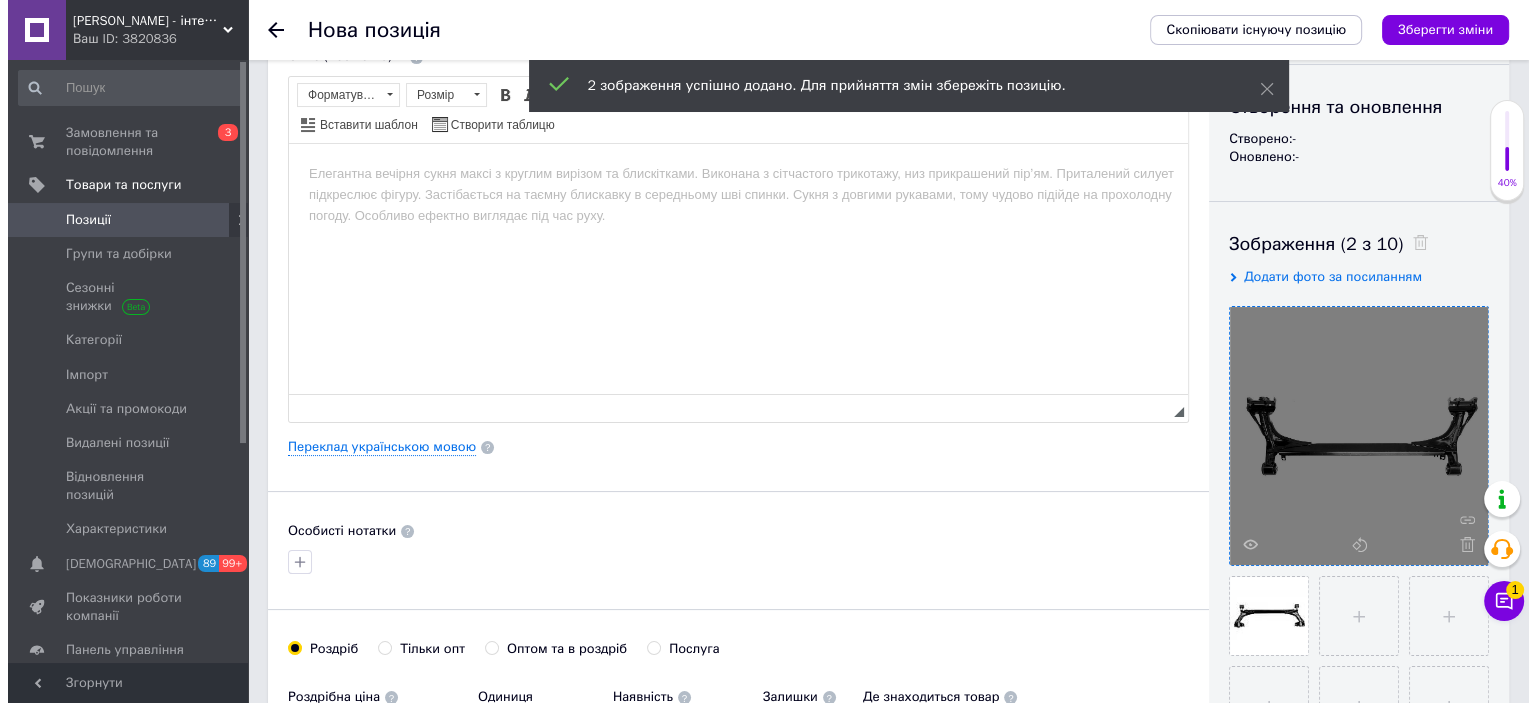 scroll, scrollTop: 0, scrollLeft: 0, axis: both 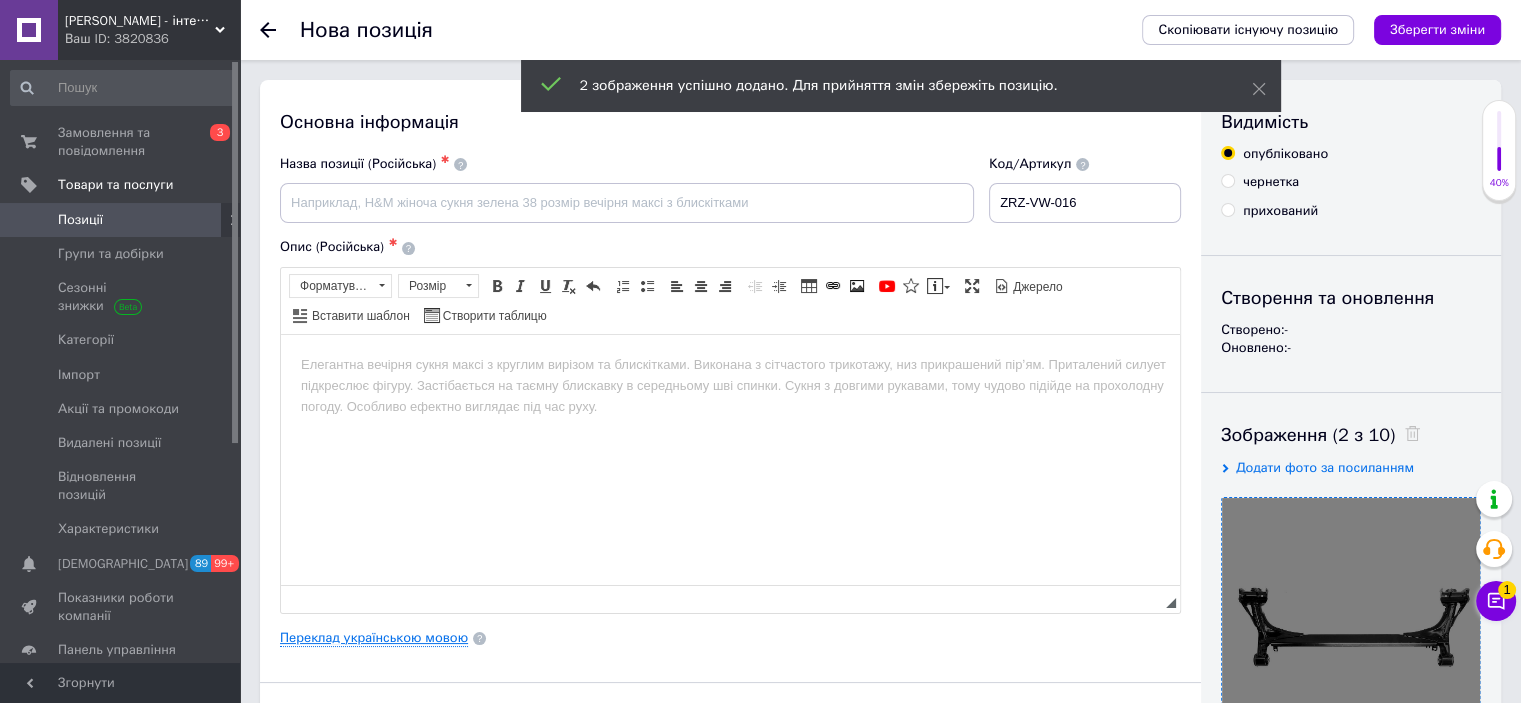 click on "Переклад українською мовою" at bounding box center [374, 638] 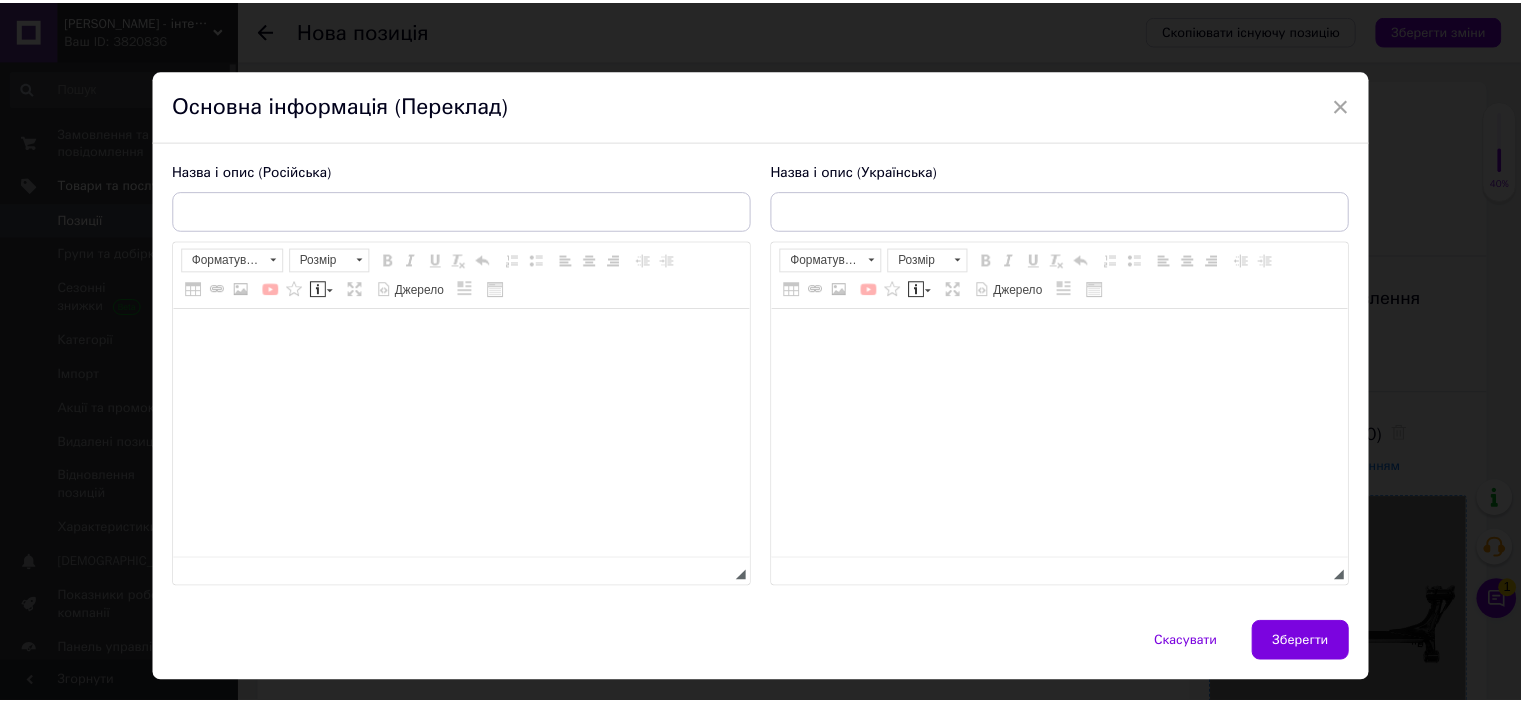 scroll, scrollTop: 0, scrollLeft: 0, axis: both 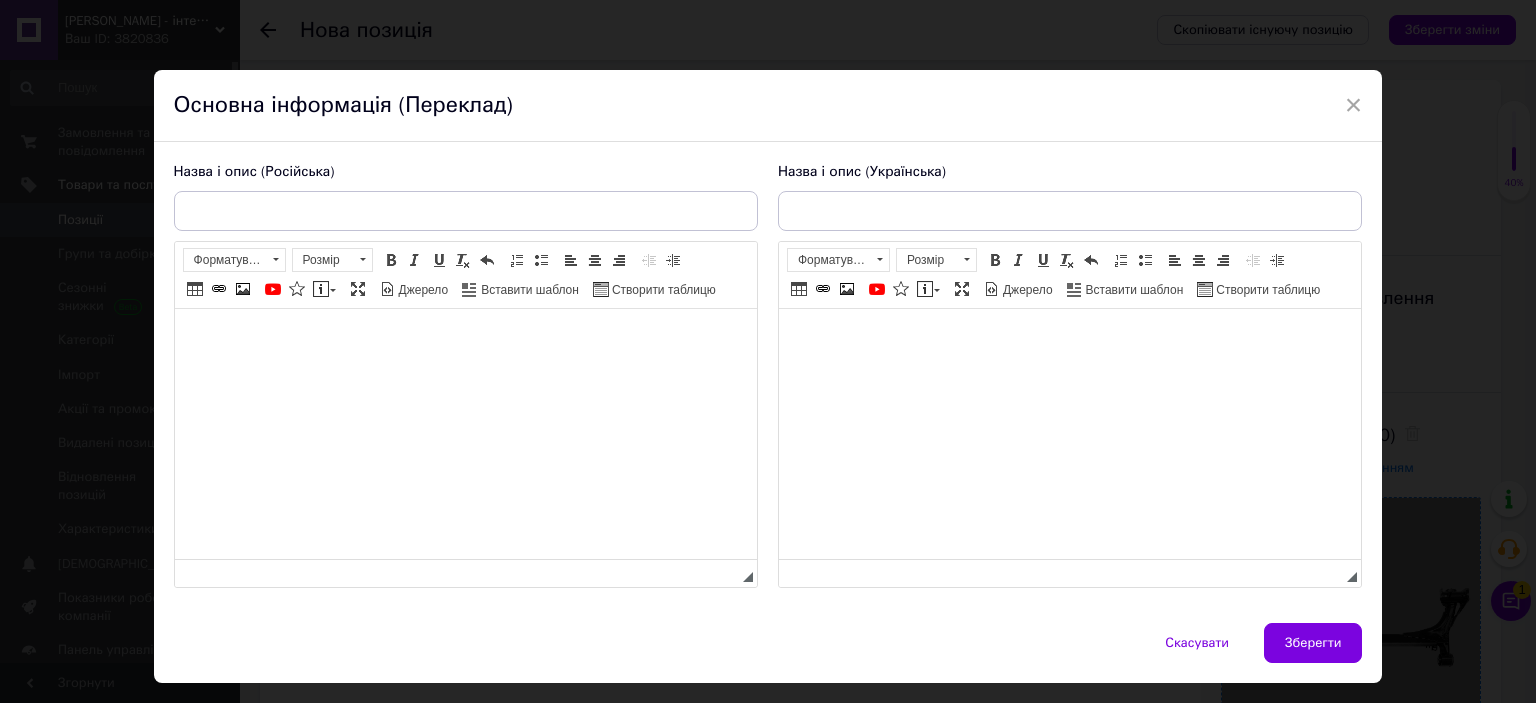 click at bounding box center [465, 339] 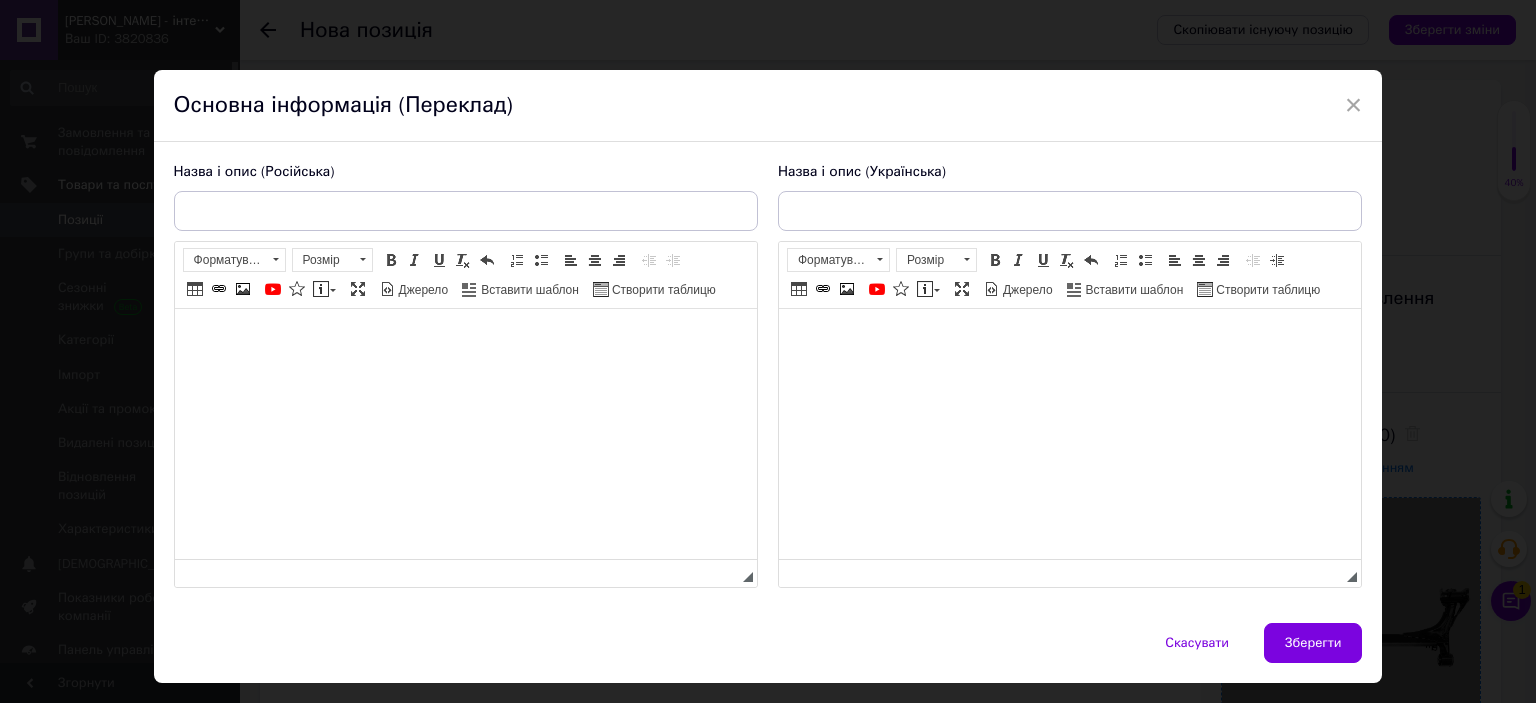 paste 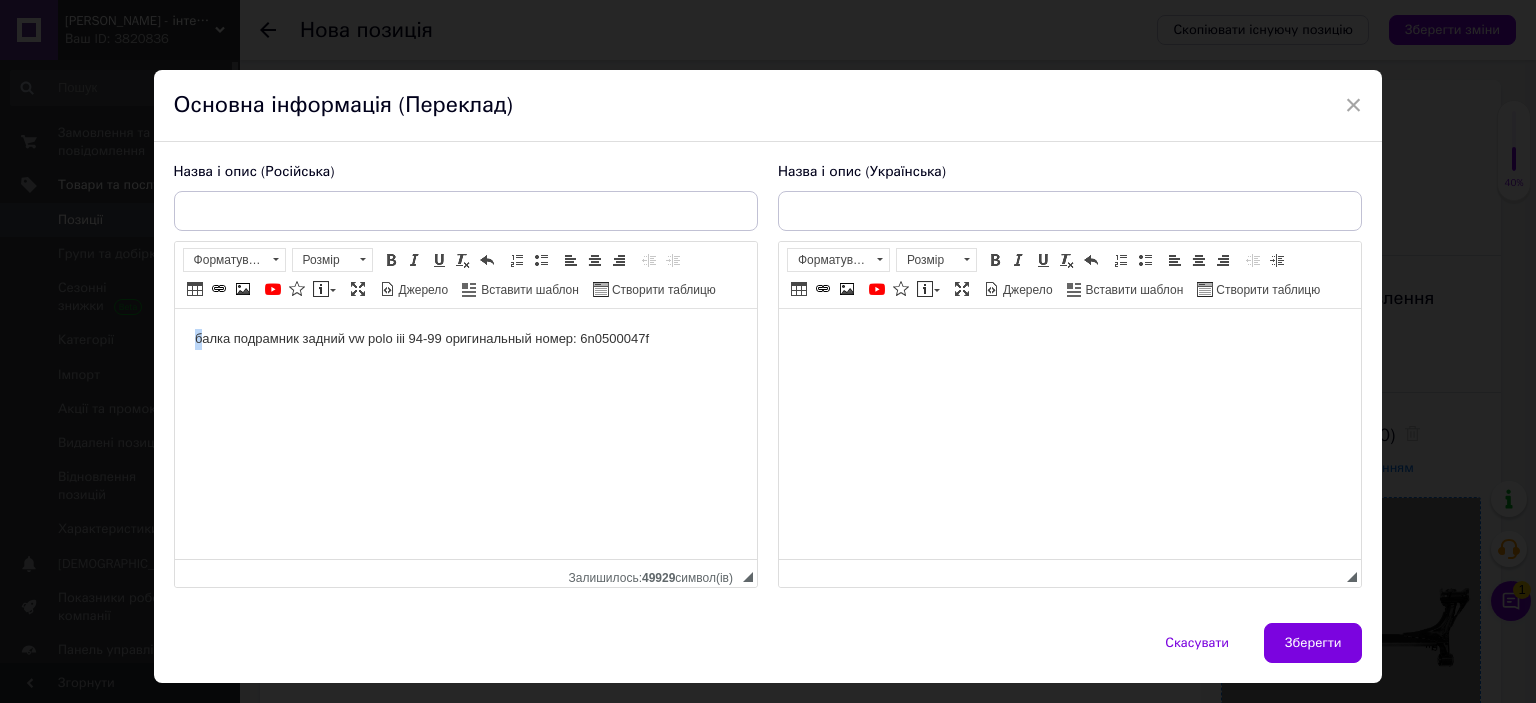 drag, startPoint x: 201, startPoint y: 338, endPoint x: 144, endPoint y: 319, distance: 60.083275 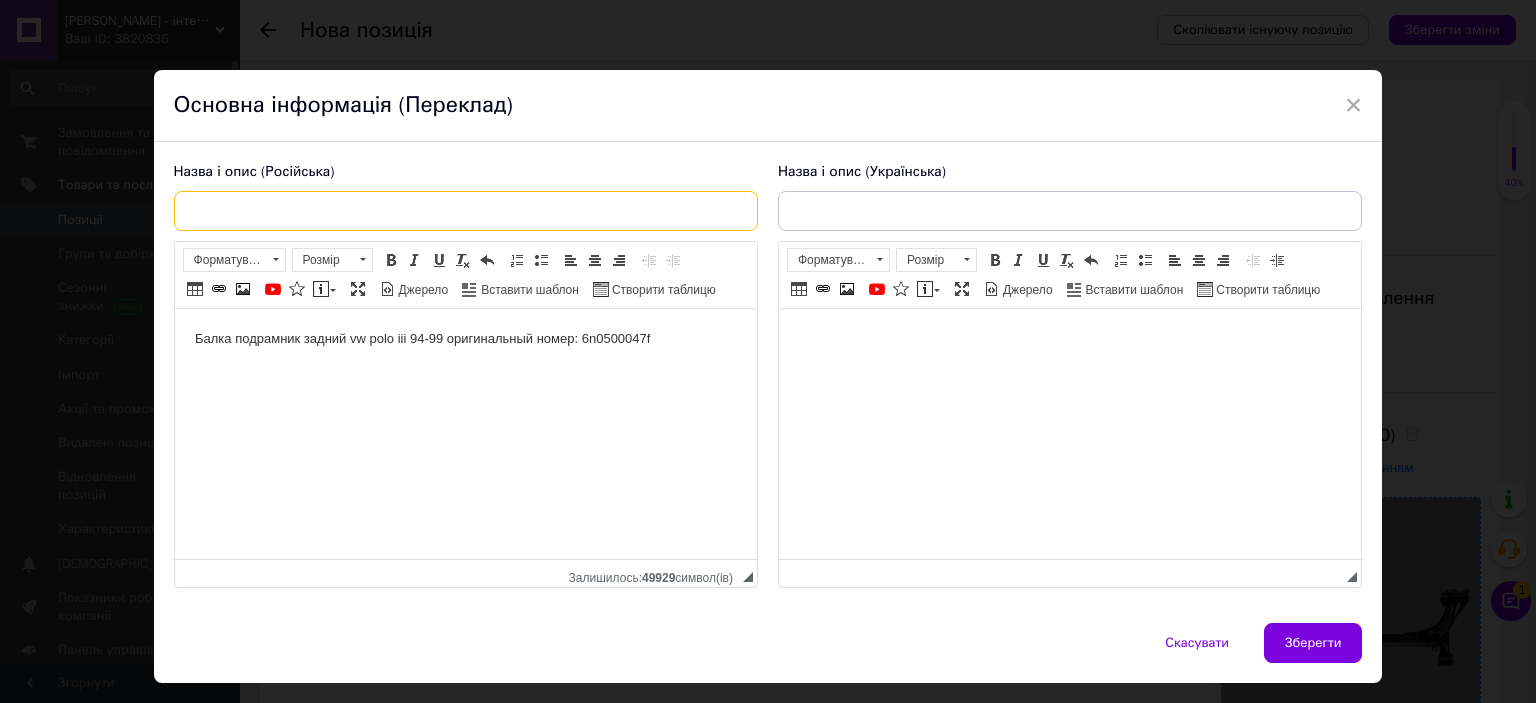 click at bounding box center [466, 211] 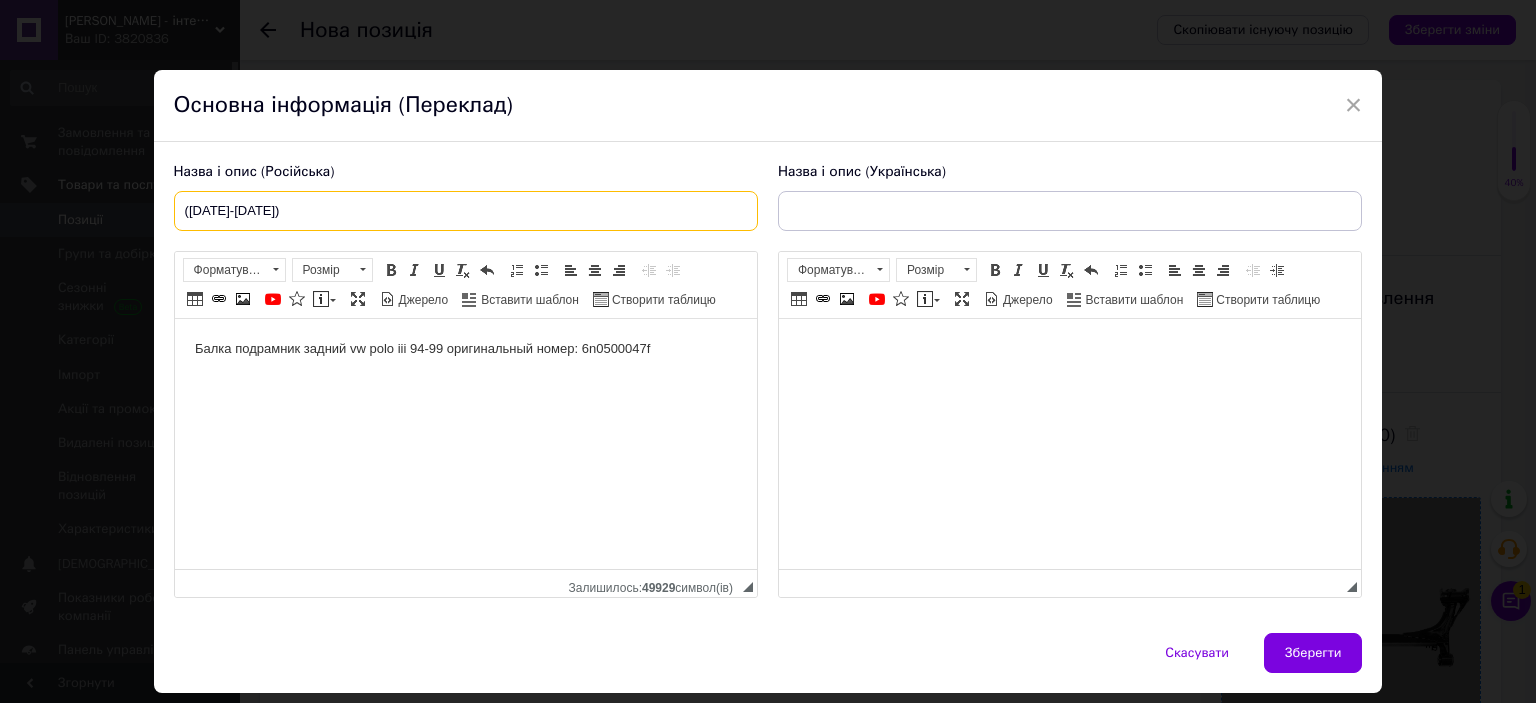 paste on "балка, подрамник задний" 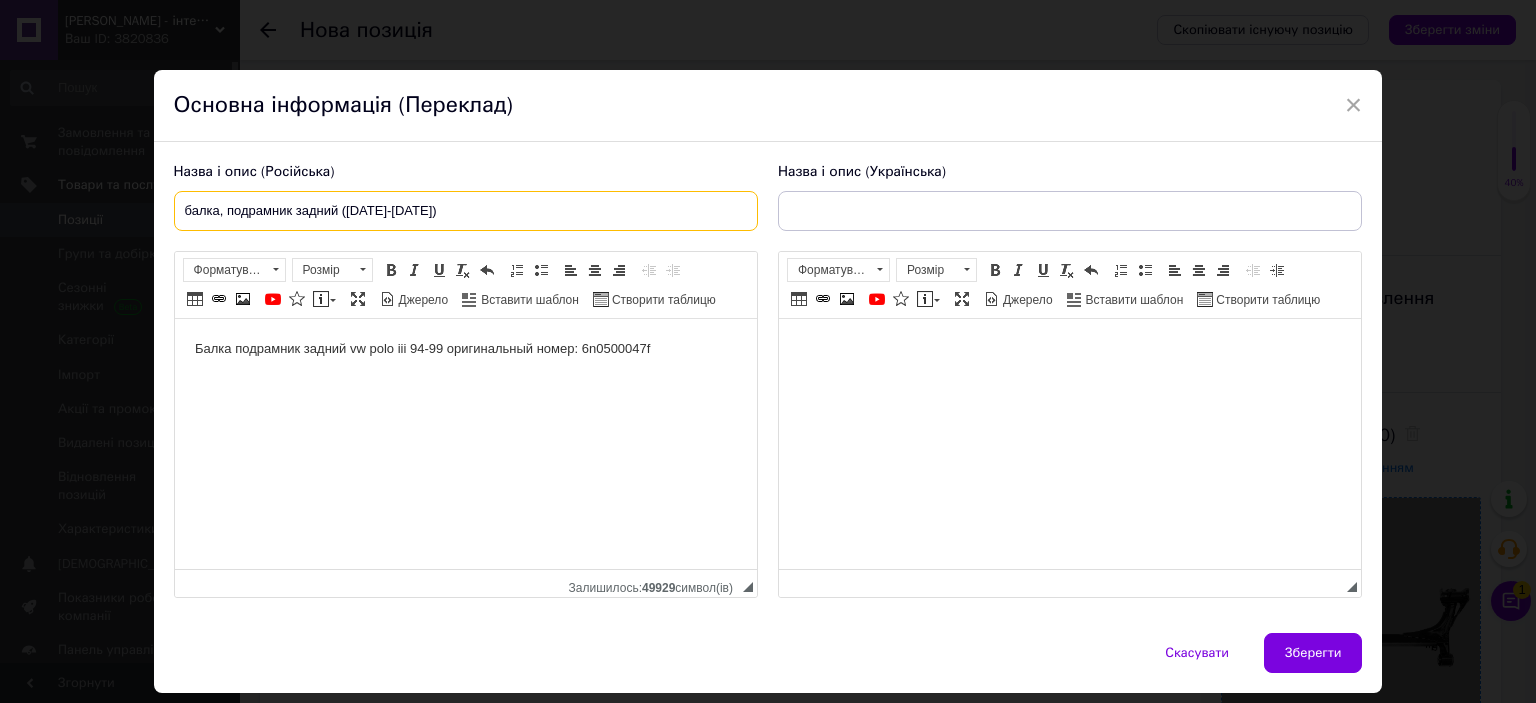 drag, startPoint x: 186, startPoint y: 206, endPoint x: 125, endPoint y: 200, distance: 61.294373 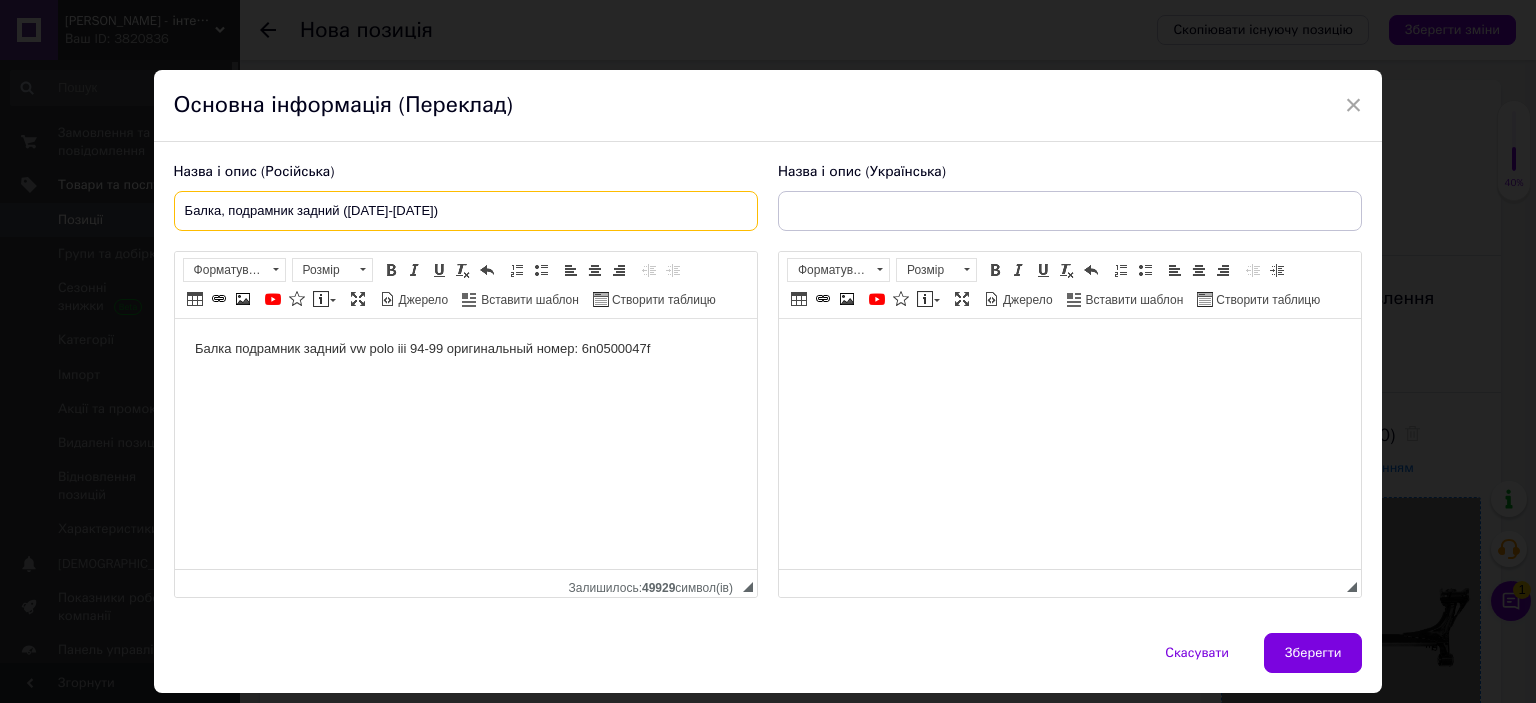 click on "Балка, подрамник задний ([DATE]-[DATE])" at bounding box center [466, 211] 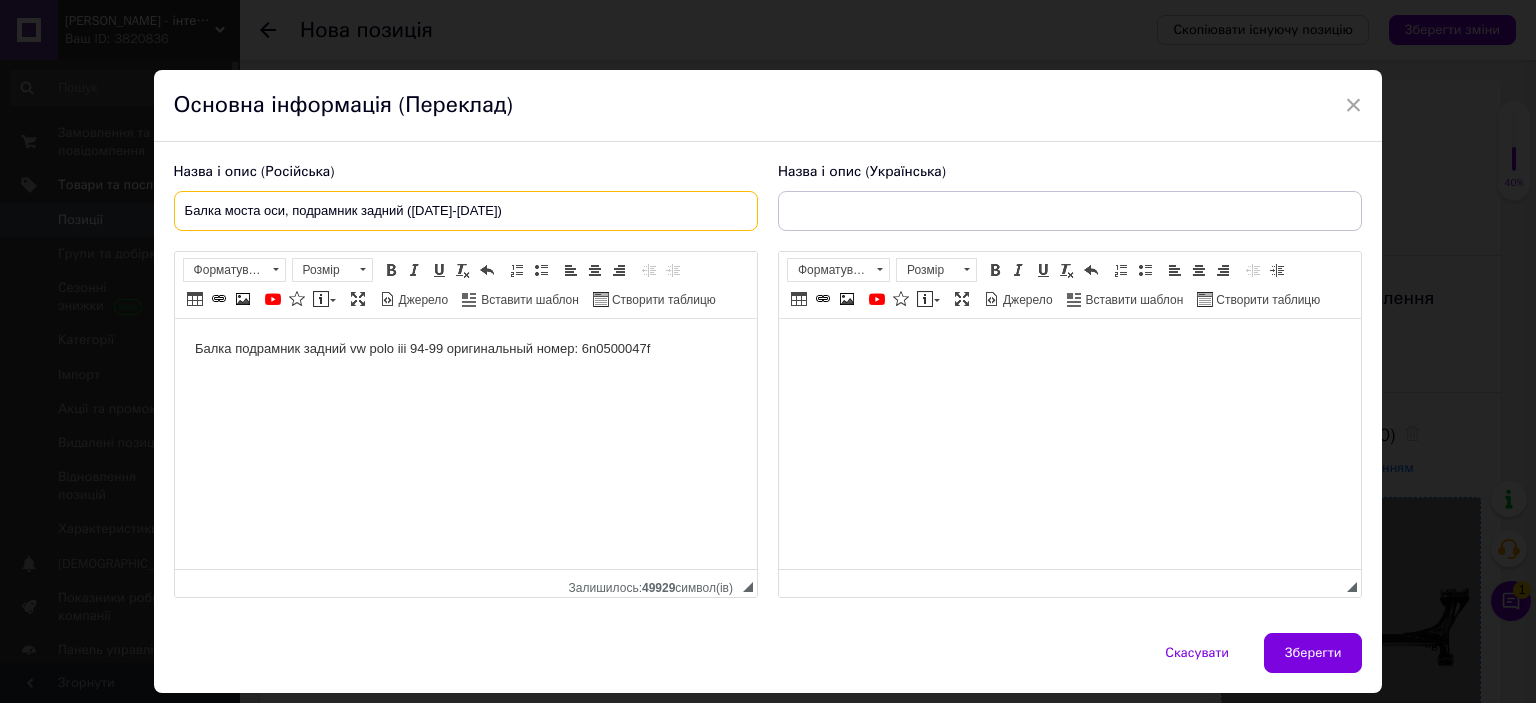 click on "Балка моста оси, подрамник задний ([DATE]-[DATE])" at bounding box center (466, 211) 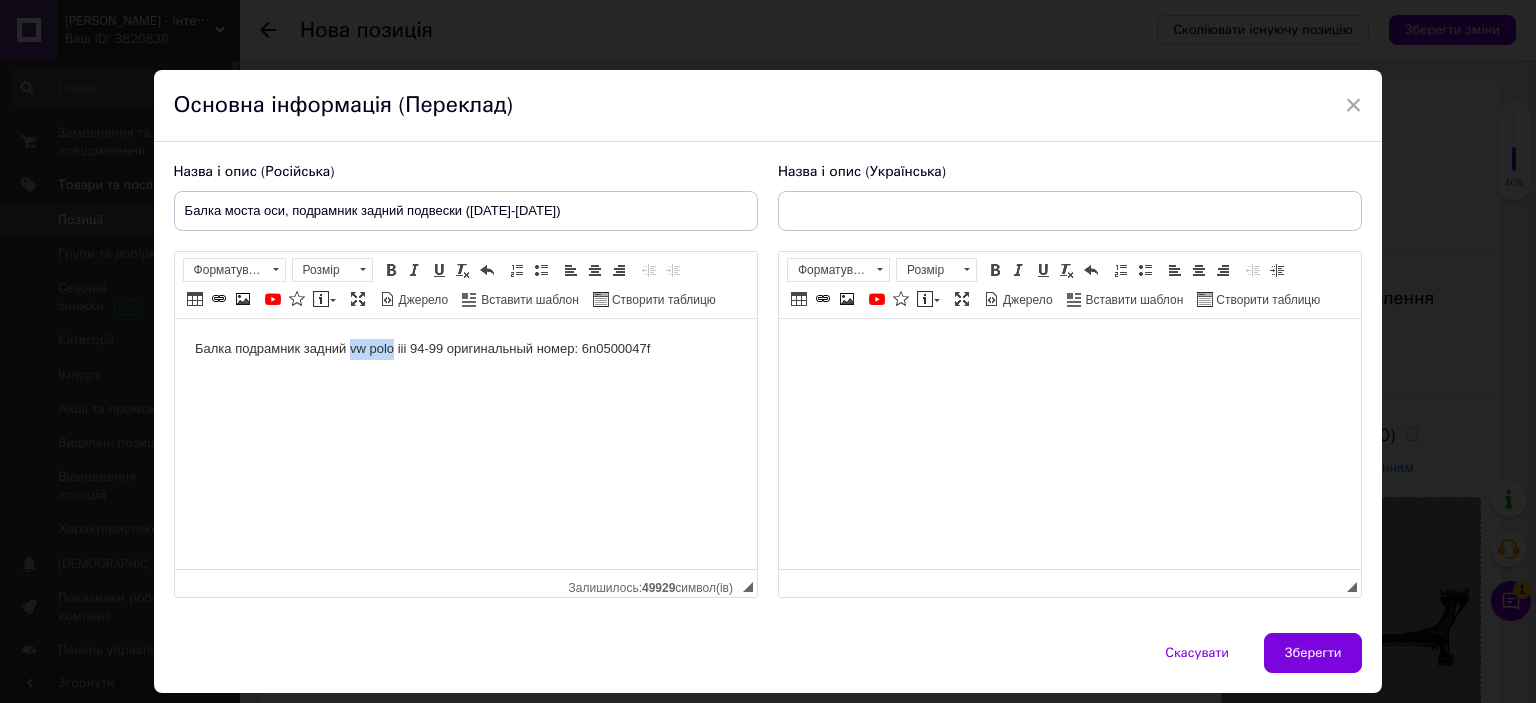 drag, startPoint x: 348, startPoint y: 346, endPoint x: 411, endPoint y: 319, distance: 68.54196 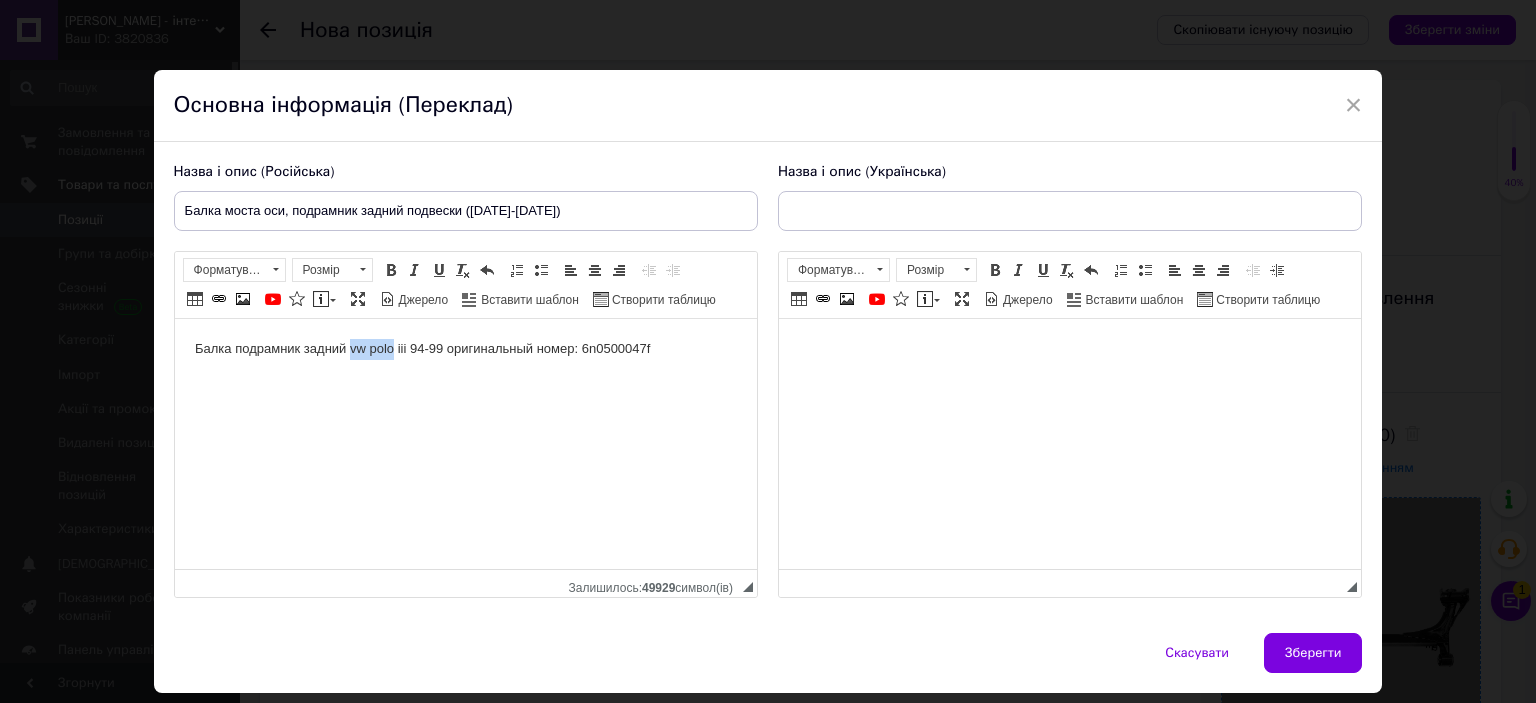 click on "Балка подрамник задний vw polo iii 94-99 оригинальный номер: 6n0500047f" at bounding box center (465, 349) 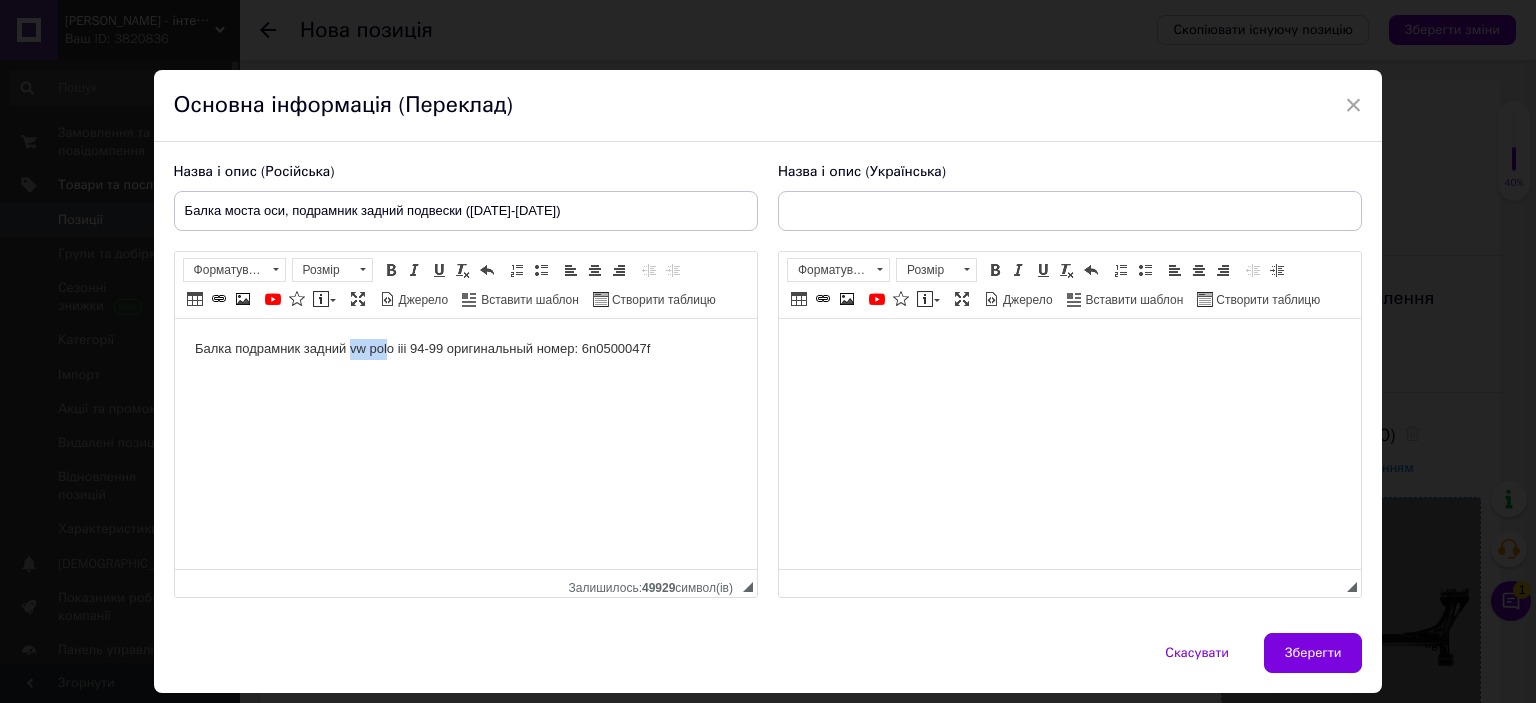 copy on "vw pol" 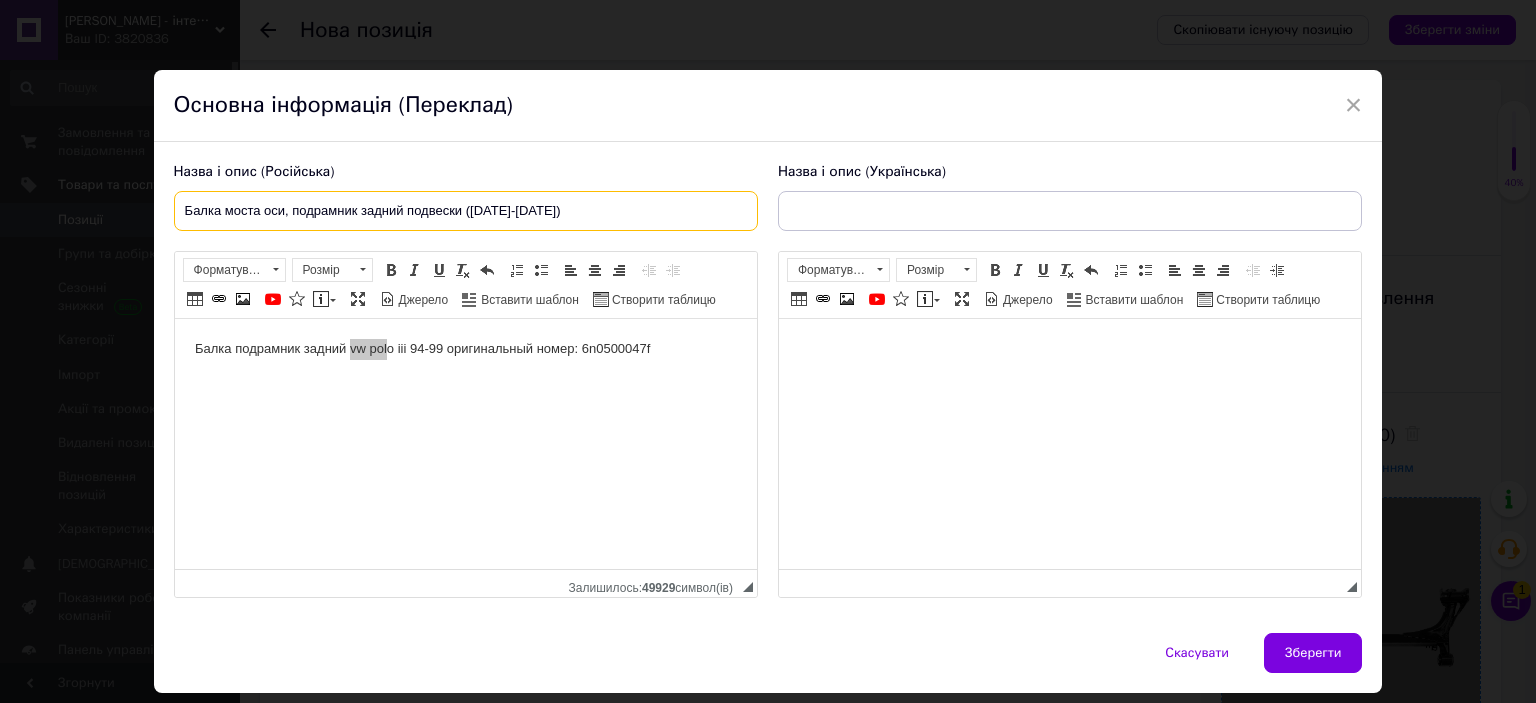 click on "Балка моста оси, подрамник задний подвески ([DATE]-[DATE])" at bounding box center [466, 211] 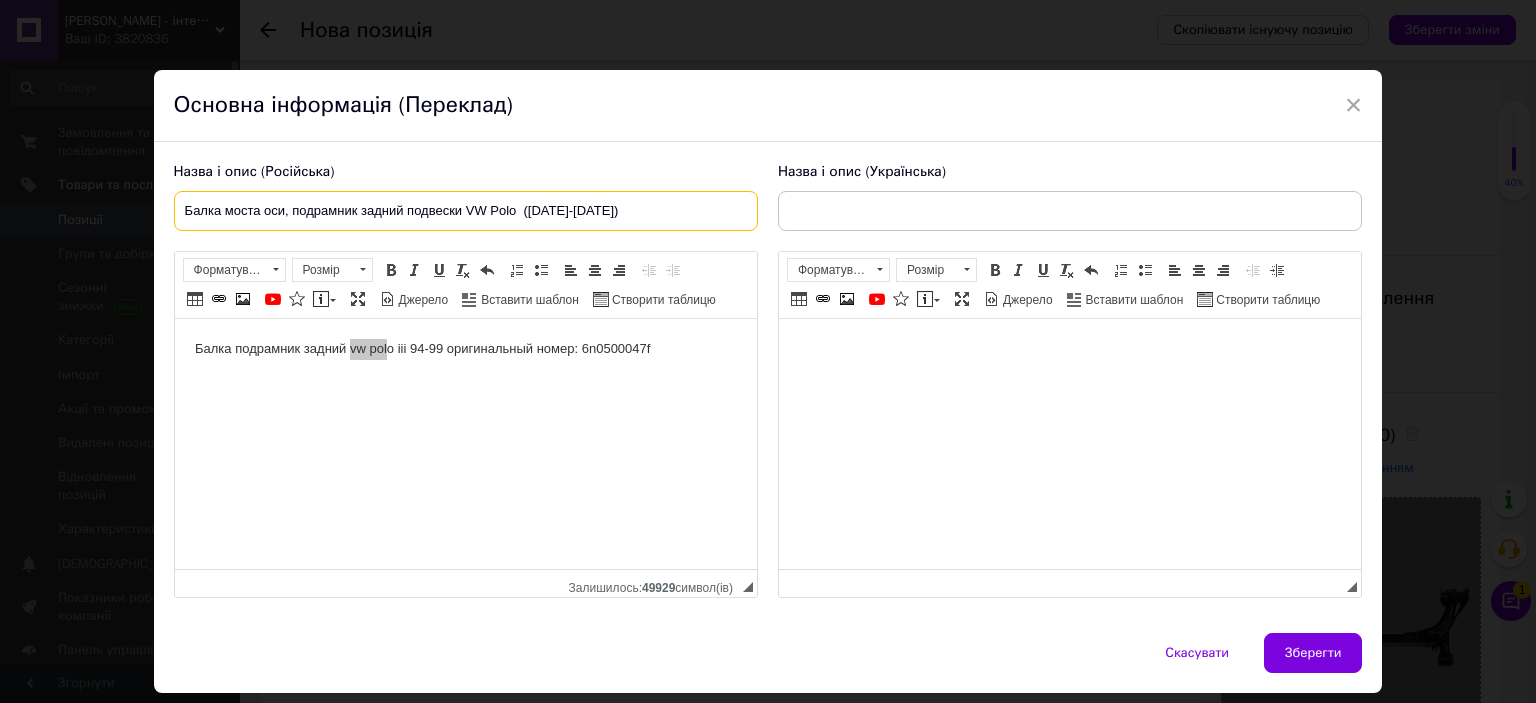 paste on "III" 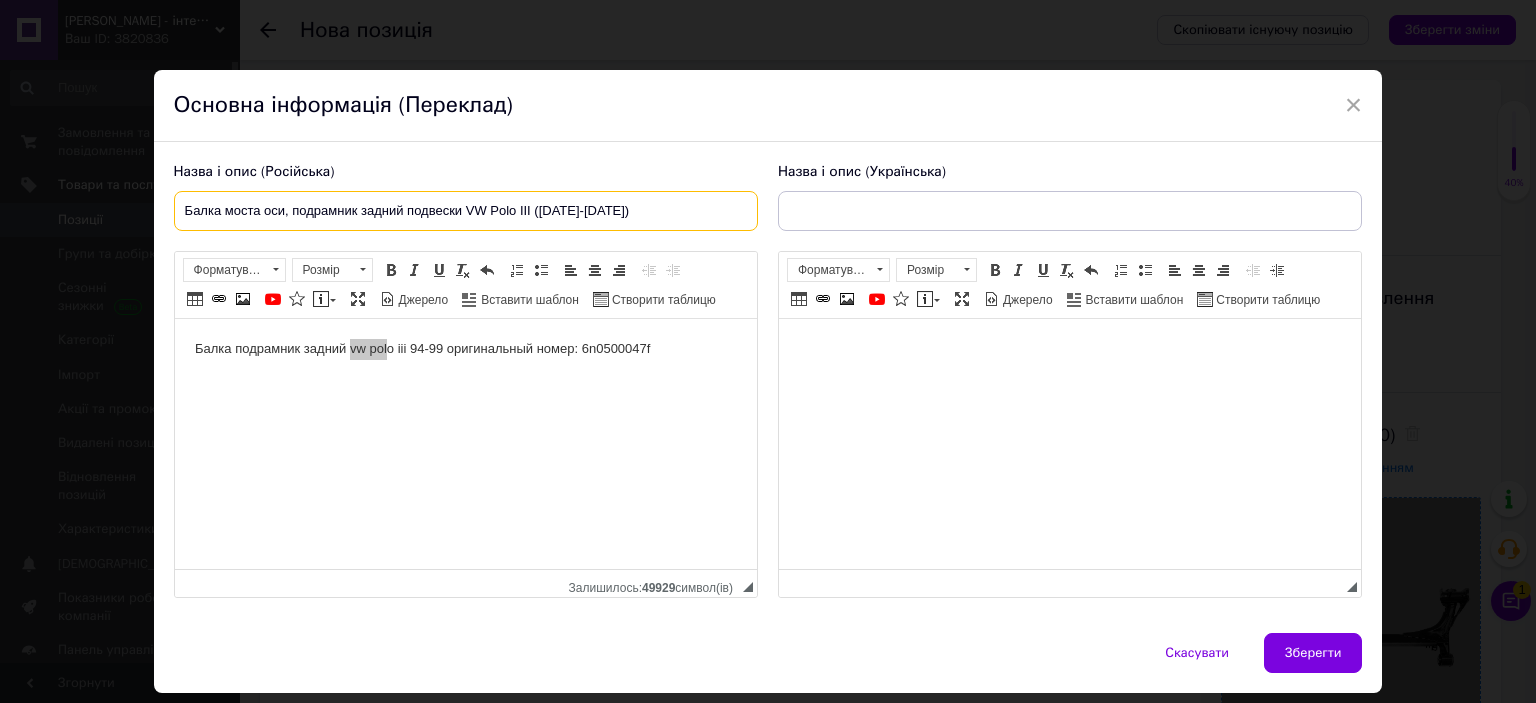 click on "Балка моста оси, подрамник задний подвески VW Polo III ([DATE]-[DATE])" at bounding box center [466, 211] 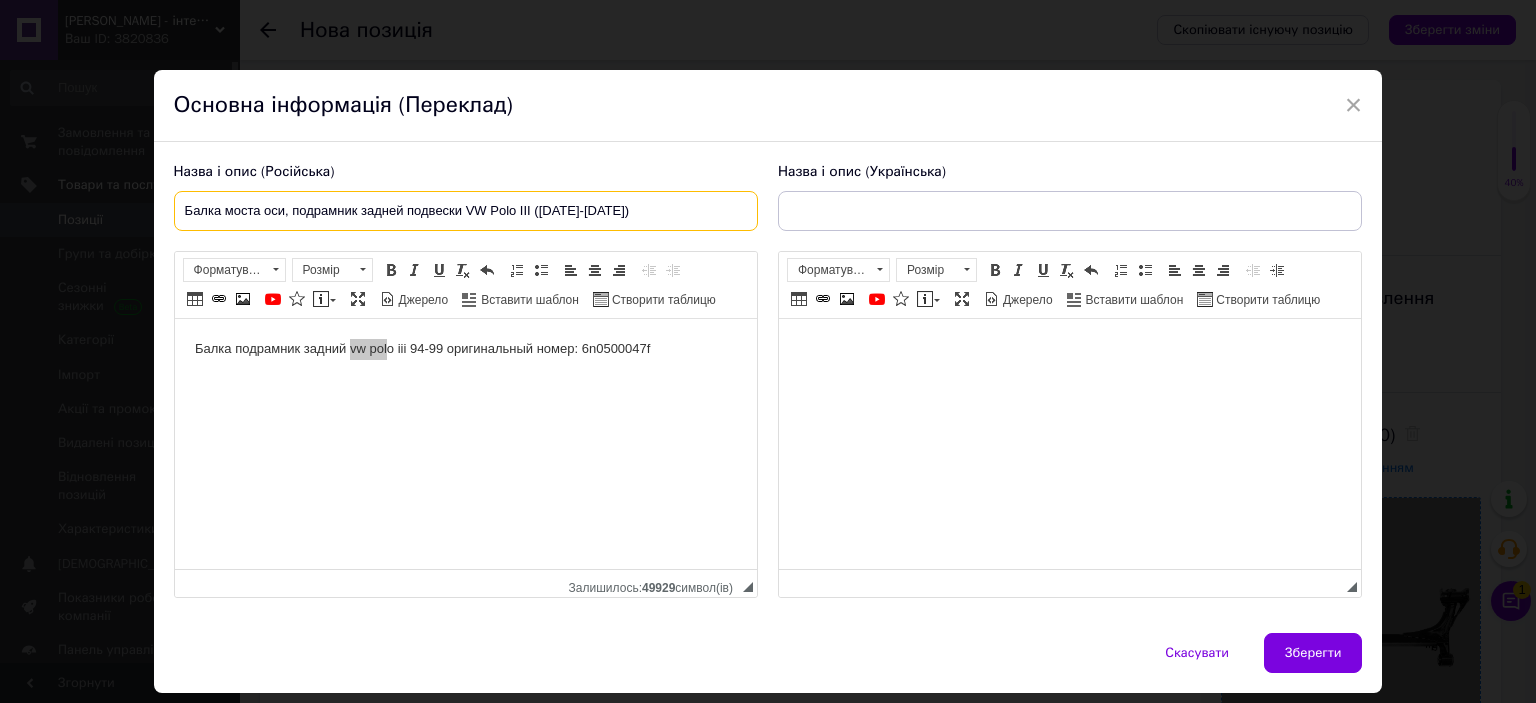 drag, startPoint x: 664, startPoint y: 213, endPoint x: 631, endPoint y: 206, distance: 33.734257 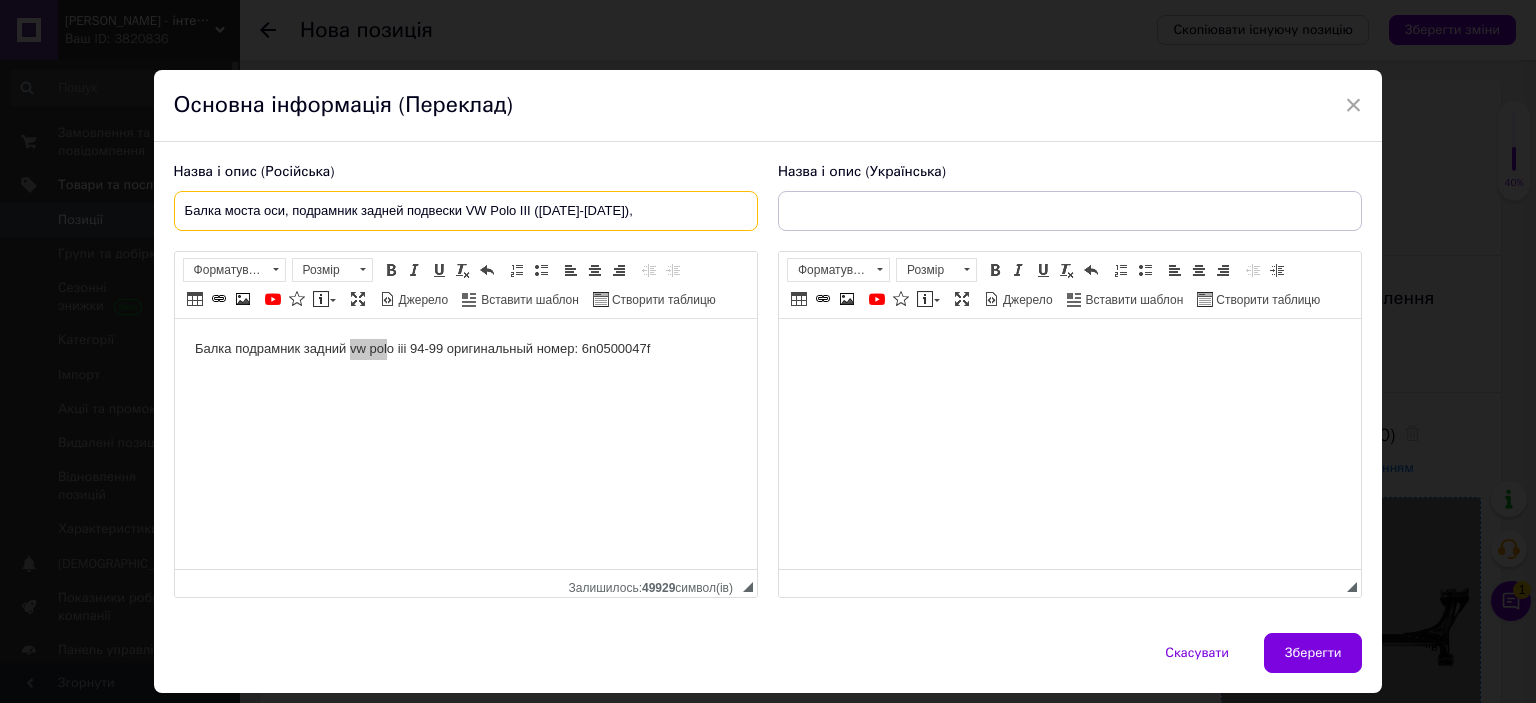 paste on "6N0500047F" 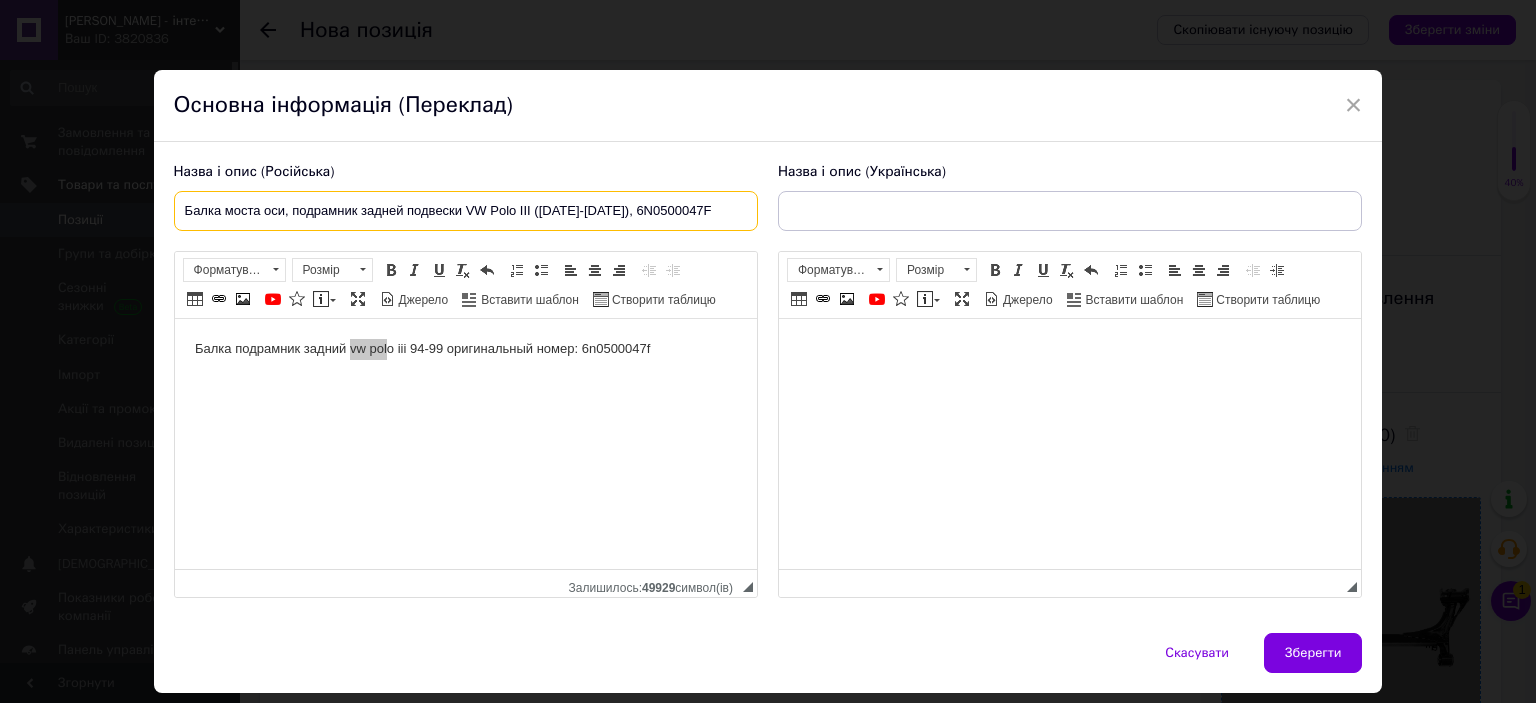 drag, startPoint x: 719, startPoint y: 207, endPoint x: 256, endPoint y: 178, distance: 463.90732 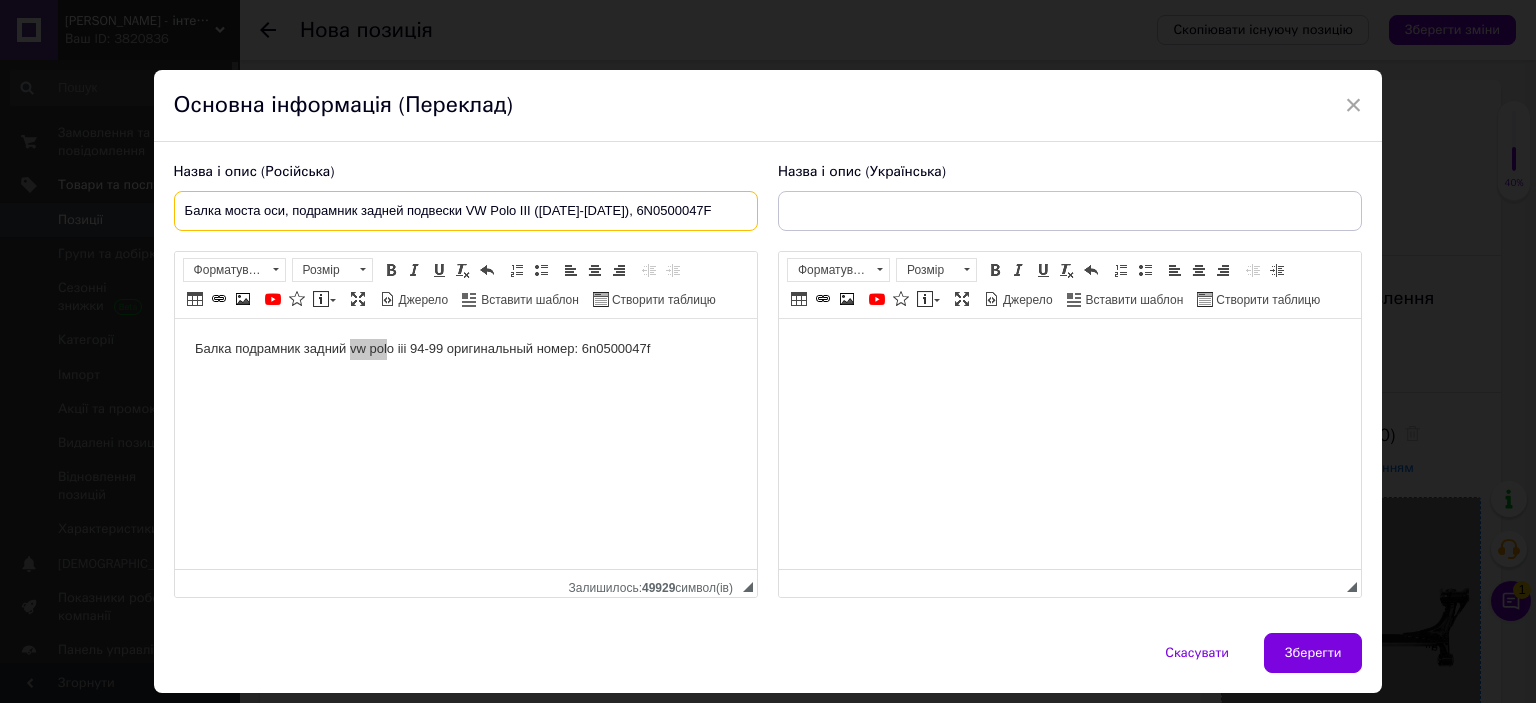 click on "Балка моста оси, подрамник задней подвески VW Polo III ([DATE]-[DATE]), 6N0500047F" at bounding box center (466, 211) 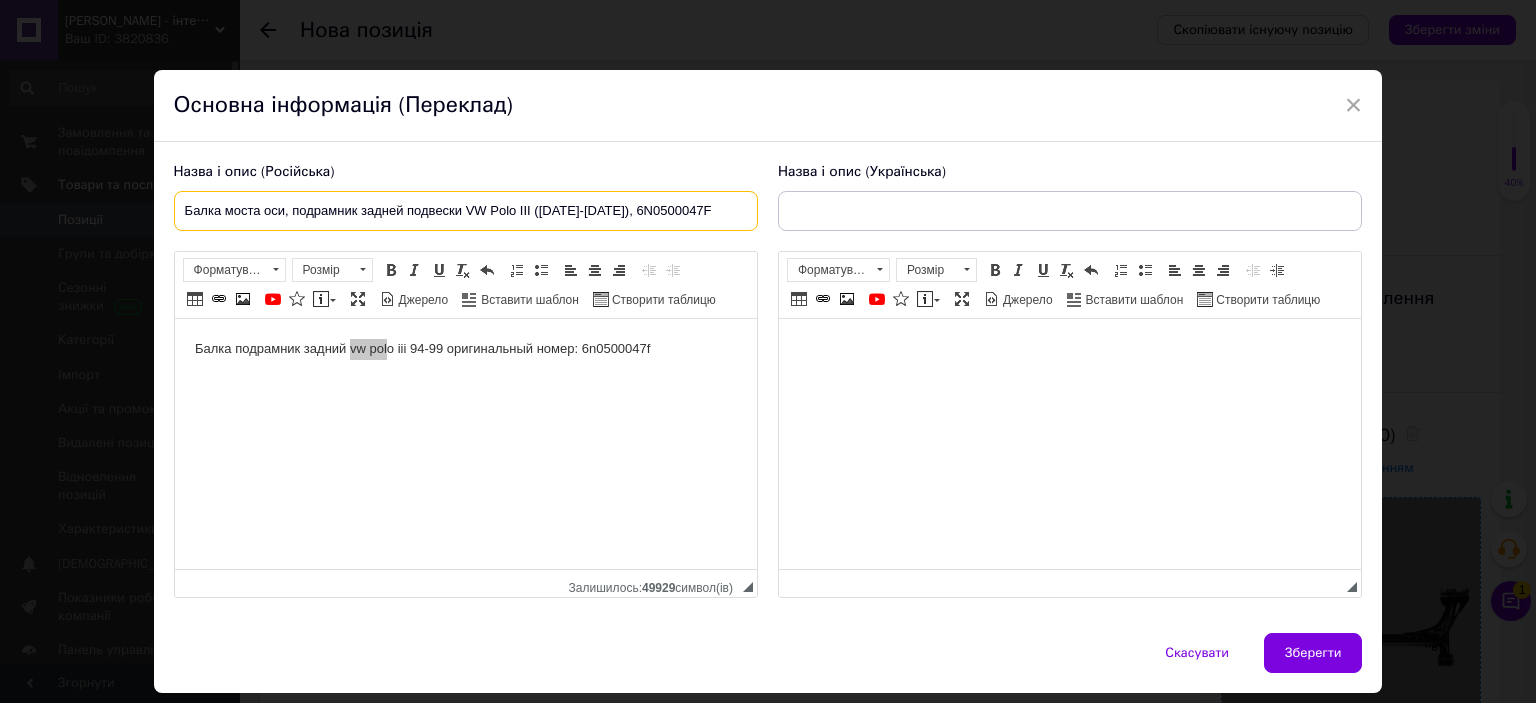 type on "Балка моста оси, подрамник задней подвески VW Polo III ([DATE]-[DATE]), 6N0500047F" 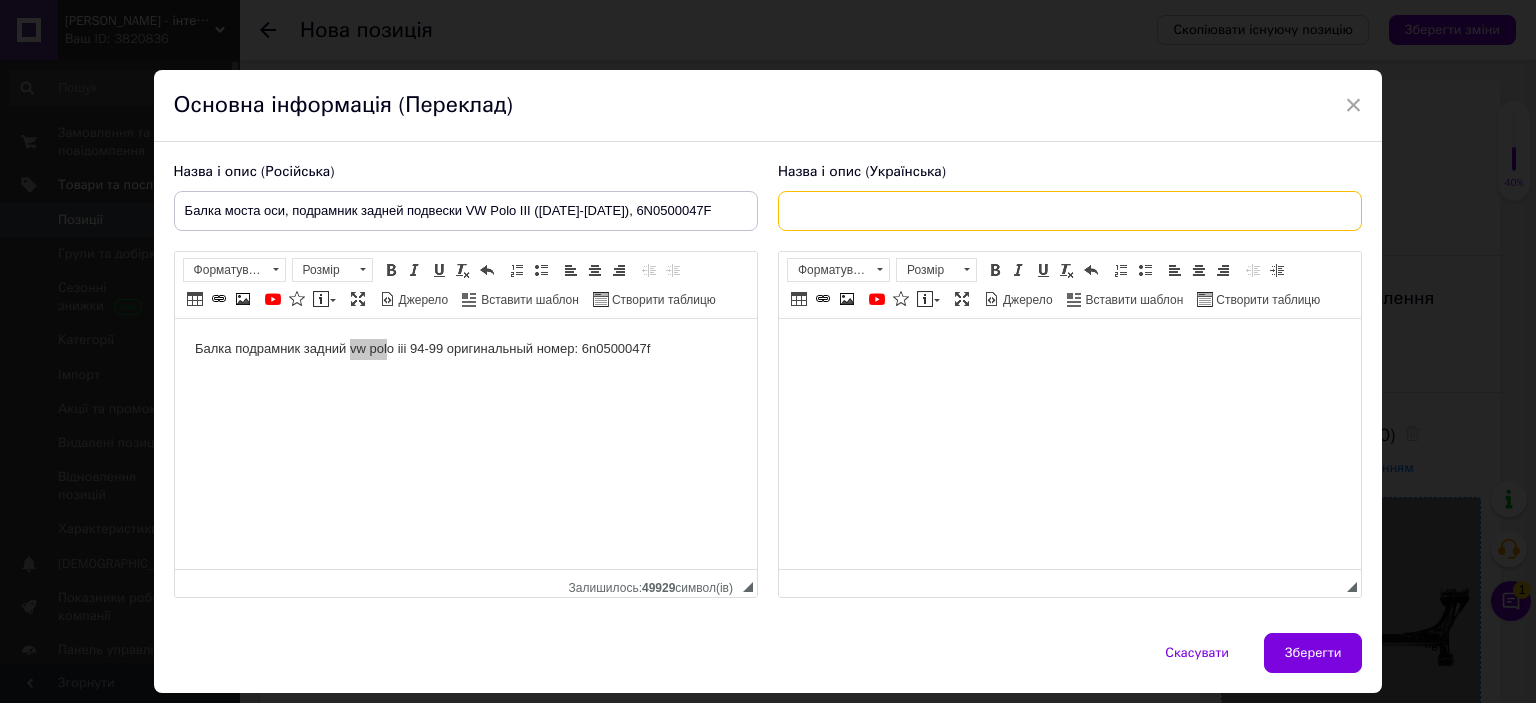click at bounding box center (1070, 211) 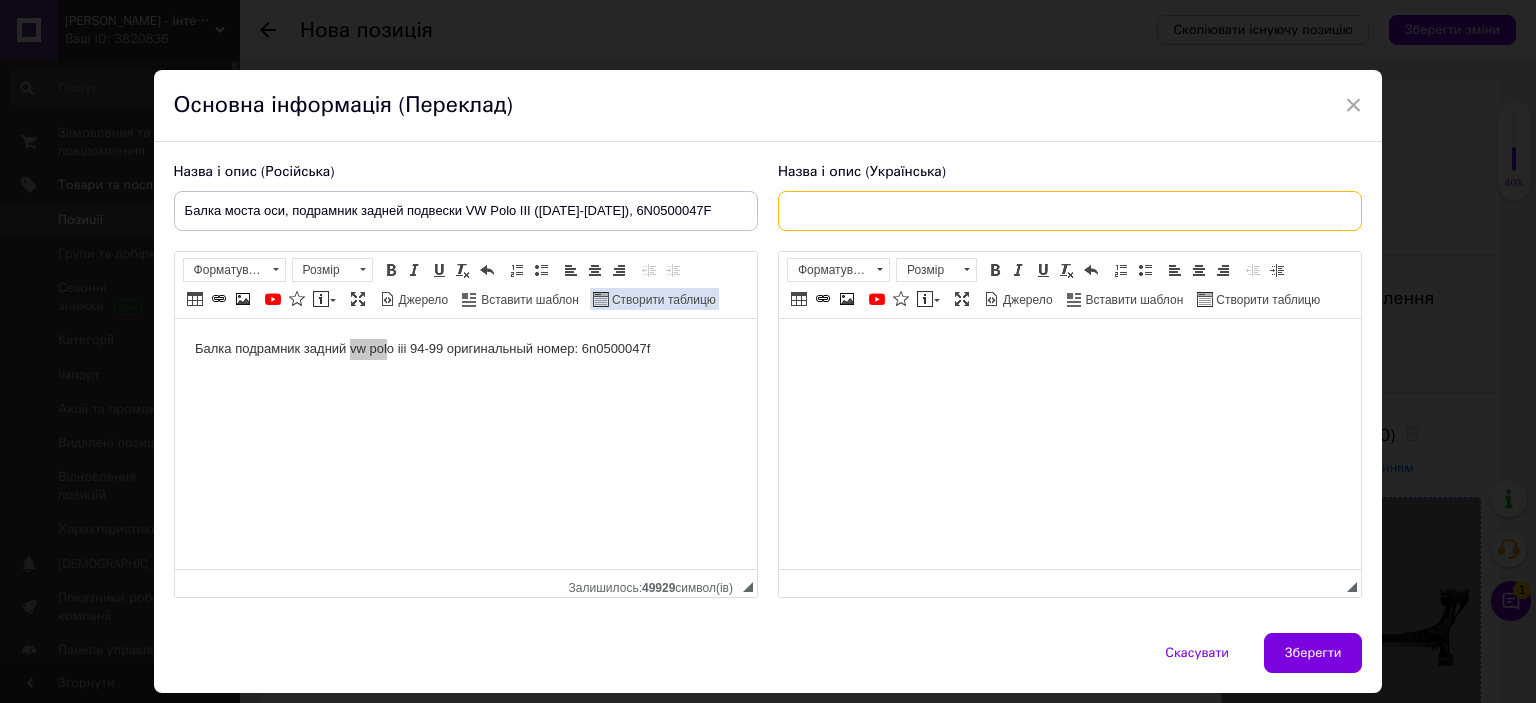paste on "Балка моста осі, підрамник задньої підвіски VW Polo III ([DATE]-[DATE]), 6N0500047F" 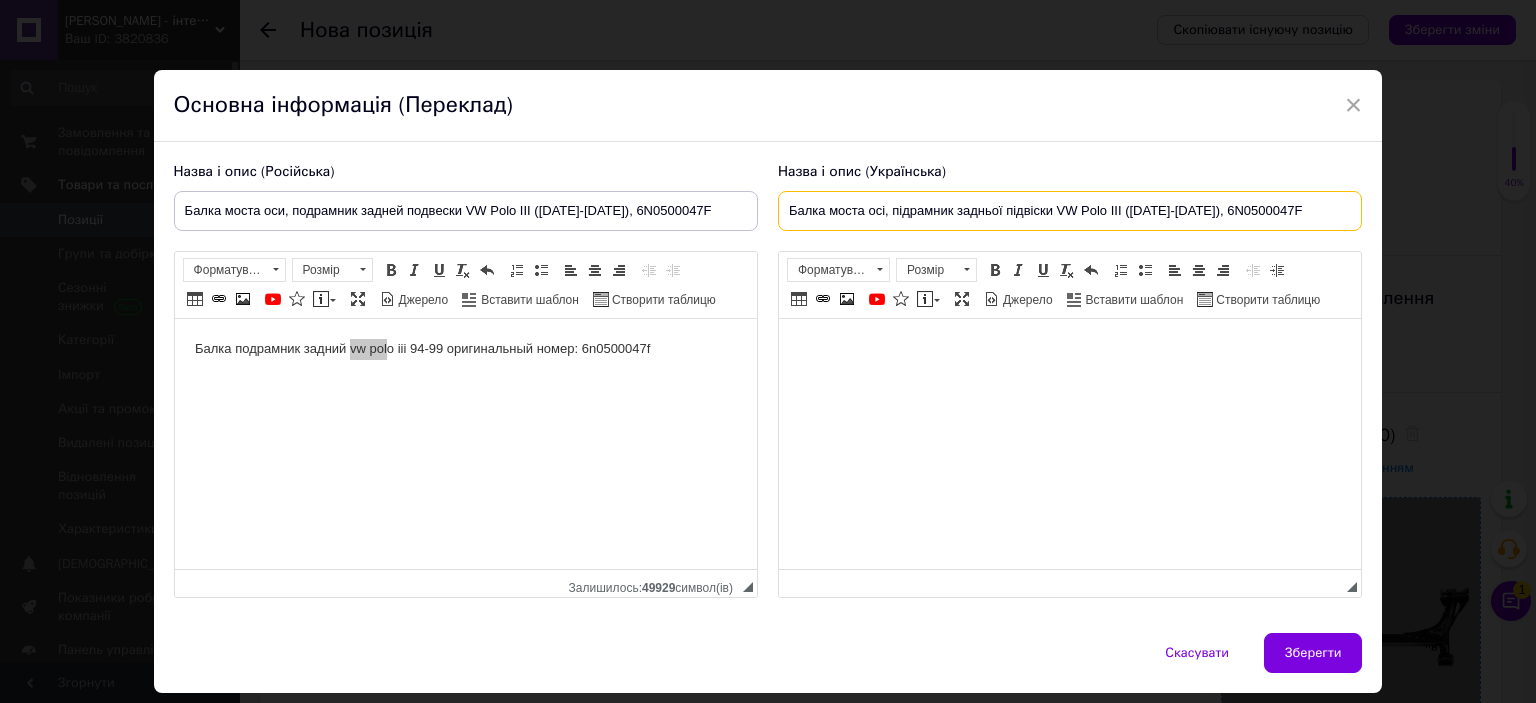 type on "Балка моста осі, підрамник задньої підвіски VW Polo III ([DATE]-[DATE]), 6N0500047F" 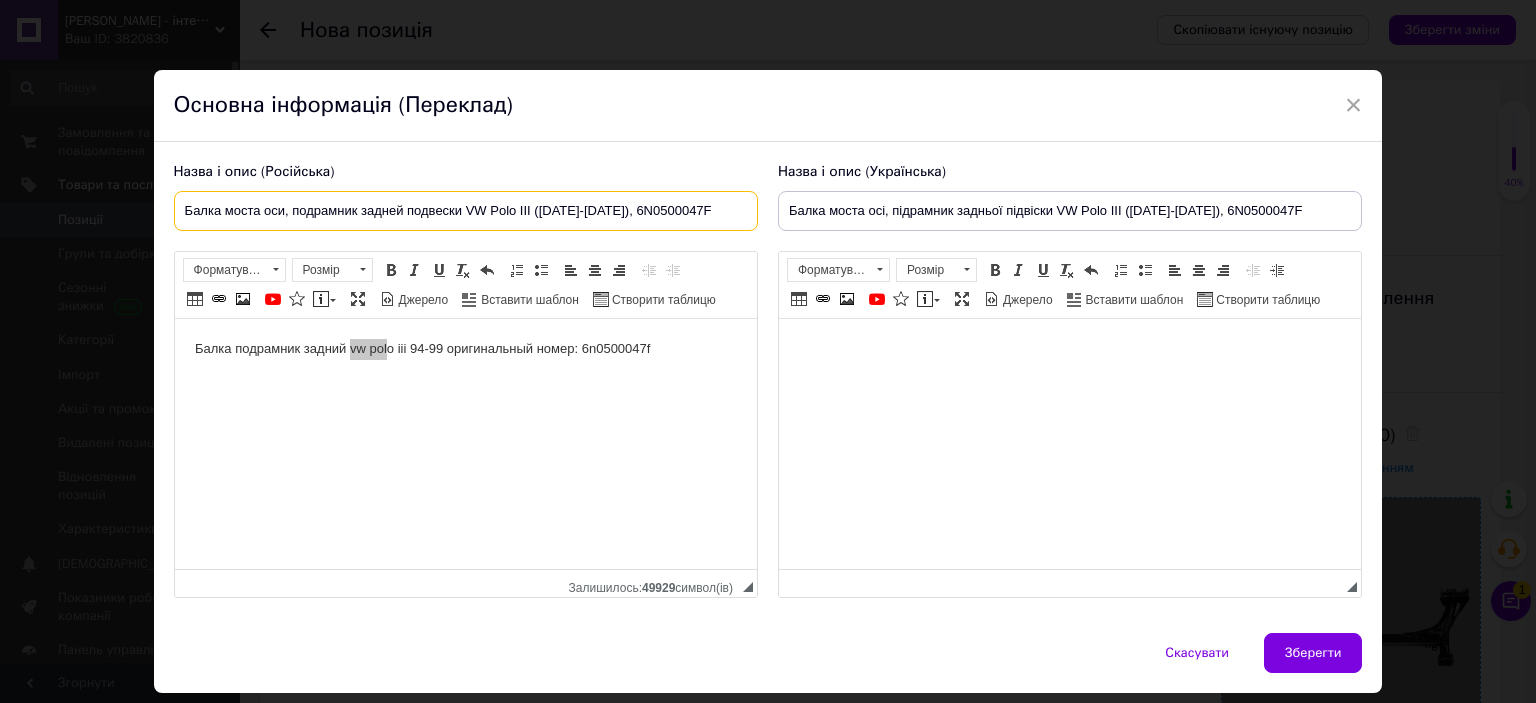 drag, startPoint x: 463, startPoint y: 214, endPoint x: 604, endPoint y: 203, distance: 141.42842 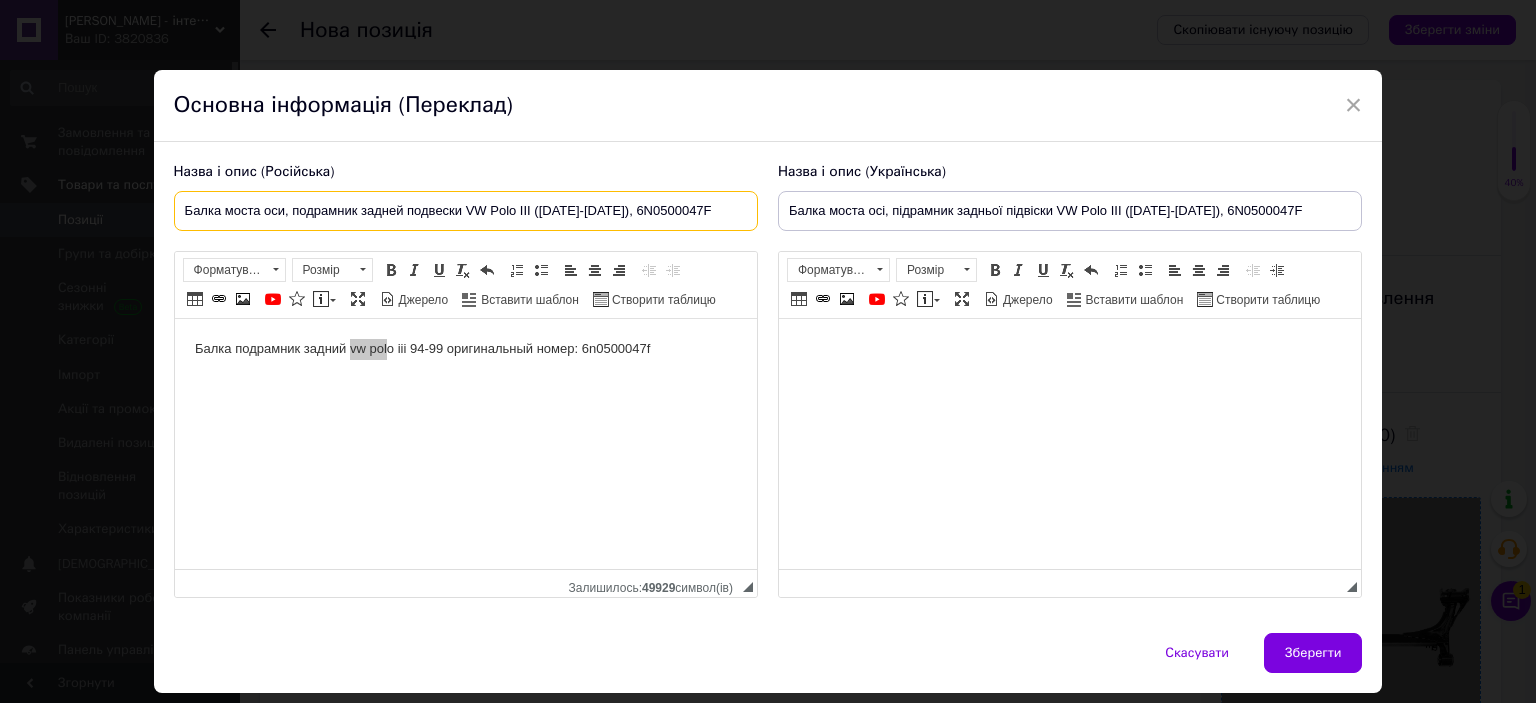 click on "Балка моста оси, подрамник задней подвески VW Polo III ([DATE]-[DATE]), 6N0500047F" at bounding box center (466, 211) 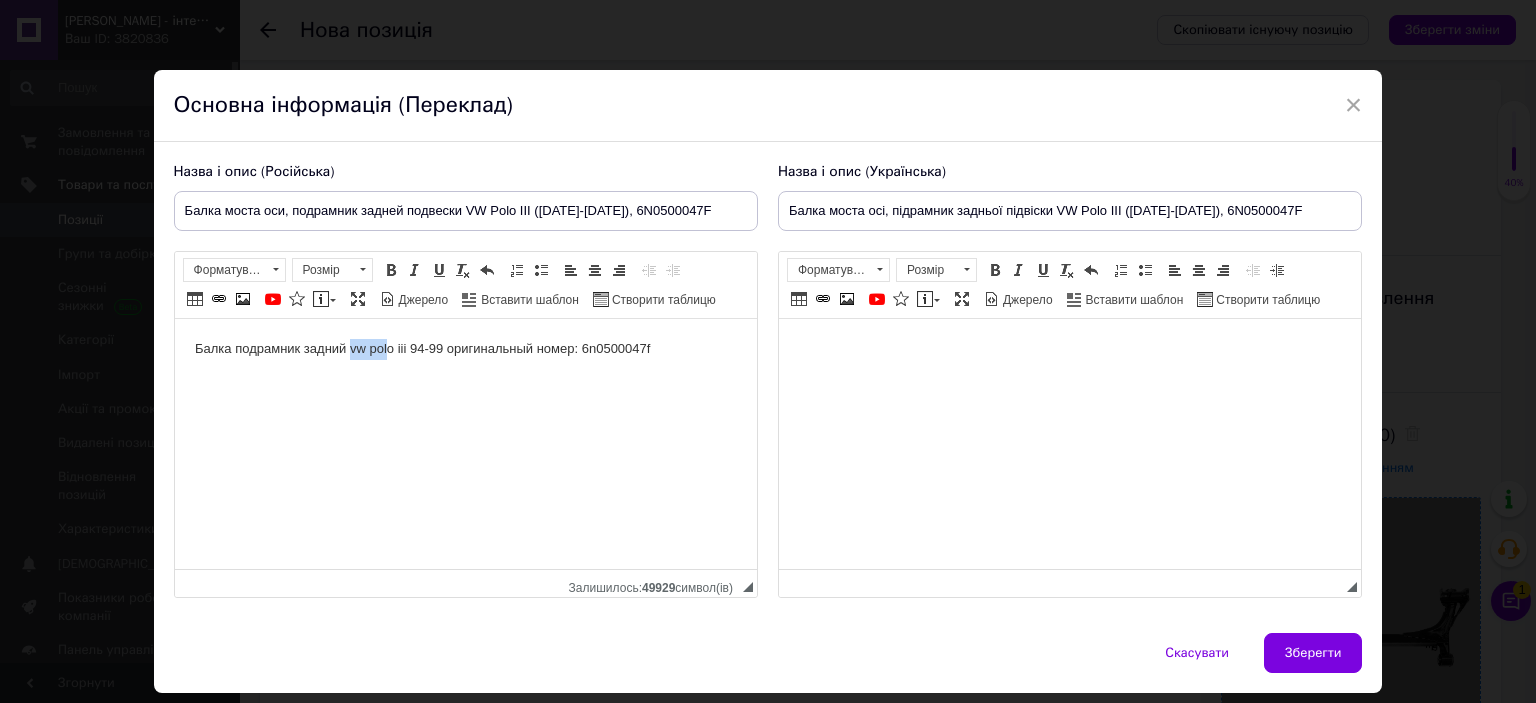 click on "Балка подрамник задний vw polo iii 94-99 оригинальный номер: 6n0500047f" at bounding box center (465, 349) 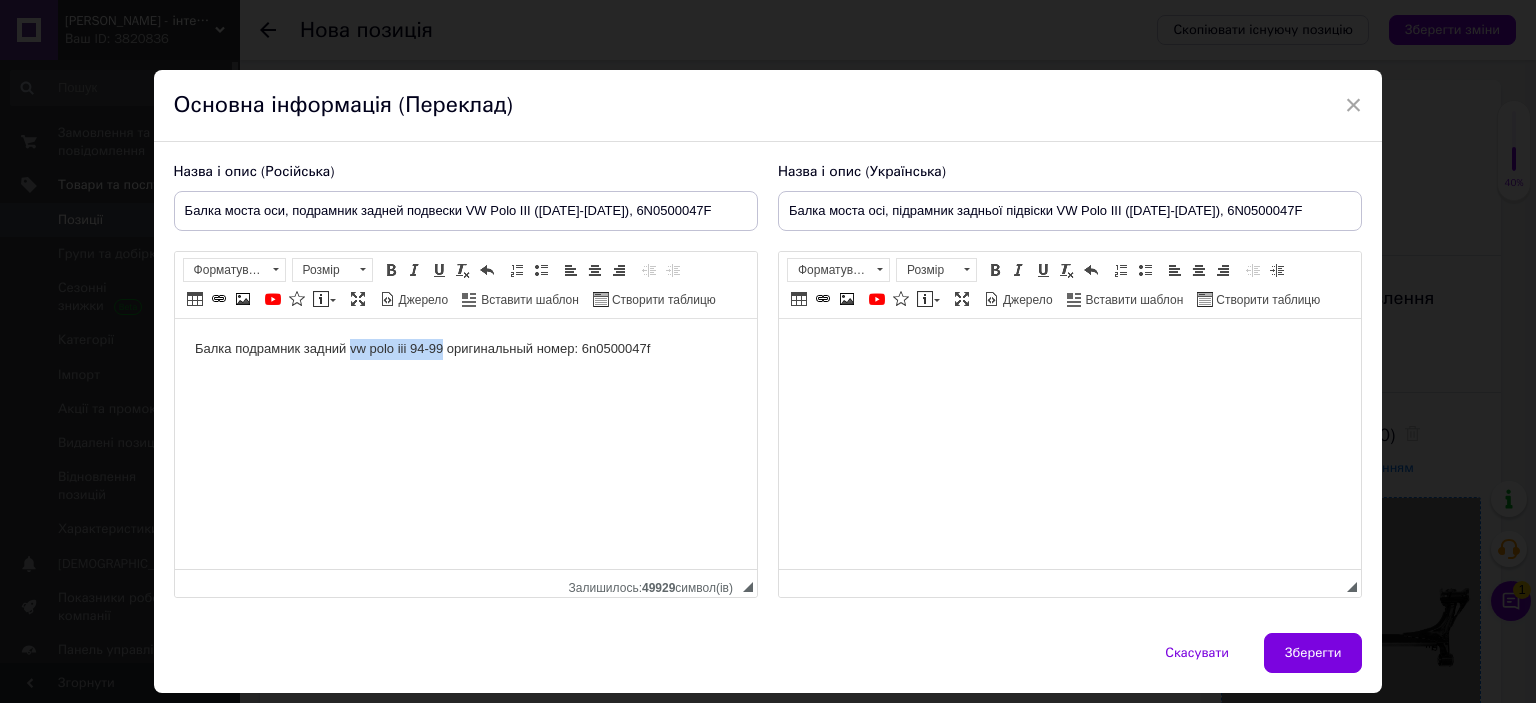 drag, startPoint x: 348, startPoint y: 350, endPoint x: 440, endPoint y: 346, distance: 92.086914 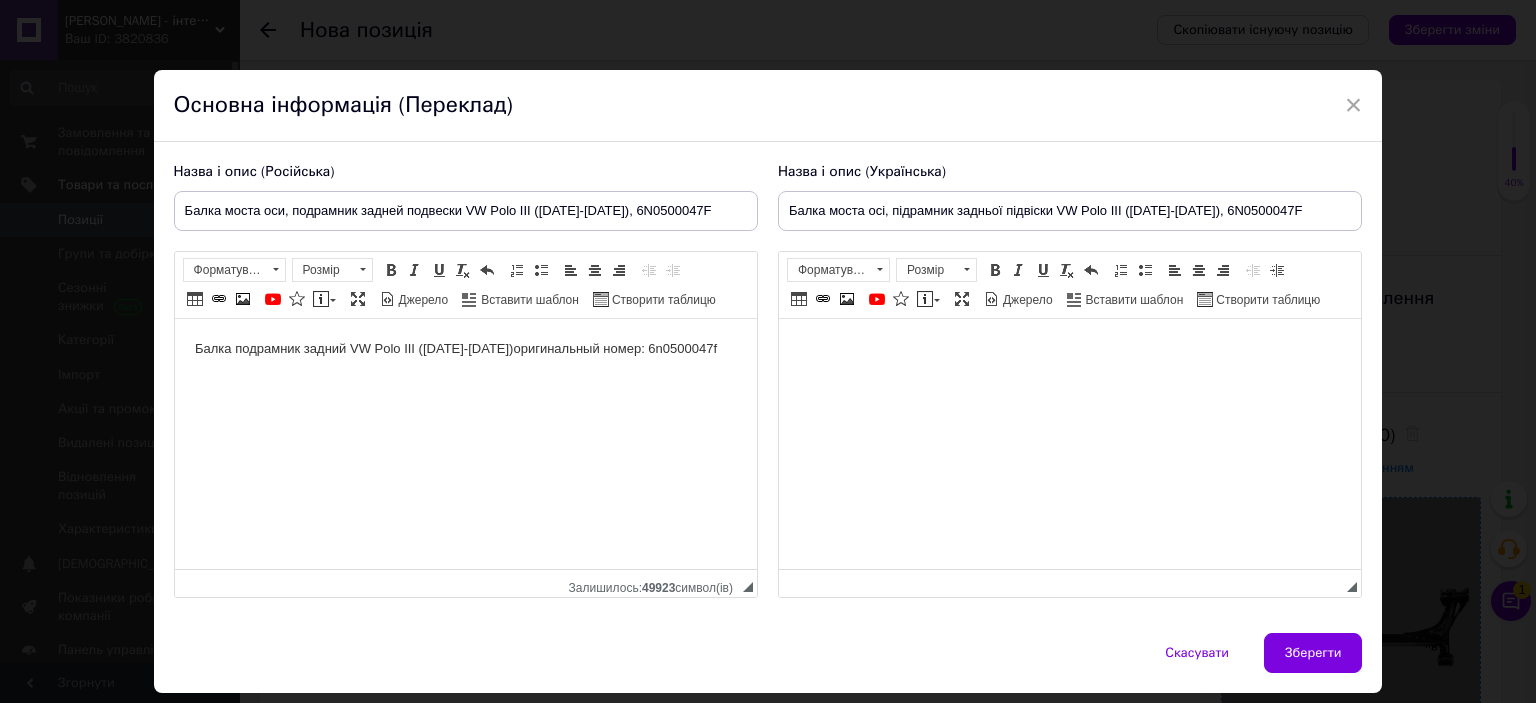 drag, startPoint x: 722, startPoint y: 349, endPoint x: 176, endPoint y: 324, distance: 546.572 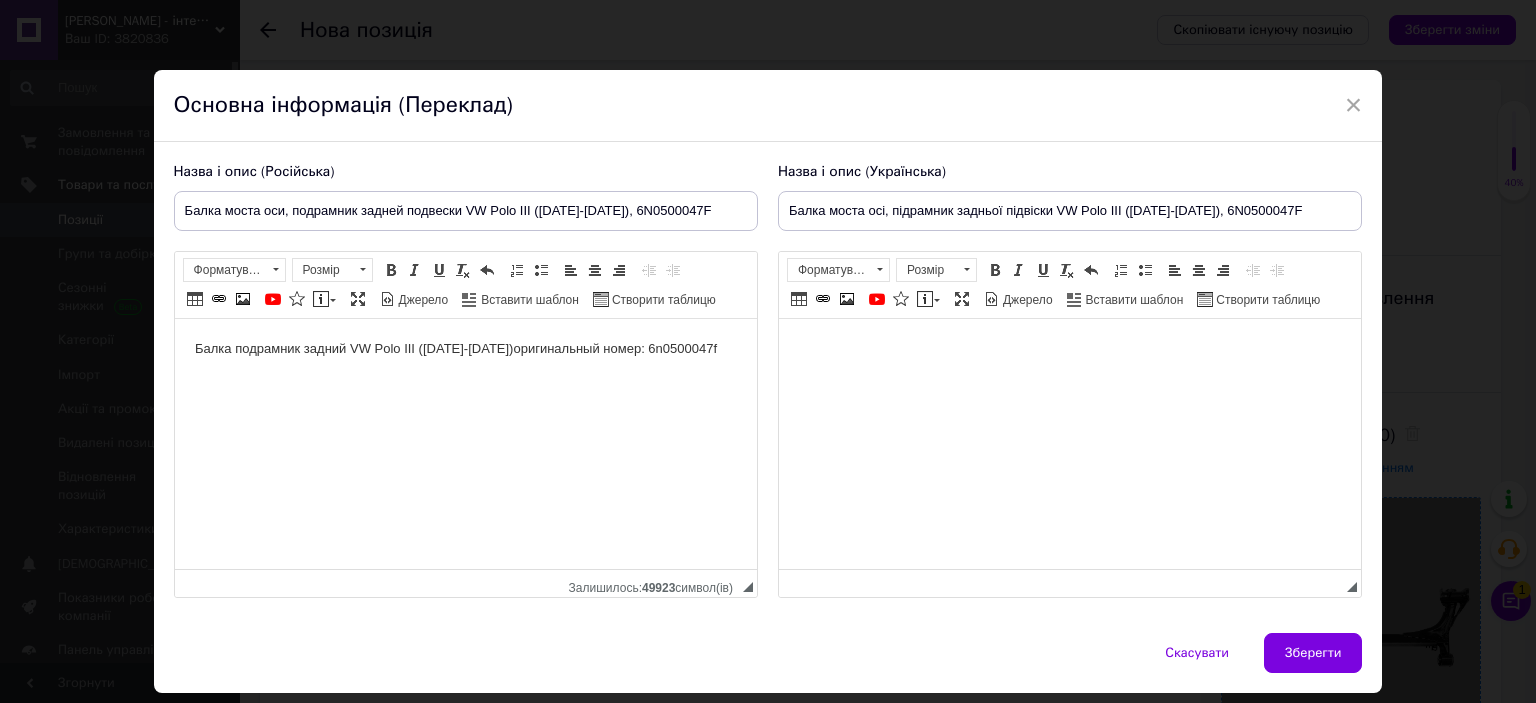 click at bounding box center [1069, 349] 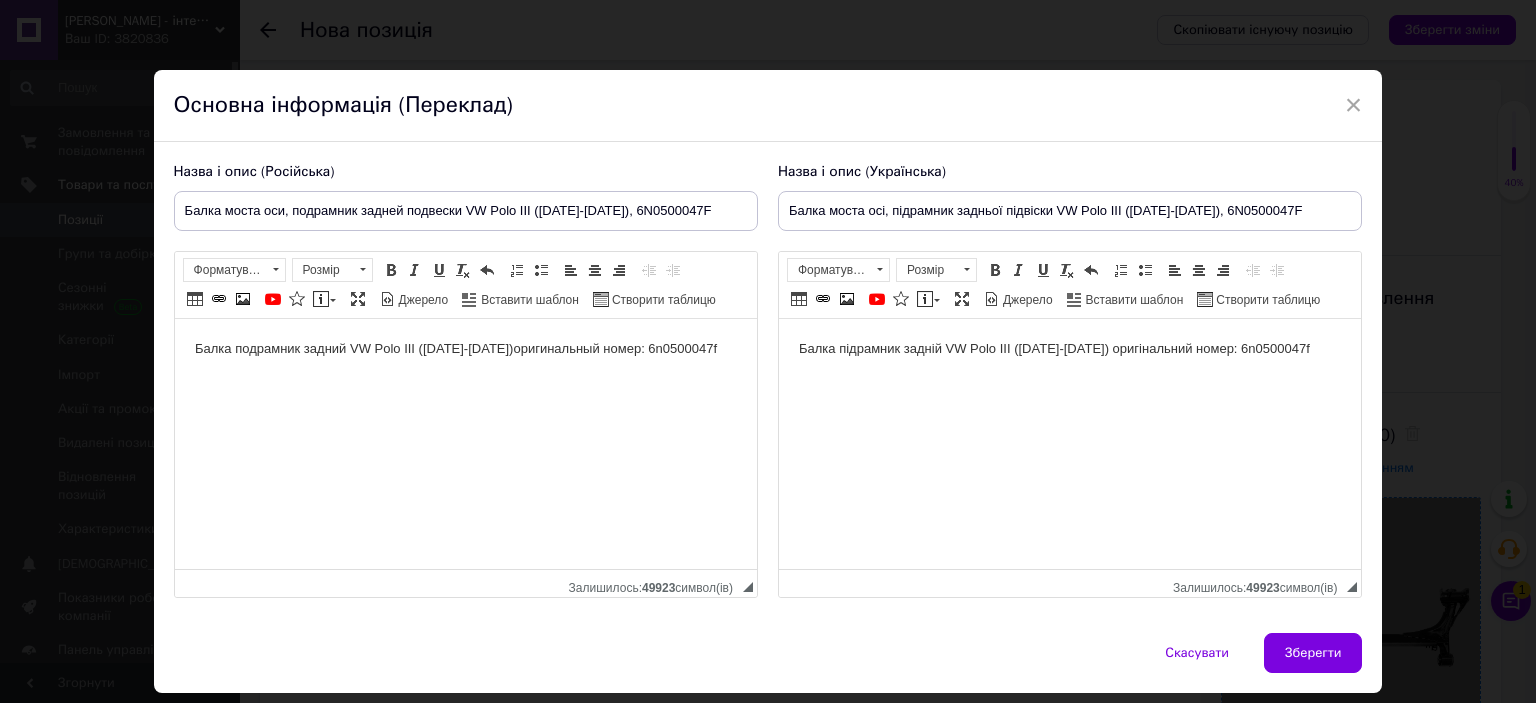 click on "Зберегти" at bounding box center (1313, 653) 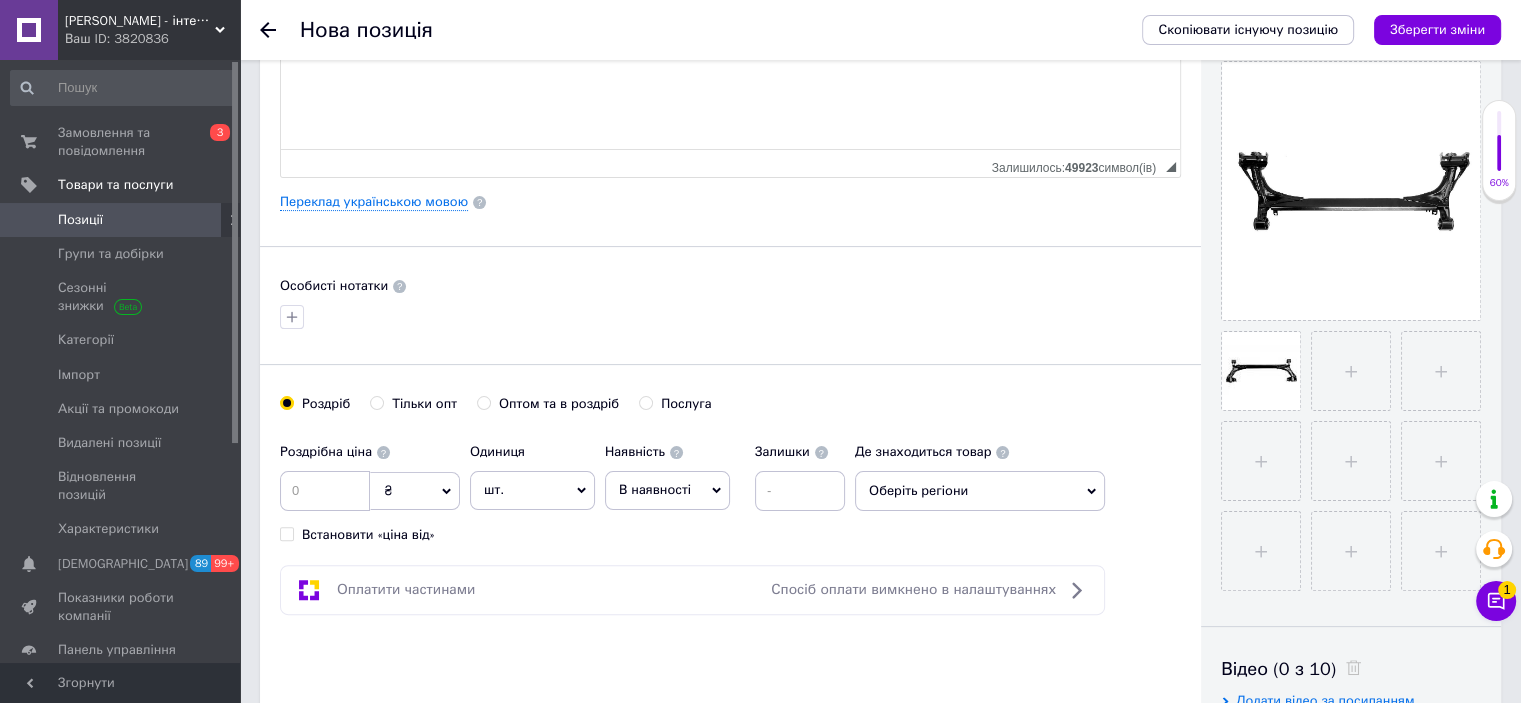 scroll, scrollTop: 500, scrollLeft: 0, axis: vertical 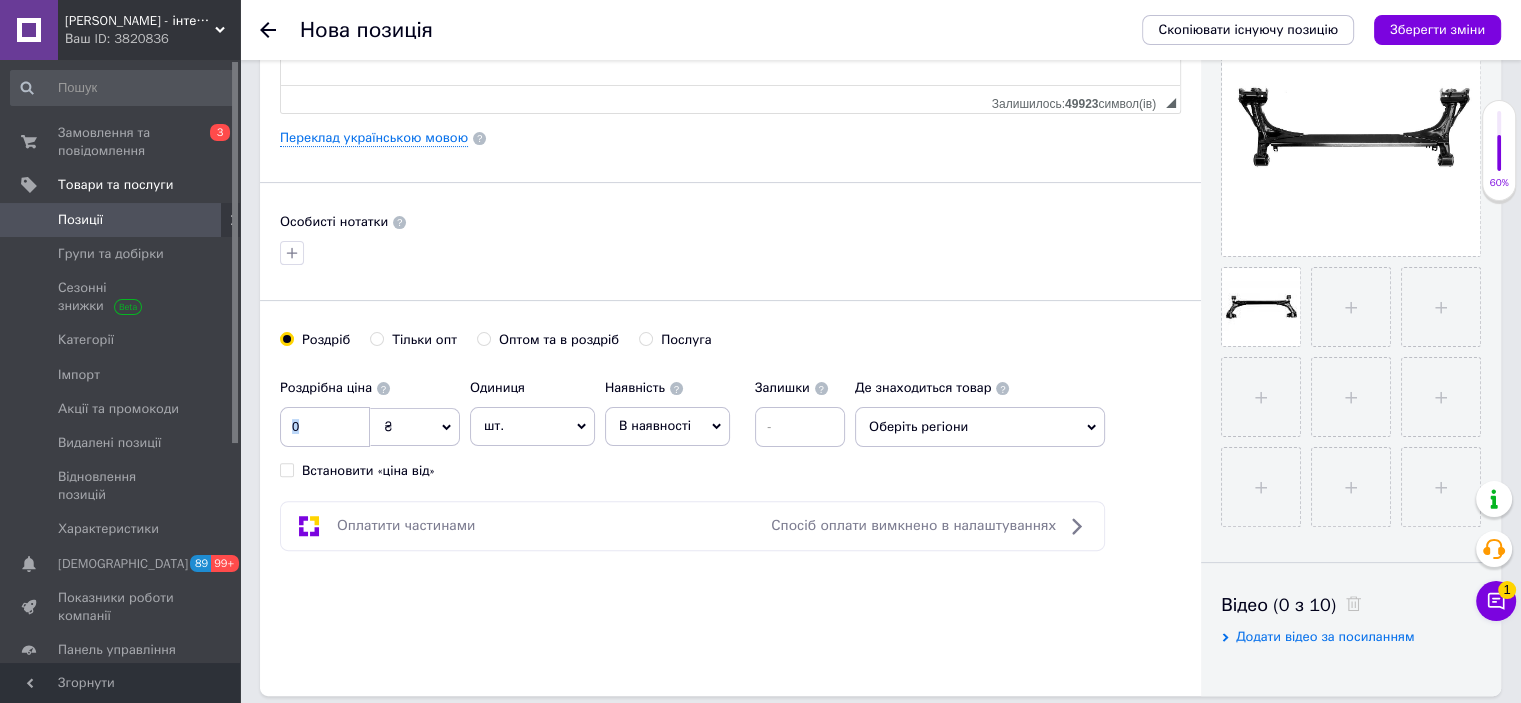 click on "Роздрібна ціна ₴ $ EUR CHF GBP ¥ PLN ₸ MDL HUF KGS CNY TRY KRW lei Встановити «ціна від»" at bounding box center (370, 424) 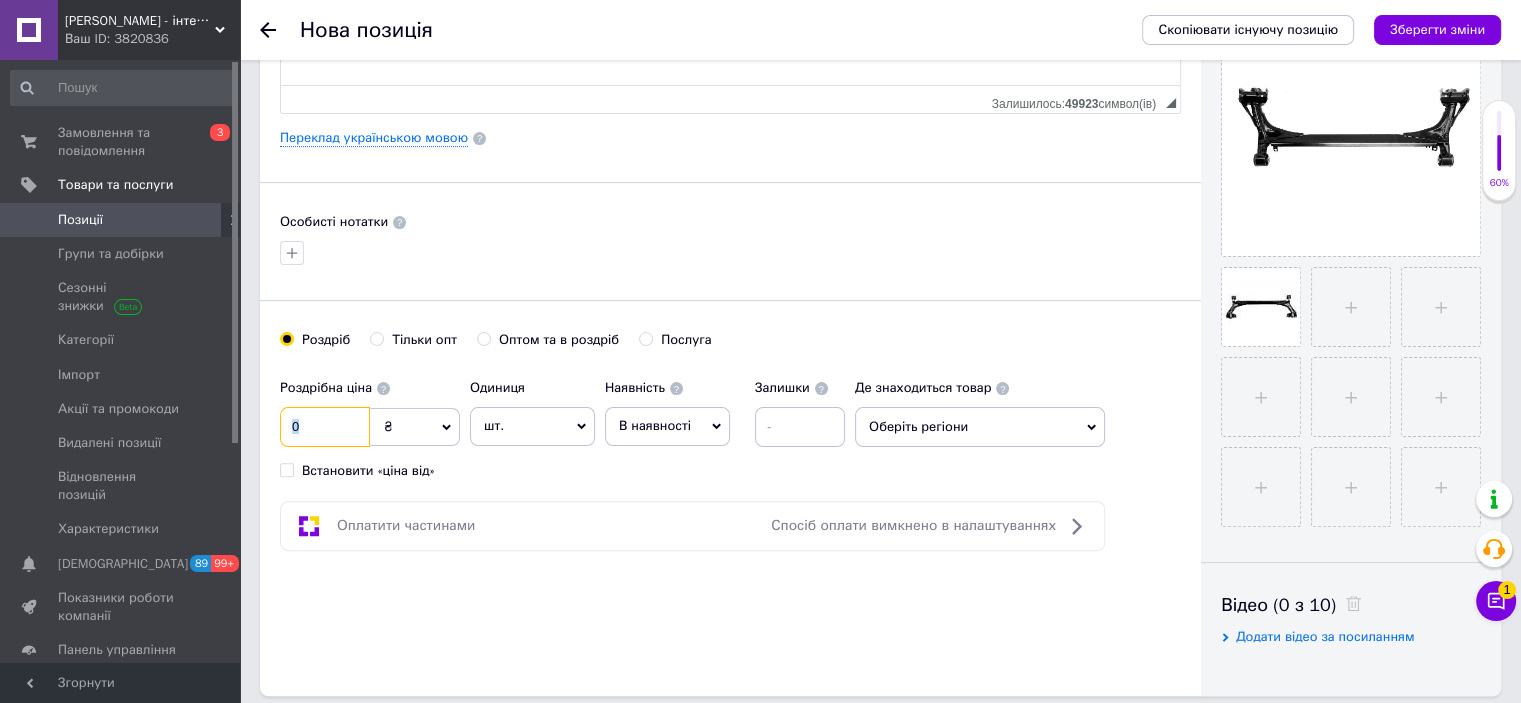 click at bounding box center [325, 427] 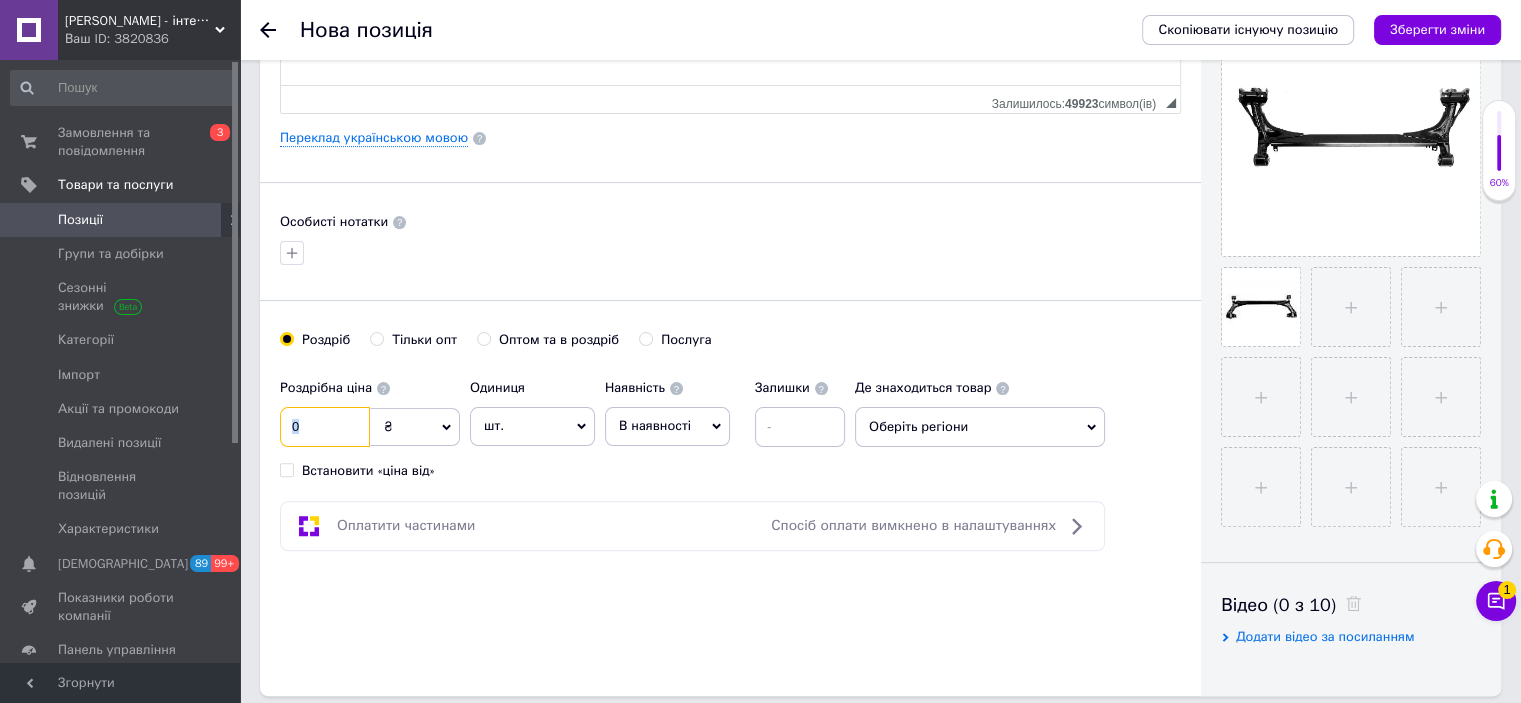 click at bounding box center (325, 427) 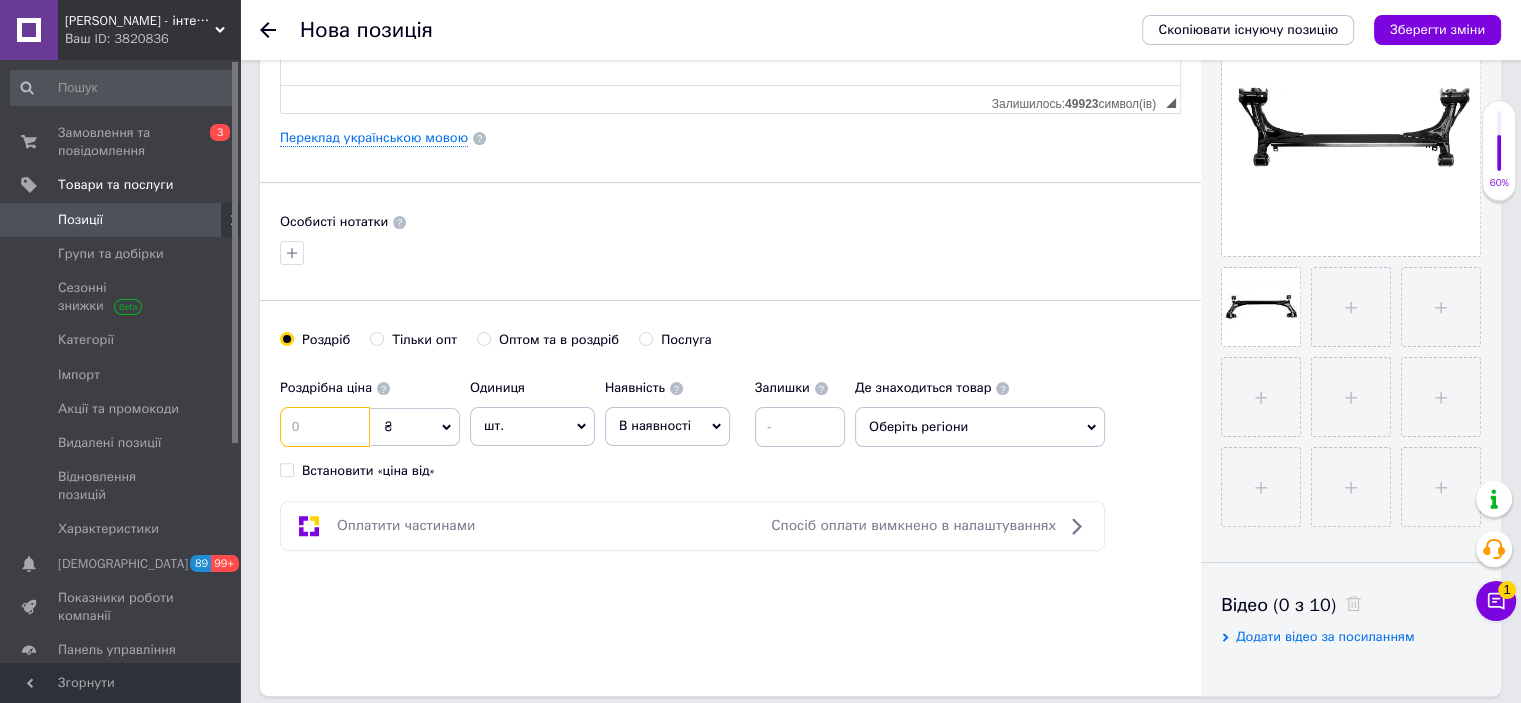 click at bounding box center (325, 427) 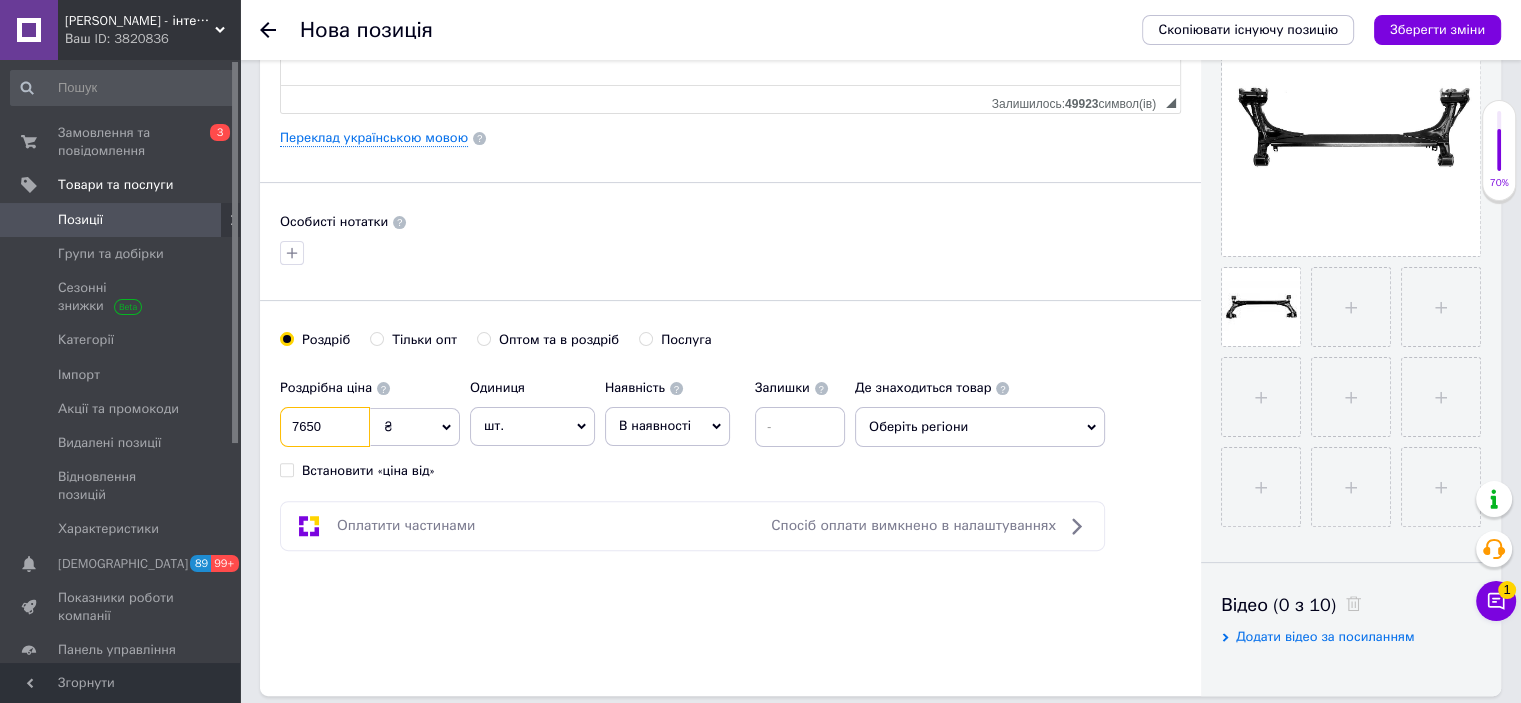 type on "7650" 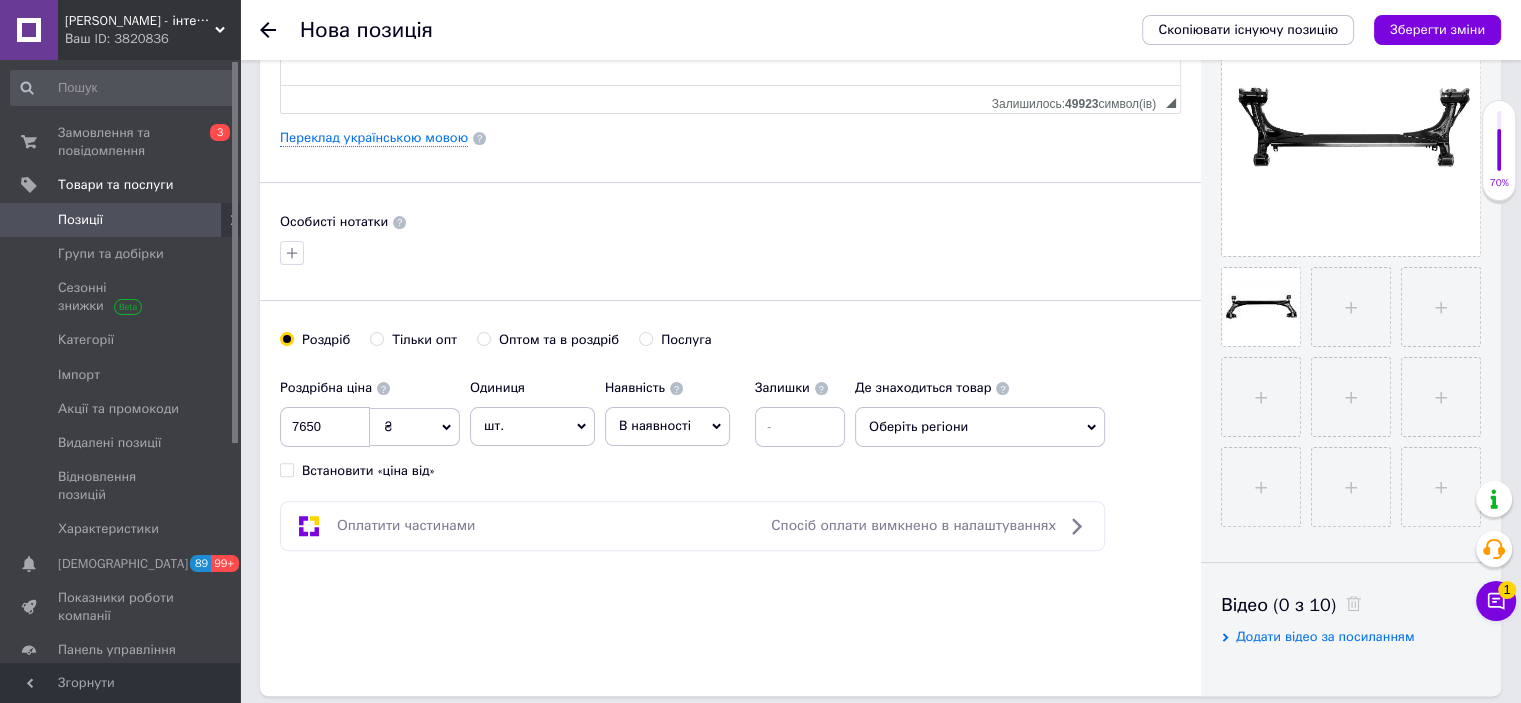 drag, startPoint x: 692, startPoint y: 431, endPoint x: 673, endPoint y: 472, distance: 45.188496 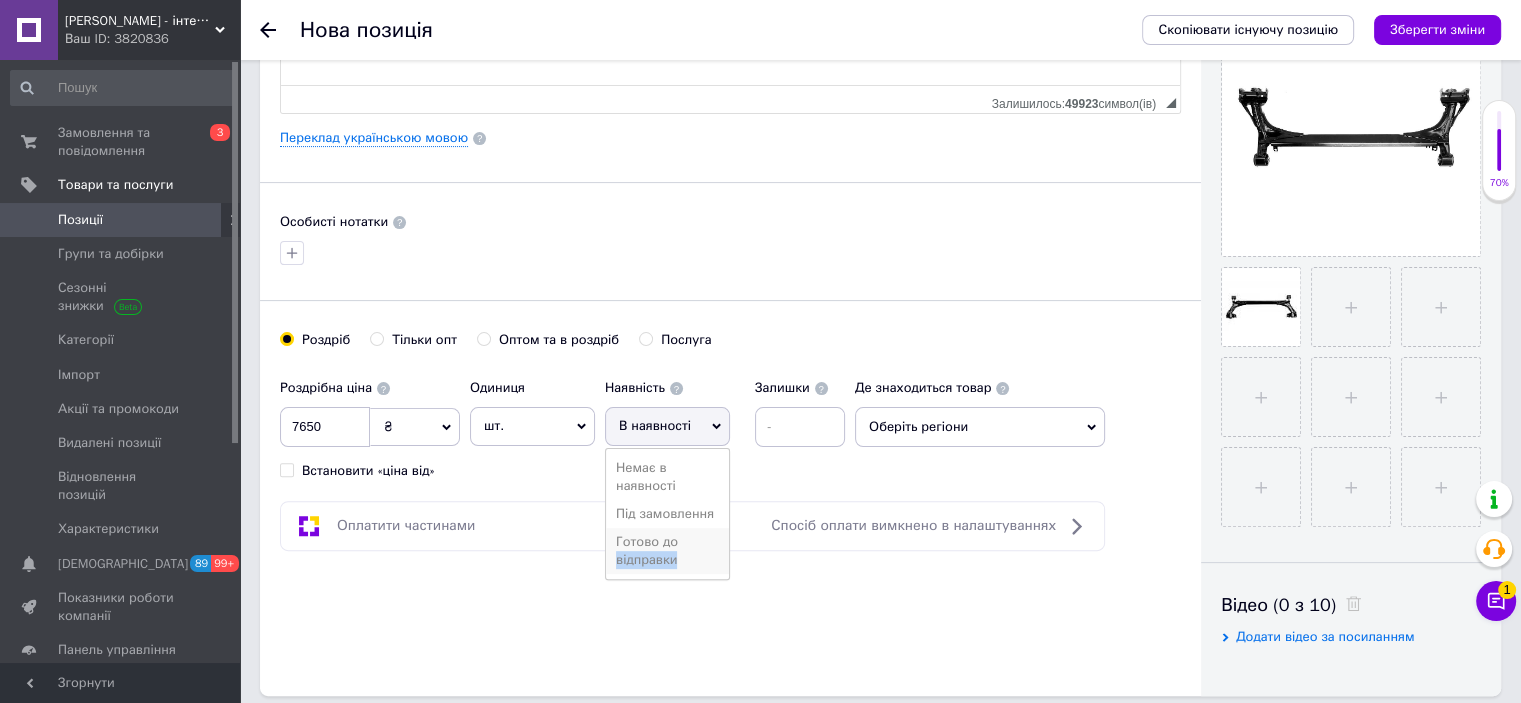 click on "Готово до відправки" at bounding box center (667, 551) 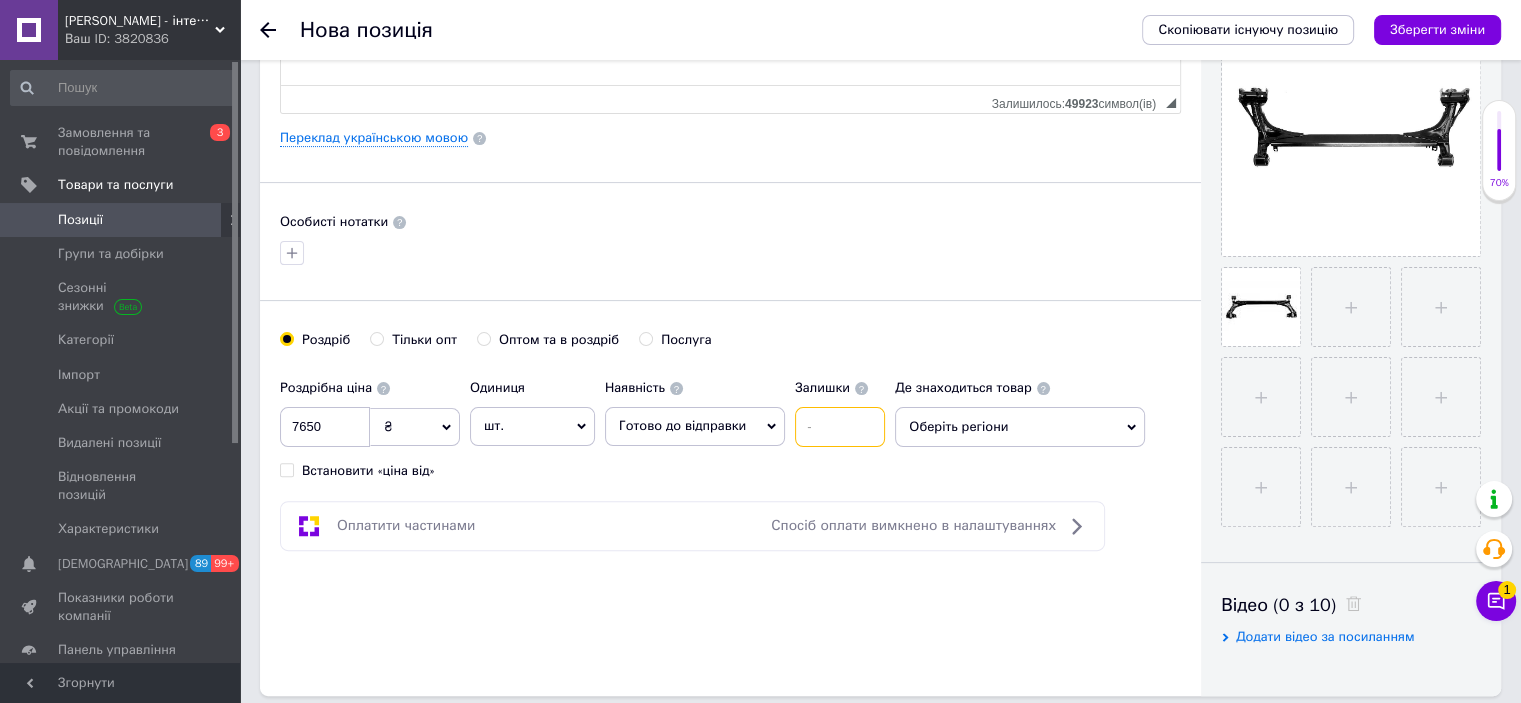 click at bounding box center (840, 427) 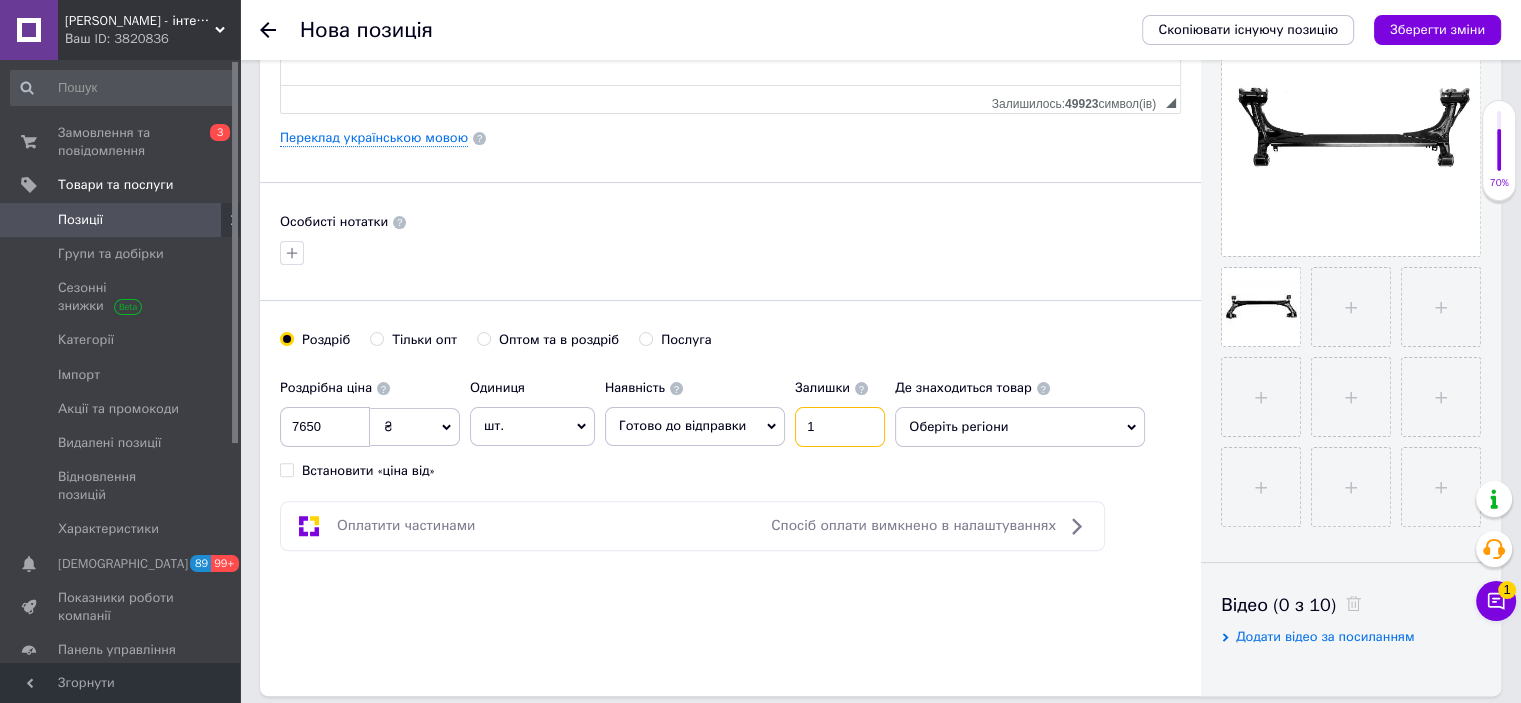 type on "1" 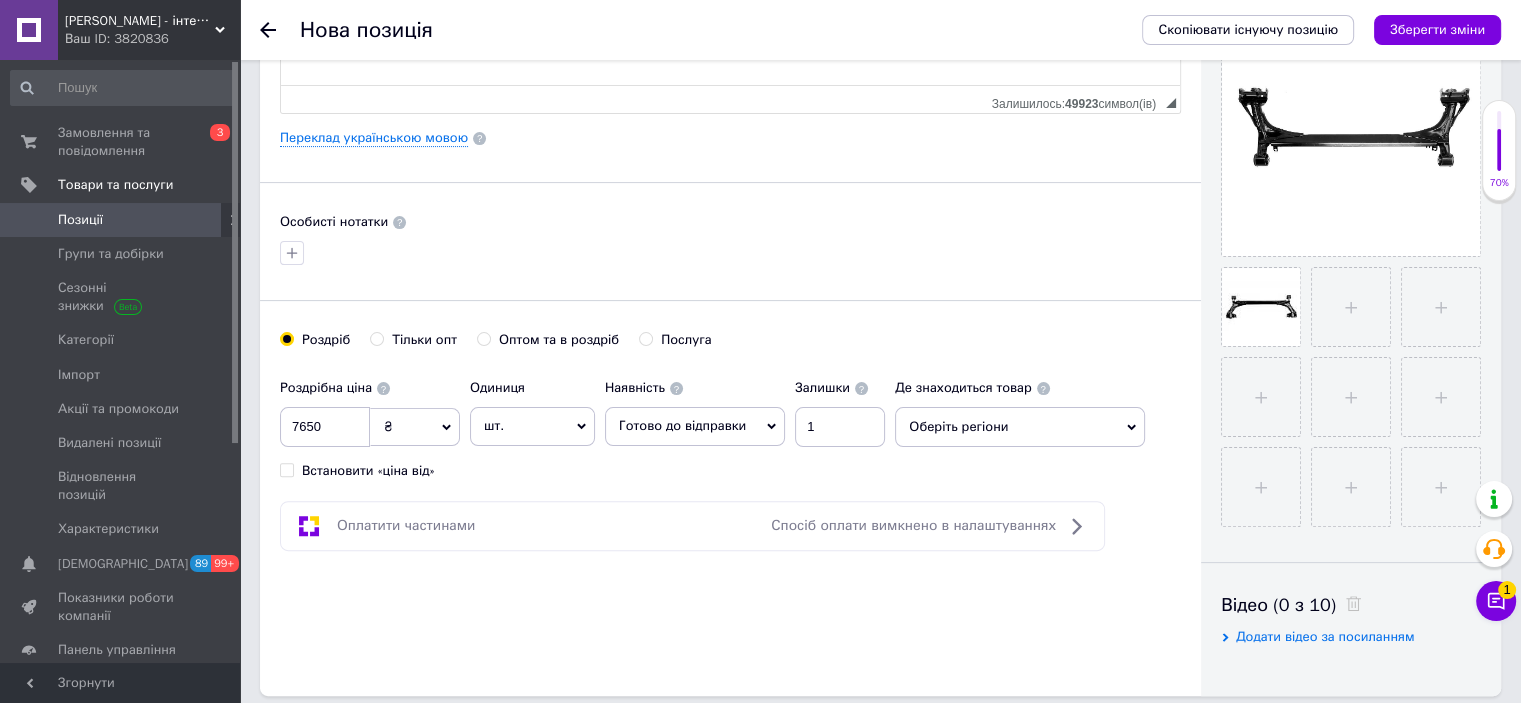 click on "Основна інформація Назва позиції (Російська) ✱ Балка моста оси, подрамник задней подвески VW Polo III ([DATE]-[DATE]), 6N0500047F Код/Артикул ZRZ-VW-016 Опис (Російська) ✱ Балка подрамник задний VW Polo III ([DATE]-[DATE]) оригинальный номер: 6n0500047f Розширений текстовий редактор, 05E755BA-B3CF-4A2A-A874-16F9CC5F618E Панель інструментів редактора Форматування Форматування Розмір Розмір   Жирний  Сполучення клавіш Ctrl+B   Курсив  Сполучення клавіш Ctrl+I   Підкреслений  Сполучення клавіш Ctrl+U   Видалити форматування   Повернути  Сполучення клавіш Ctrl+Z   Вставити/видалити нумерований список     По лівому краю     $" at bounding box center [730, 138] 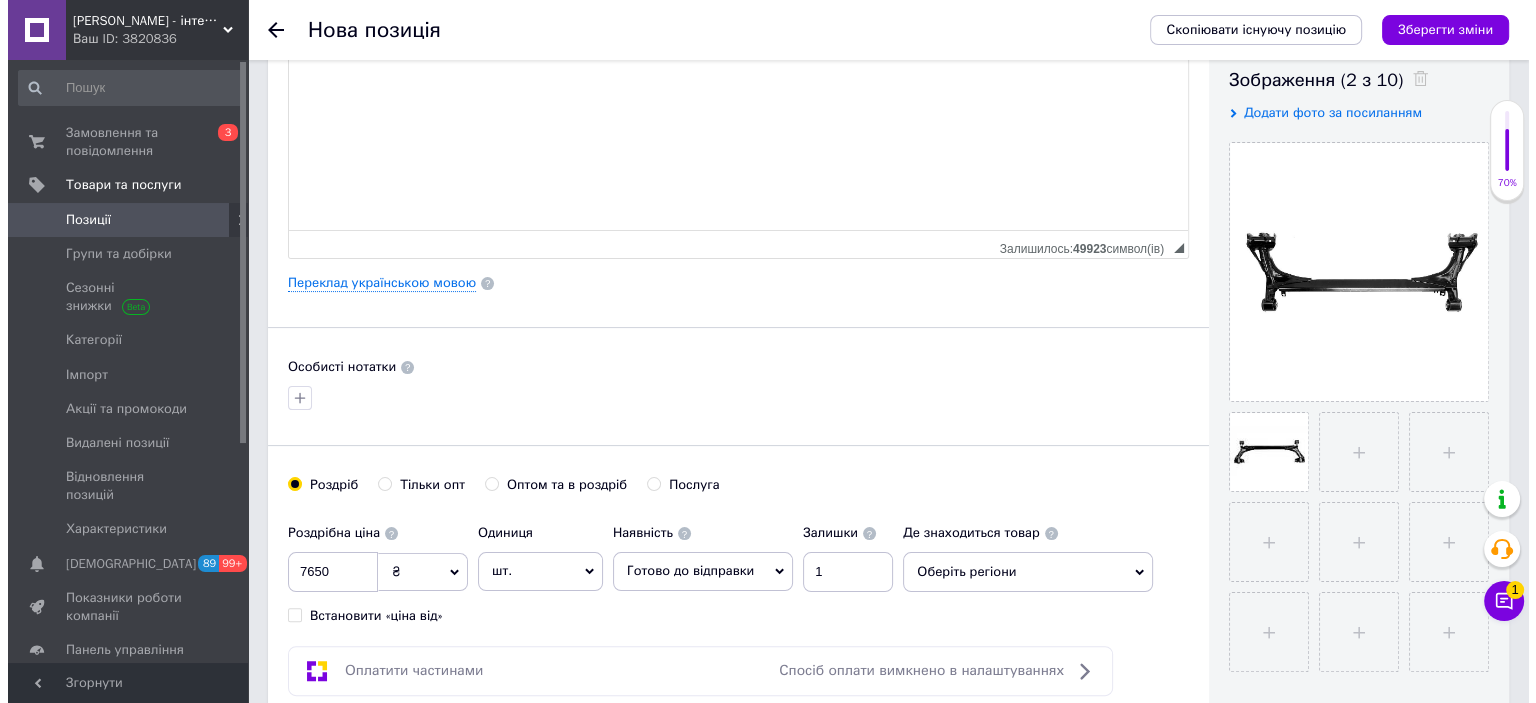 scroll, scrollTop: 0, scrollLeft: 0, axis: both 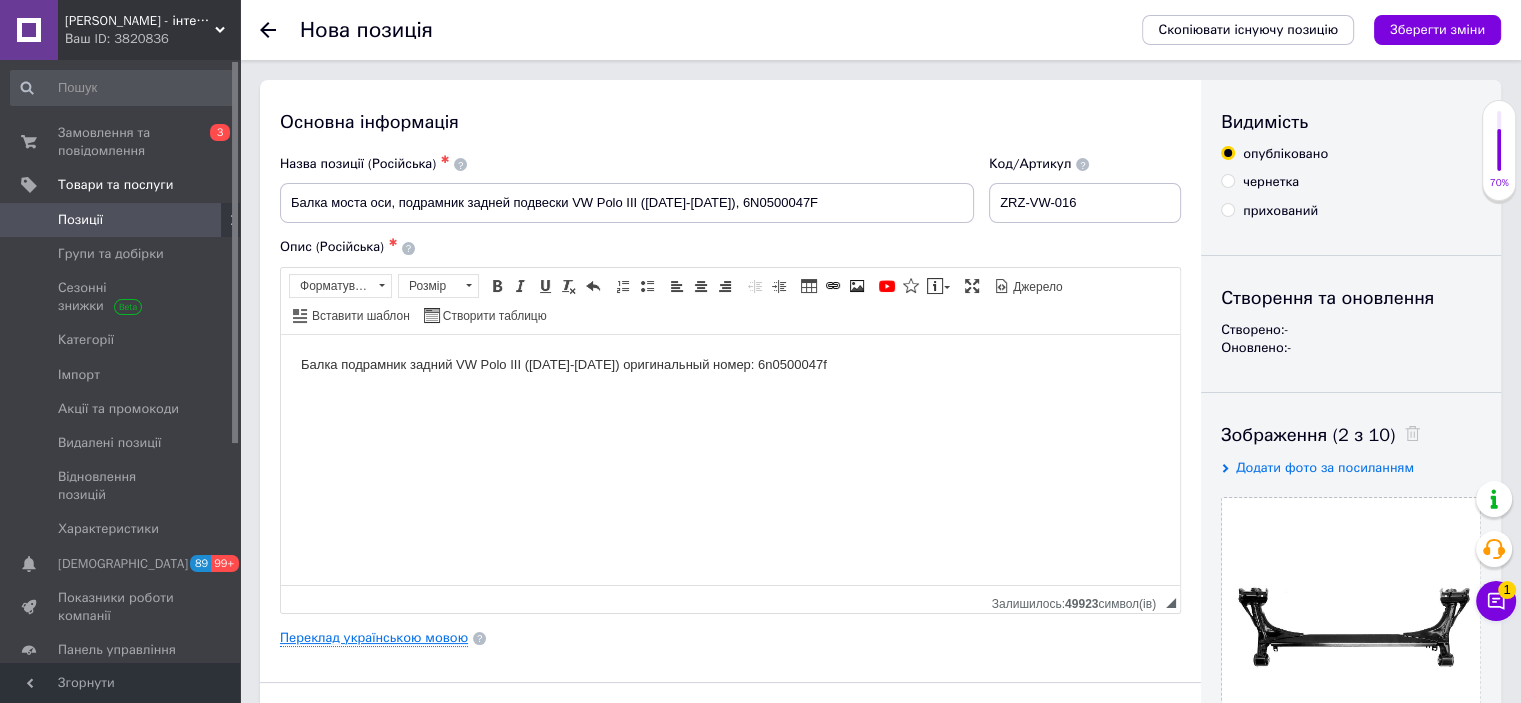click on "Переклад українською мовою" at bounding box center [374, 638] 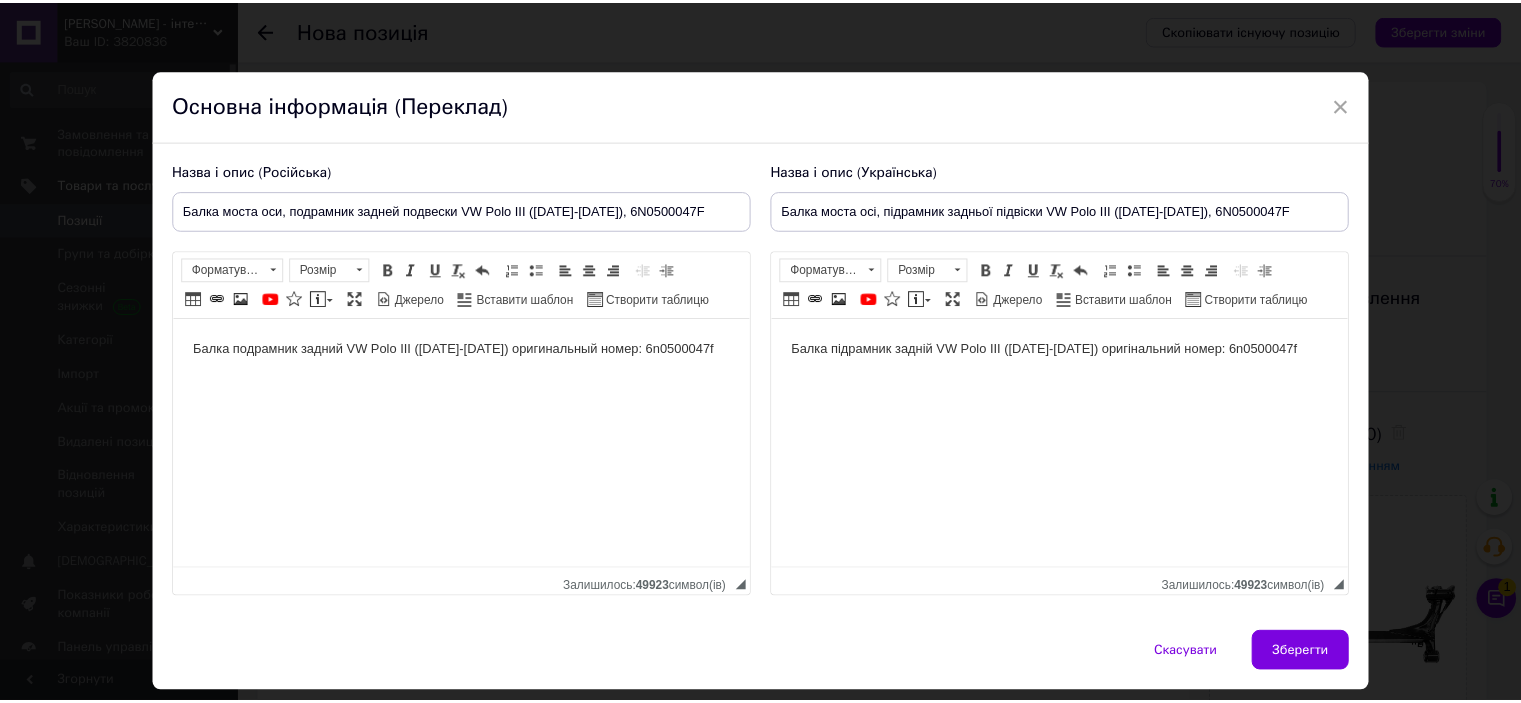 scroll, scrollTop: 0, scrollLeft: 0, axis: both 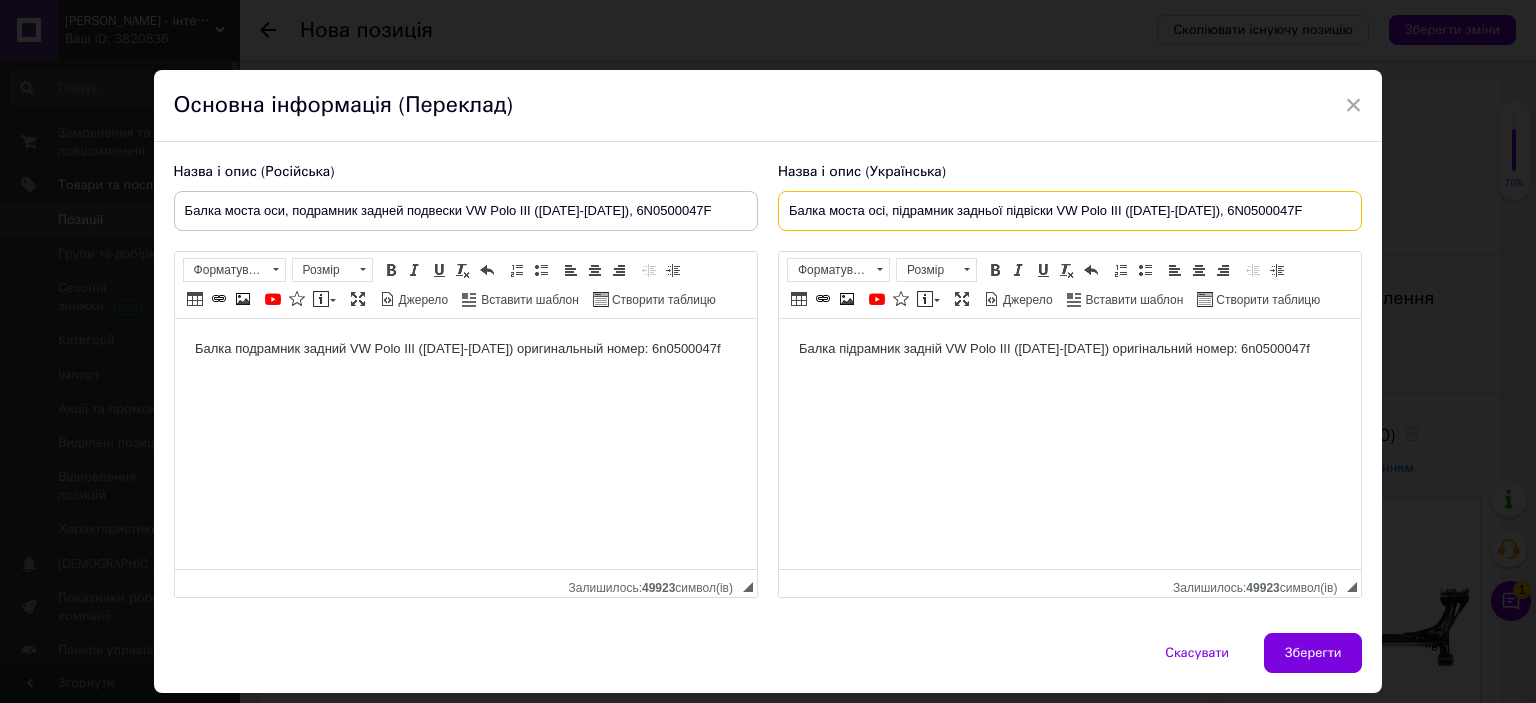 drag, startPoint x: 784, startPoint y: 206, endPoint x: 1120, endPoint y: 202, distance: 336.0238 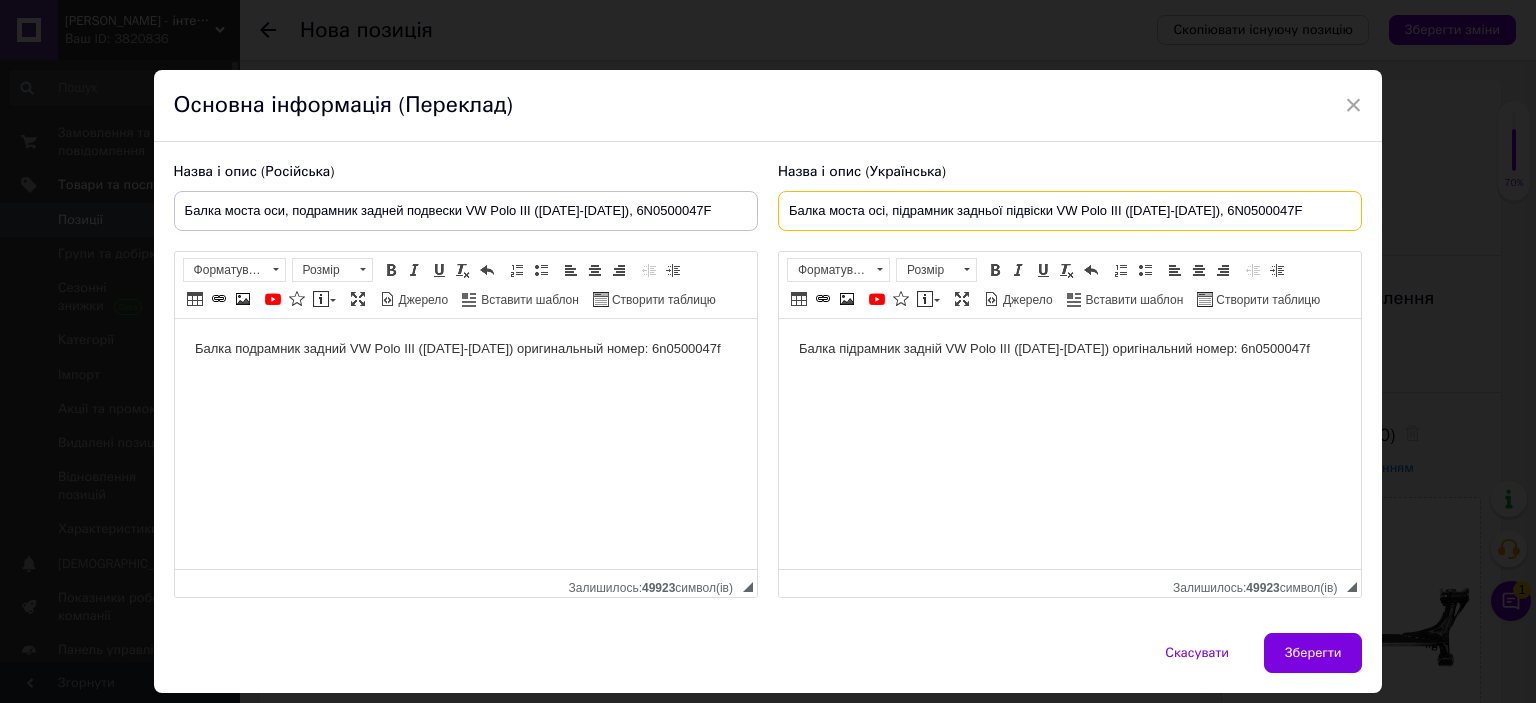 click on "Балка моста осі, підрамник задньої підвіски VW Polo III ([DATE]-[DATE]), 6N0500047F" at bounding box center [1070, 211] 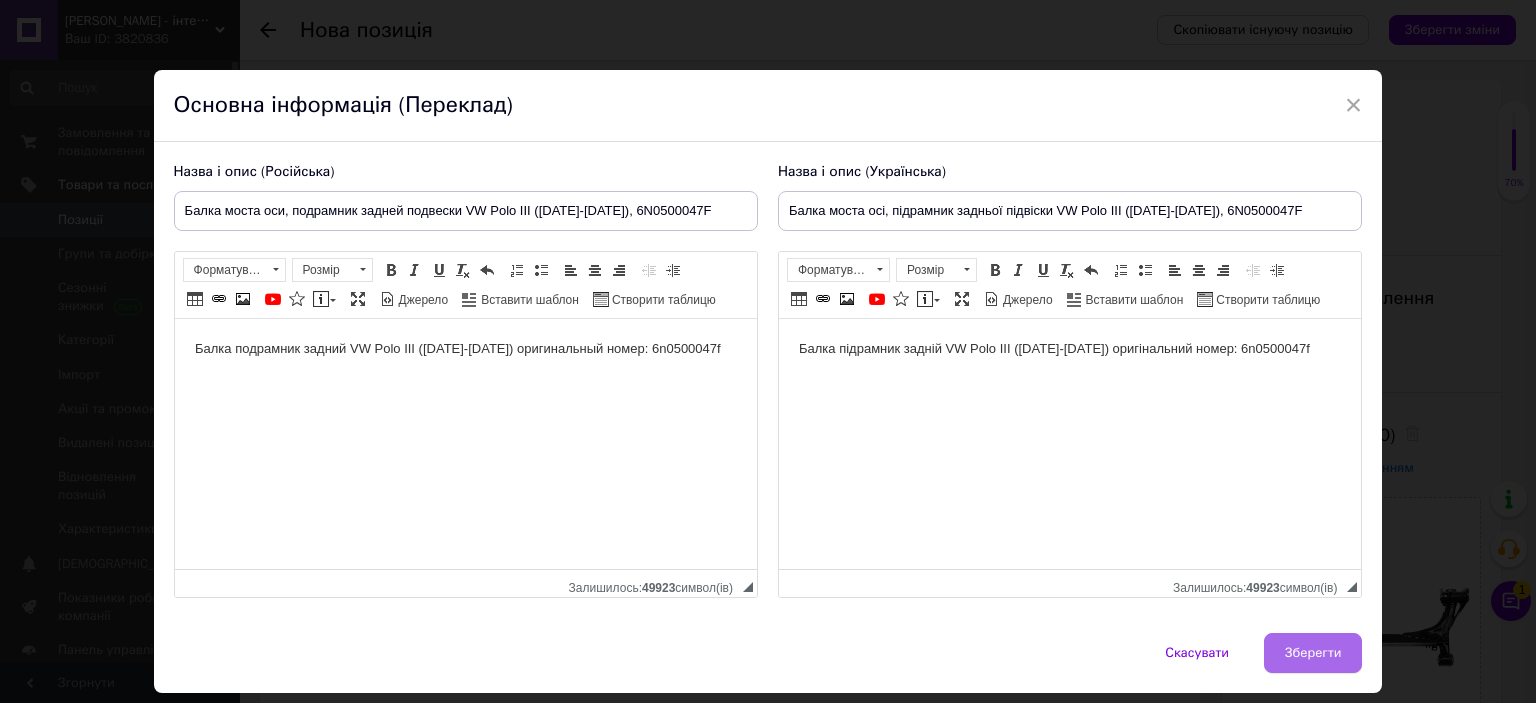 click on "Зберегти" at bounding box center [1313, 653] 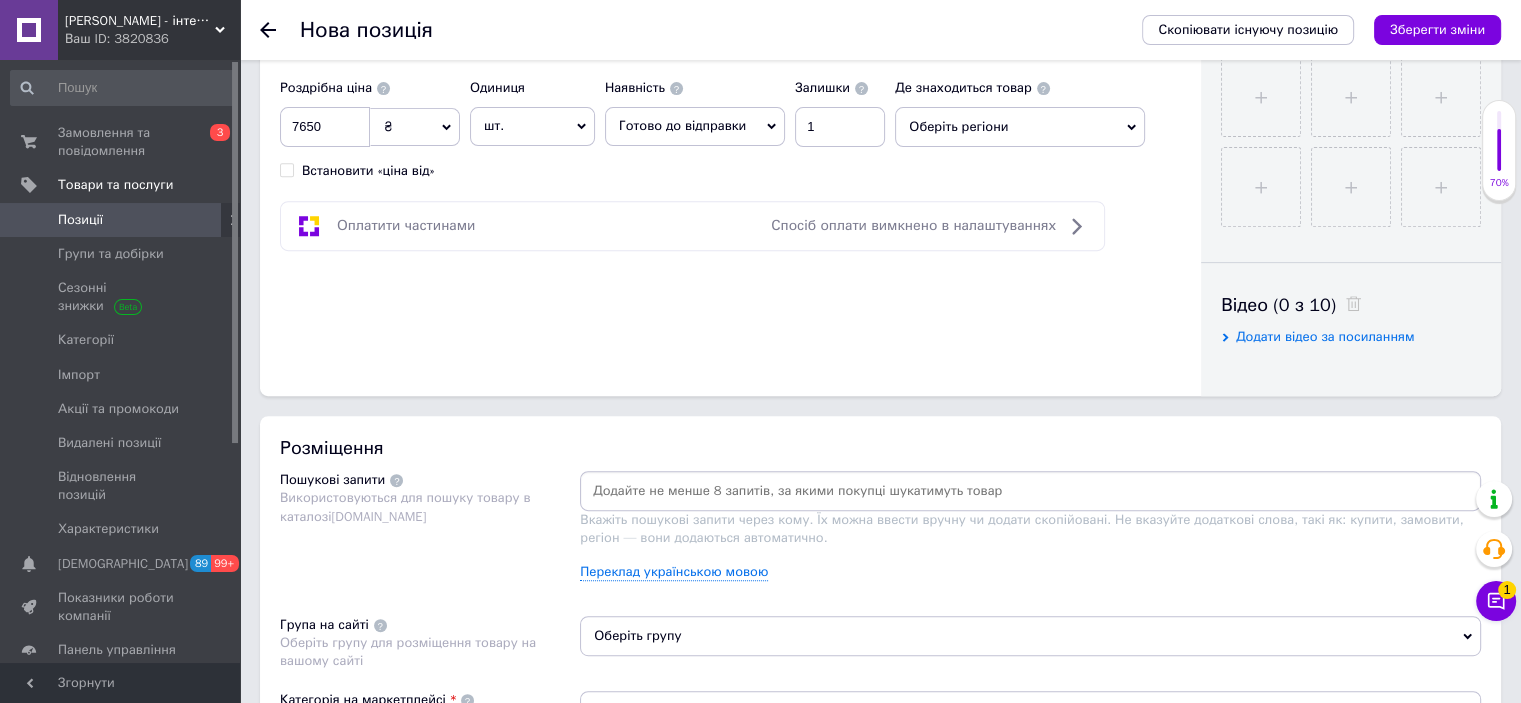 scroll, scrollTop: 900, scrollLeft: 0, axis: vertical 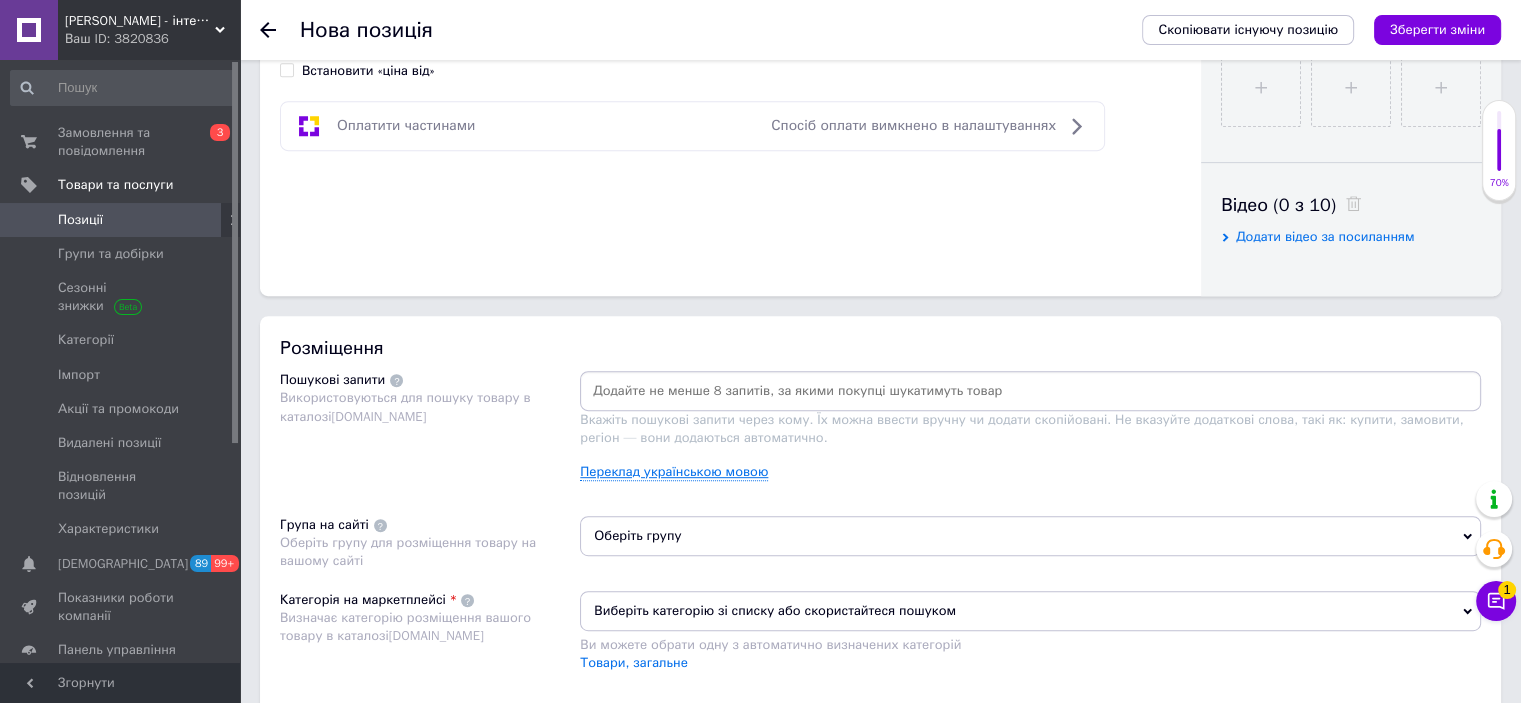 click on "Переклад українською мовою" at bounding box center [674, 472] 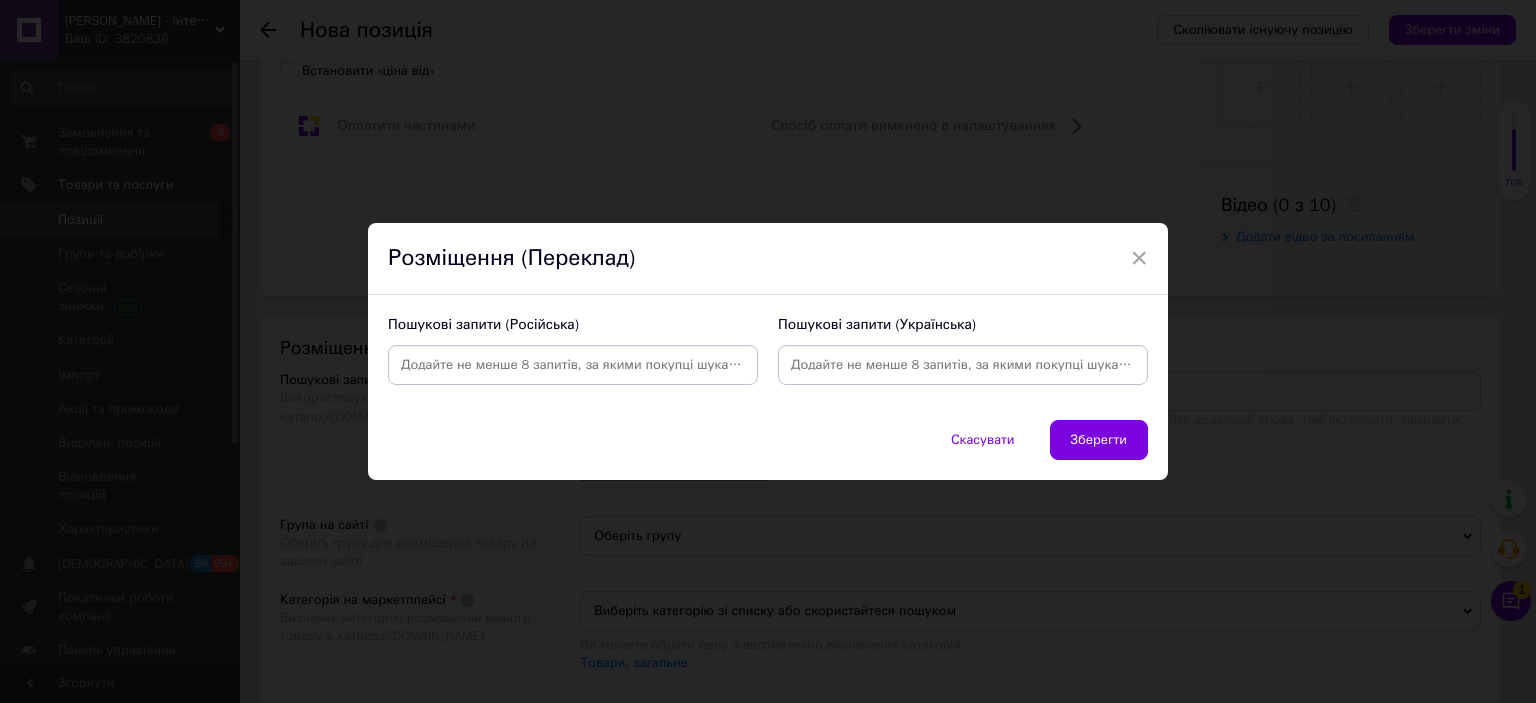 click at bounding box center (573, 365) 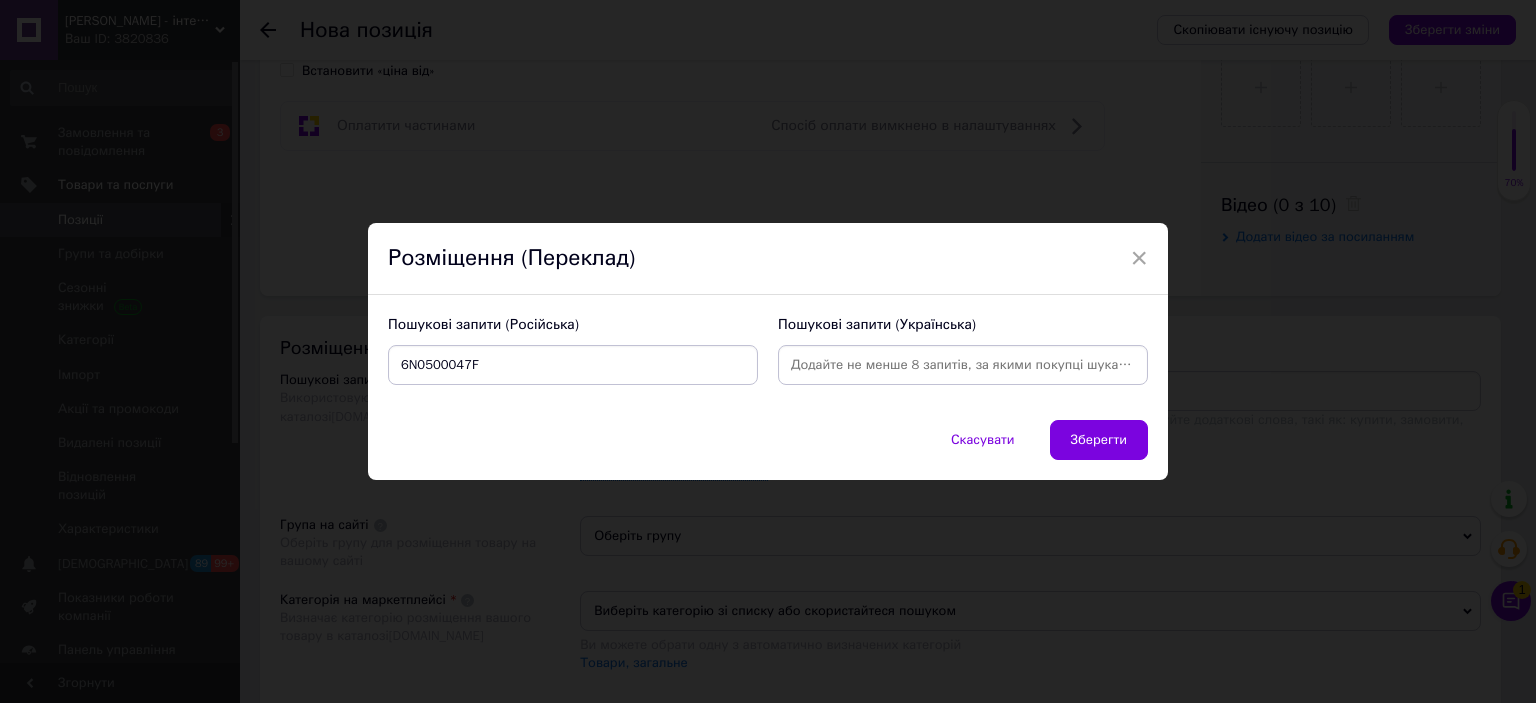 type 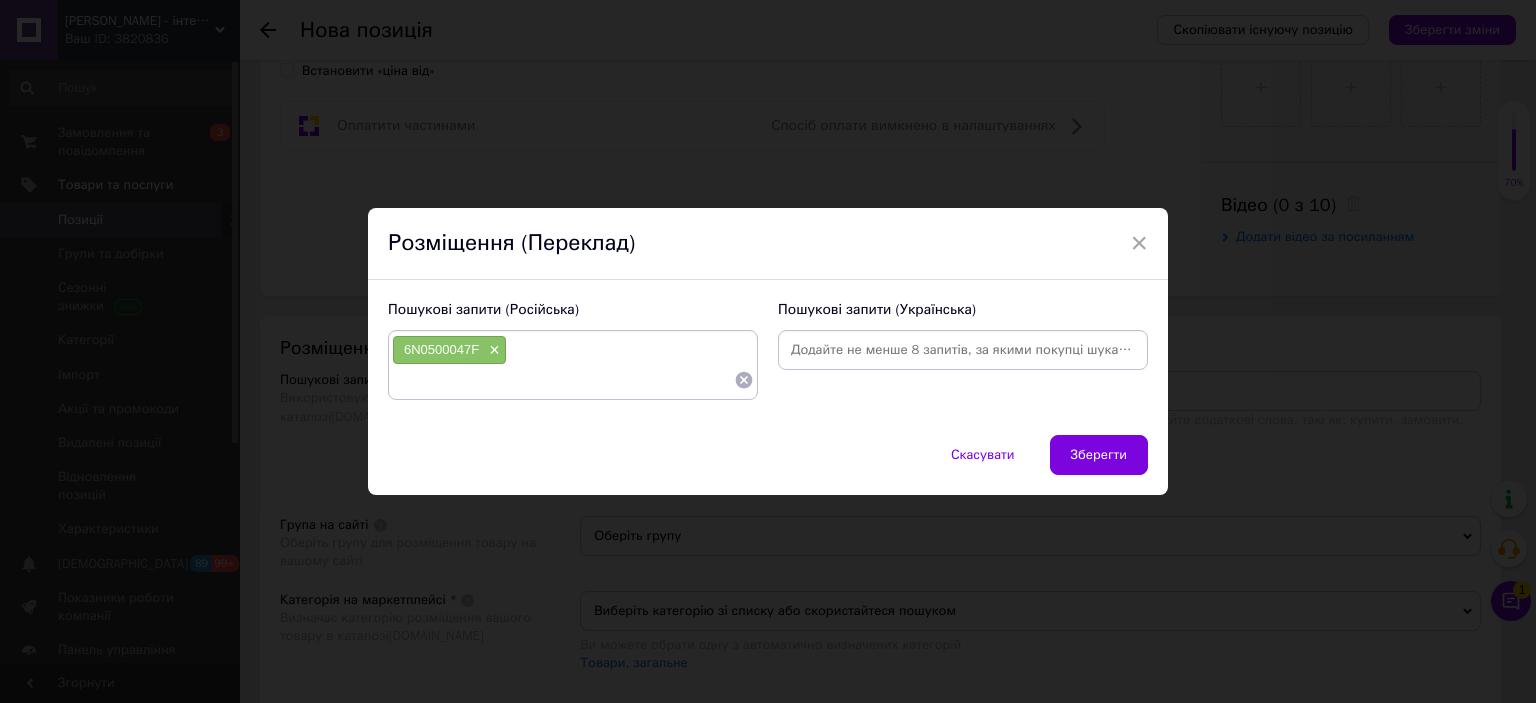 click on "Пошукові запити (Українська)" at bounding box center (963, 350) 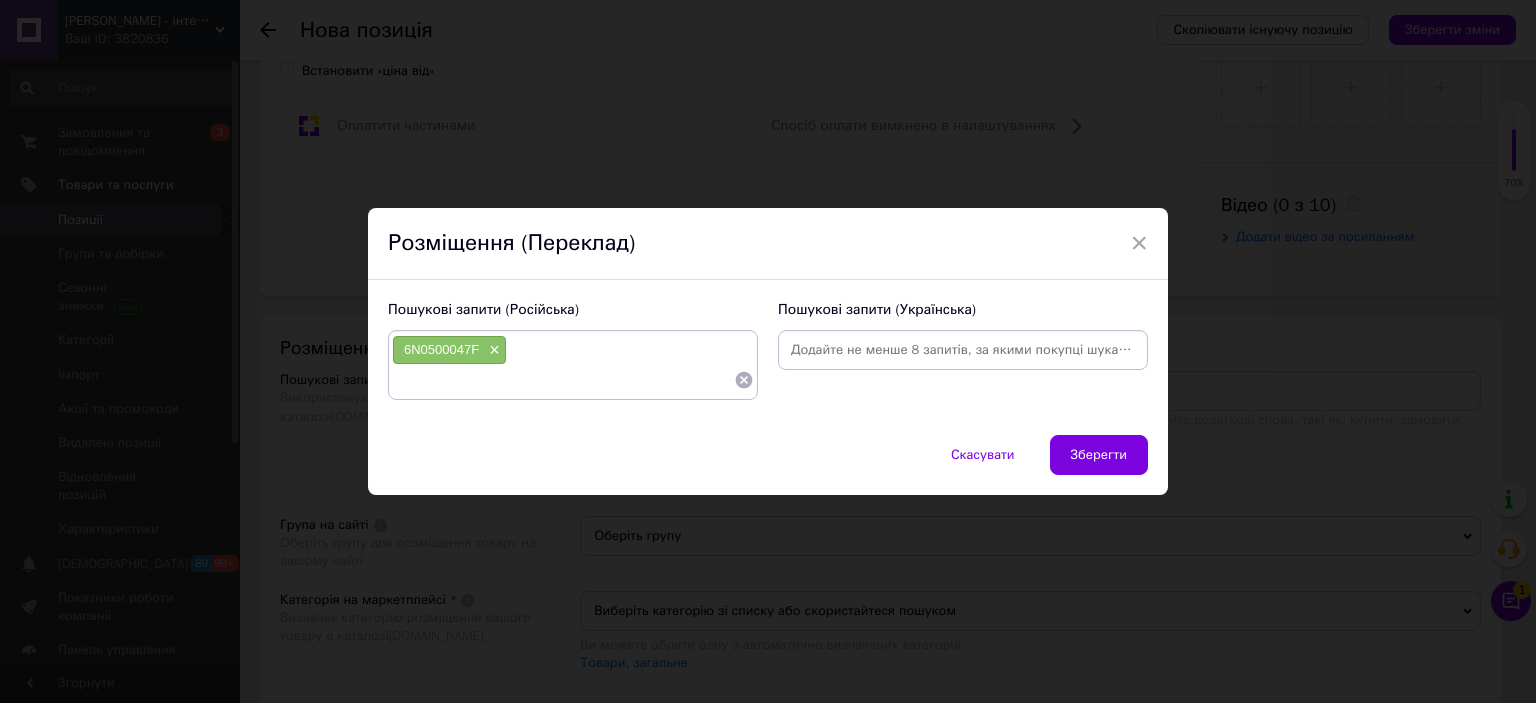 drag, startPoint x: 853, startPoint y: 351, endPoint x: 850, endPoint y: 340, distance: 11.401754 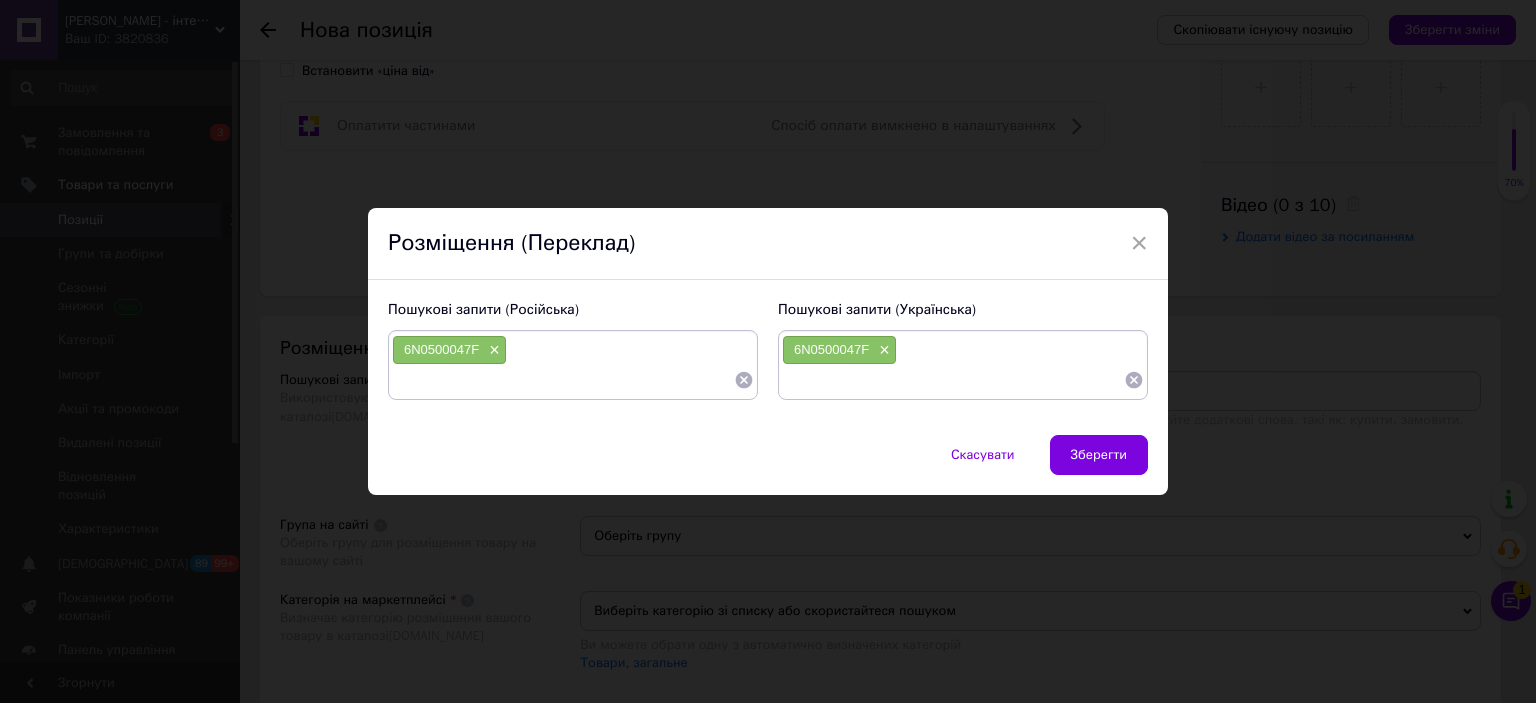 paste on "ZRZ-VW-016" 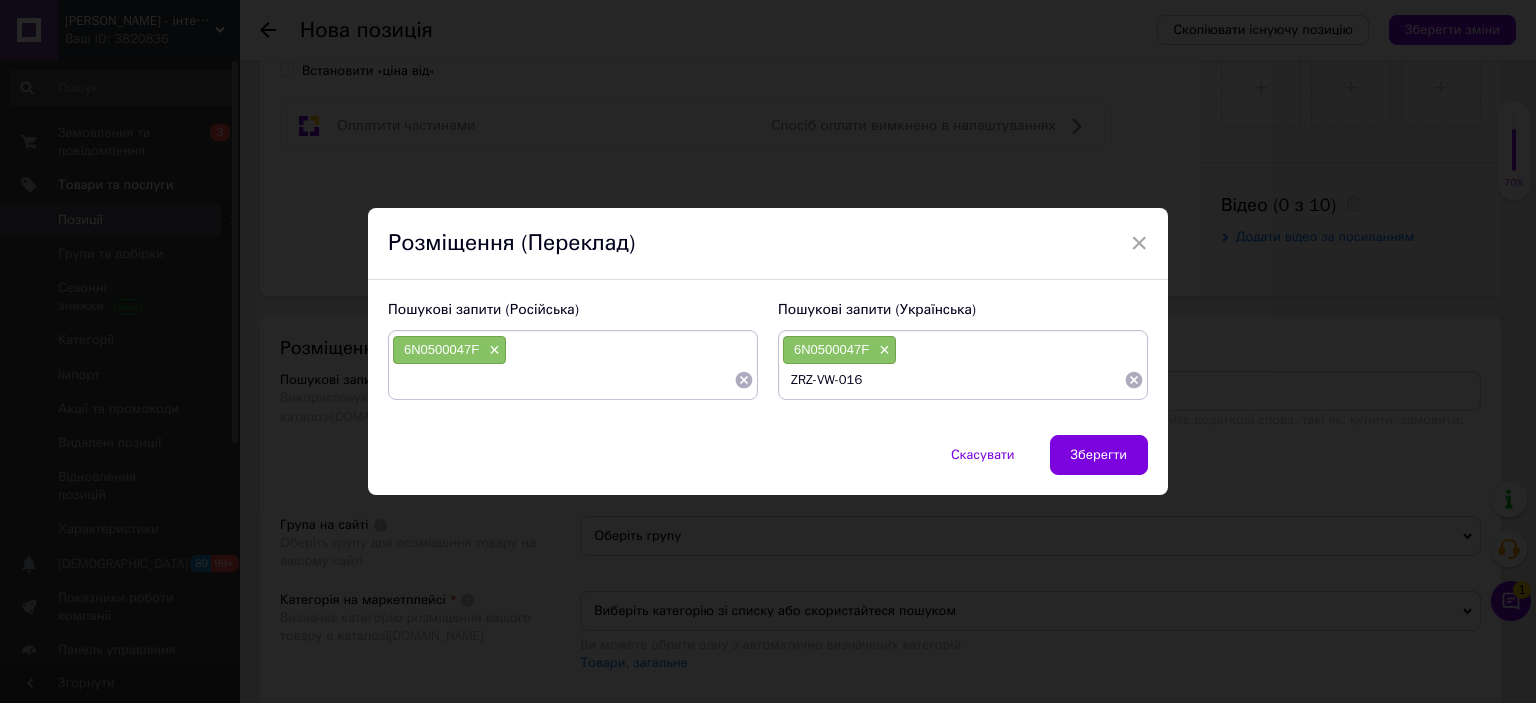 type 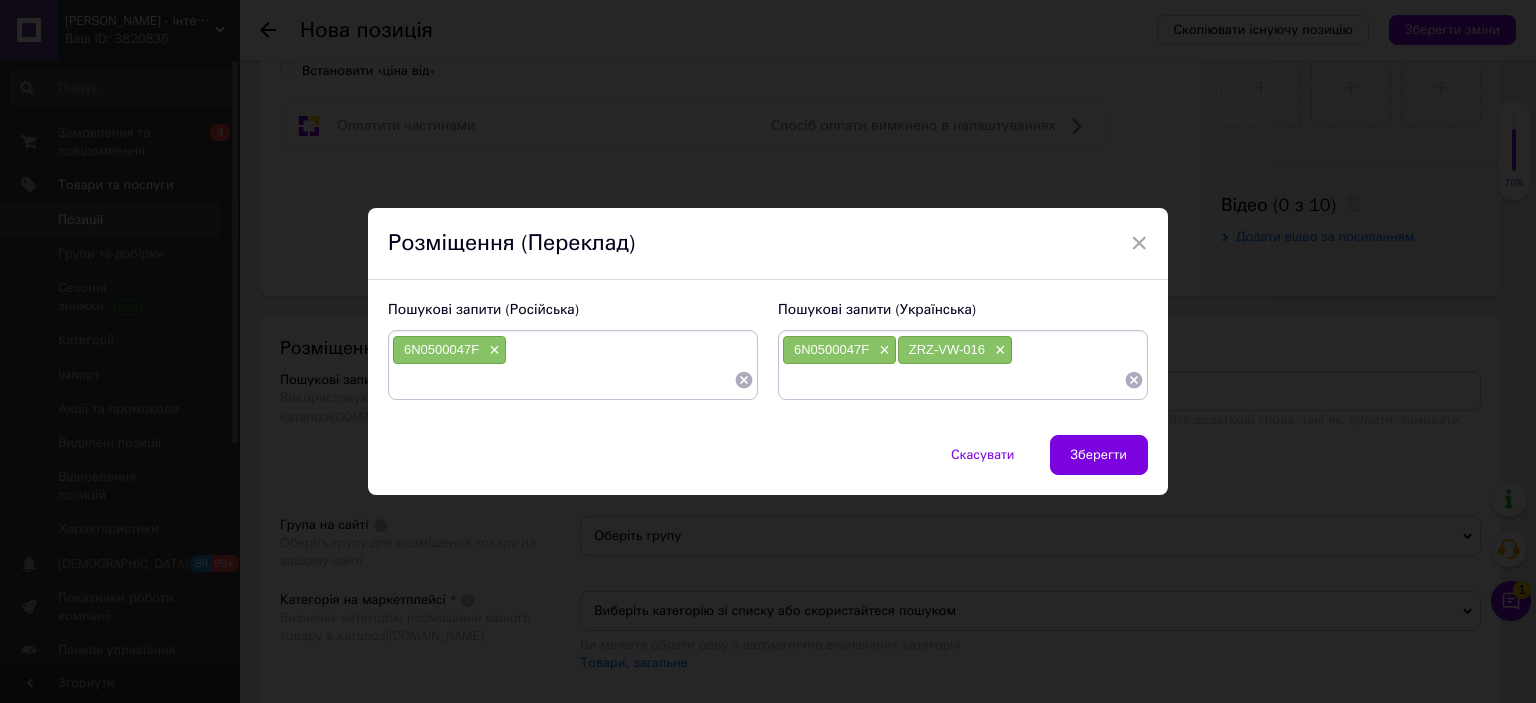 click at bounding box center [563, 380] 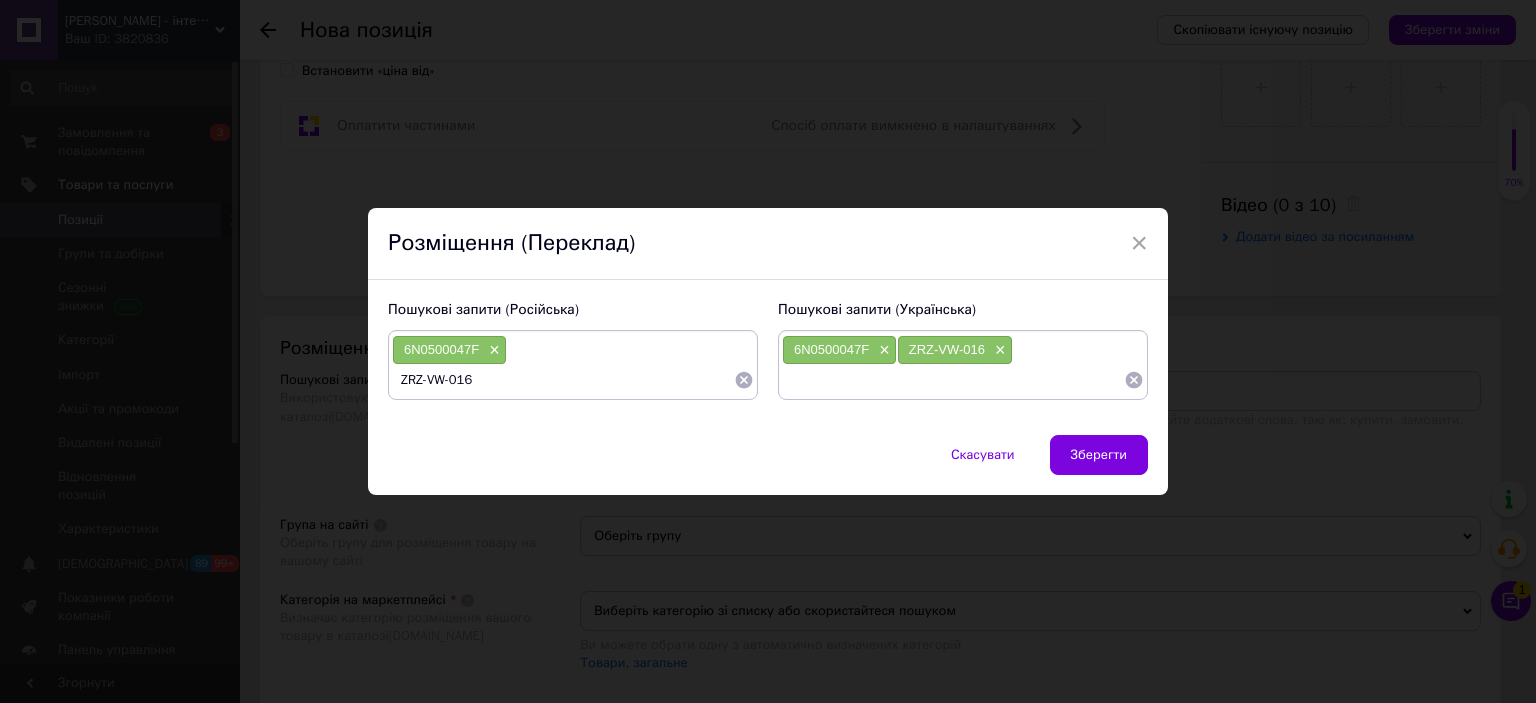 type 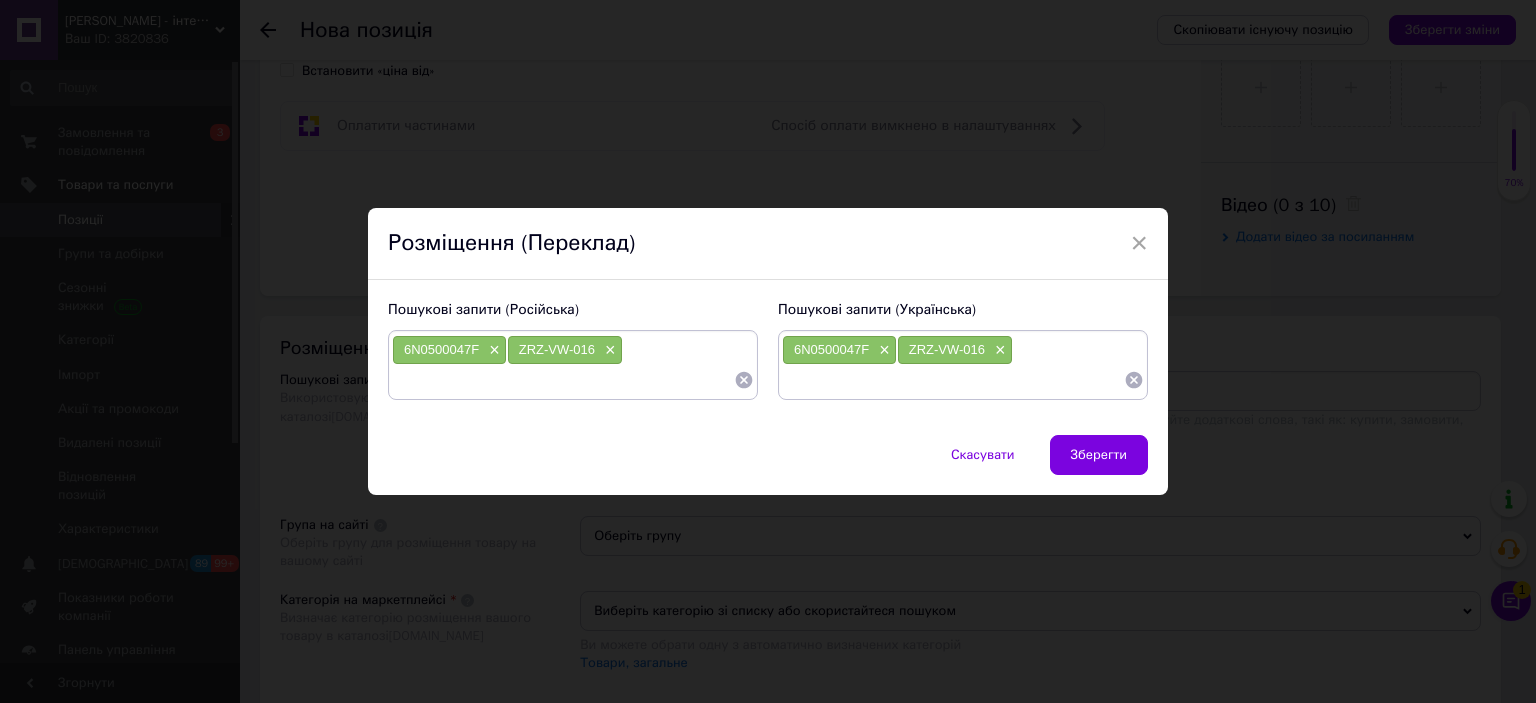 click at bounding box center (953, 380) 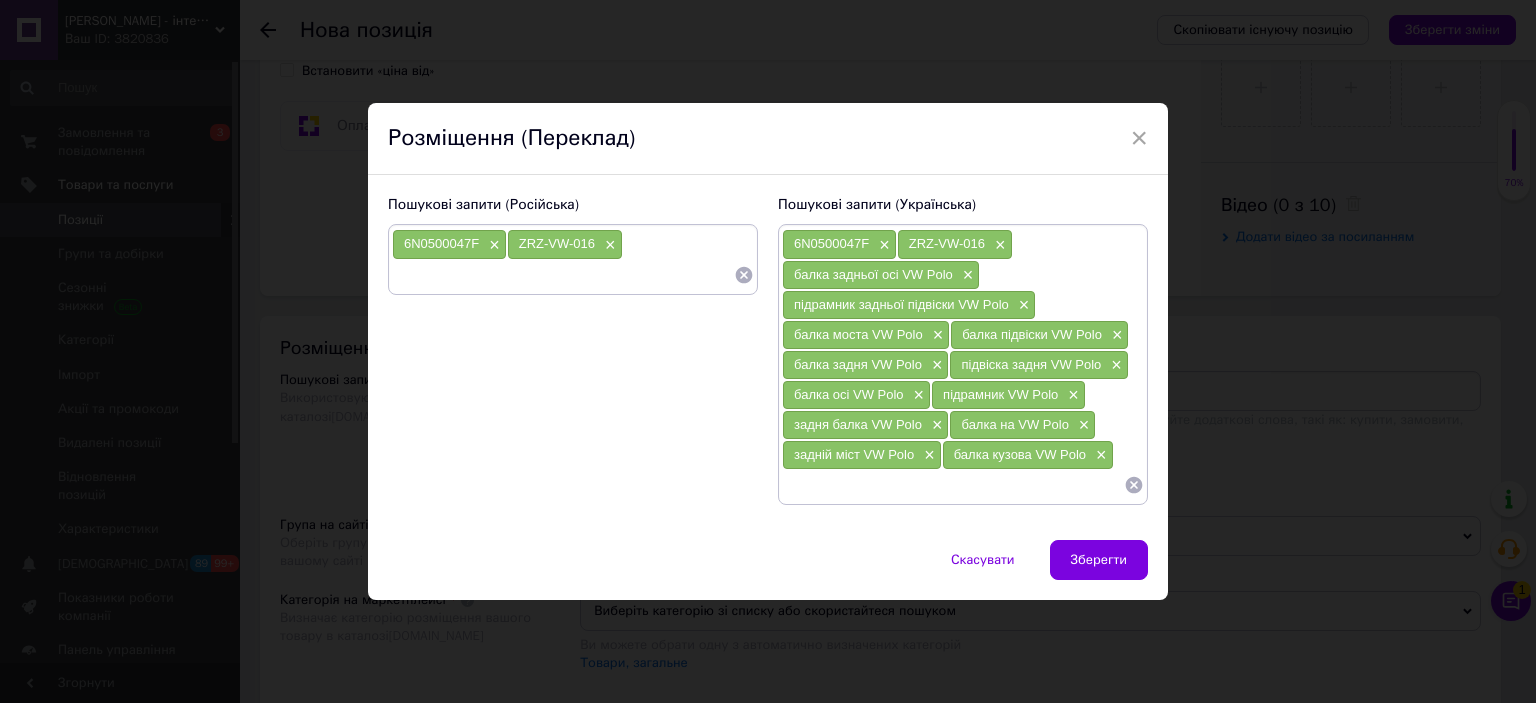 click on "6N0500047F × ZRZ-VW-016 ×" at bounding box center [573, 259] 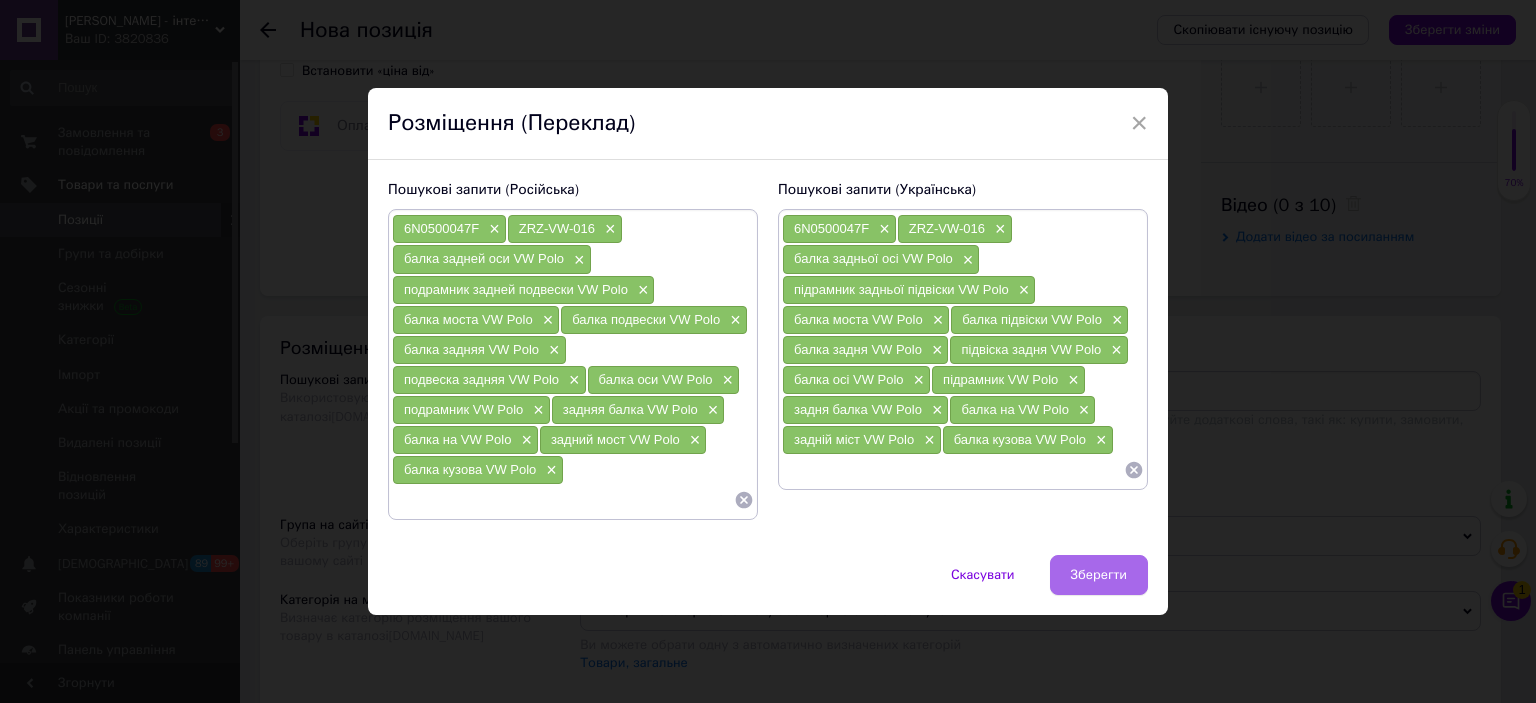 click on "Зберегти" at bounding box center [1099, 575] 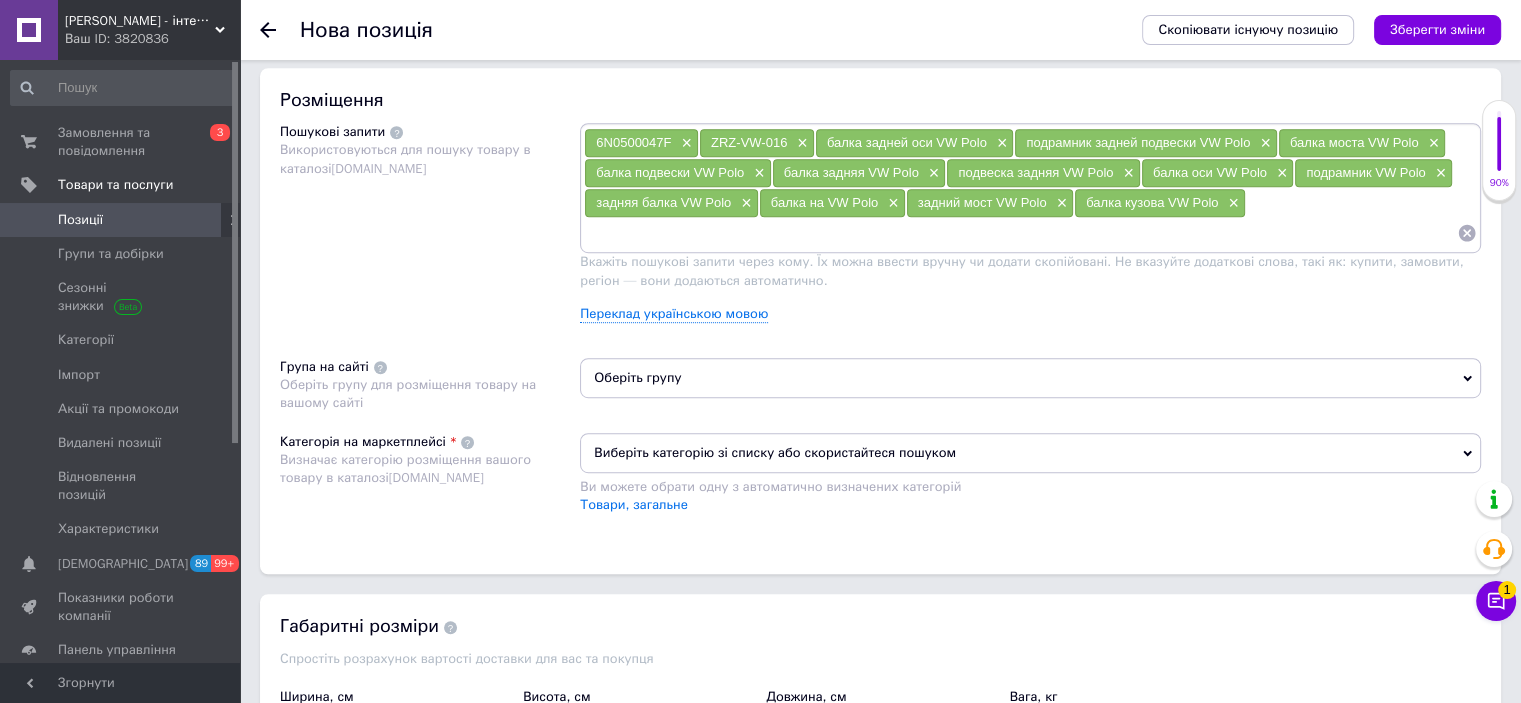 scroll, scrollTop: 1300, scrollLeft: 0, axis: vertical 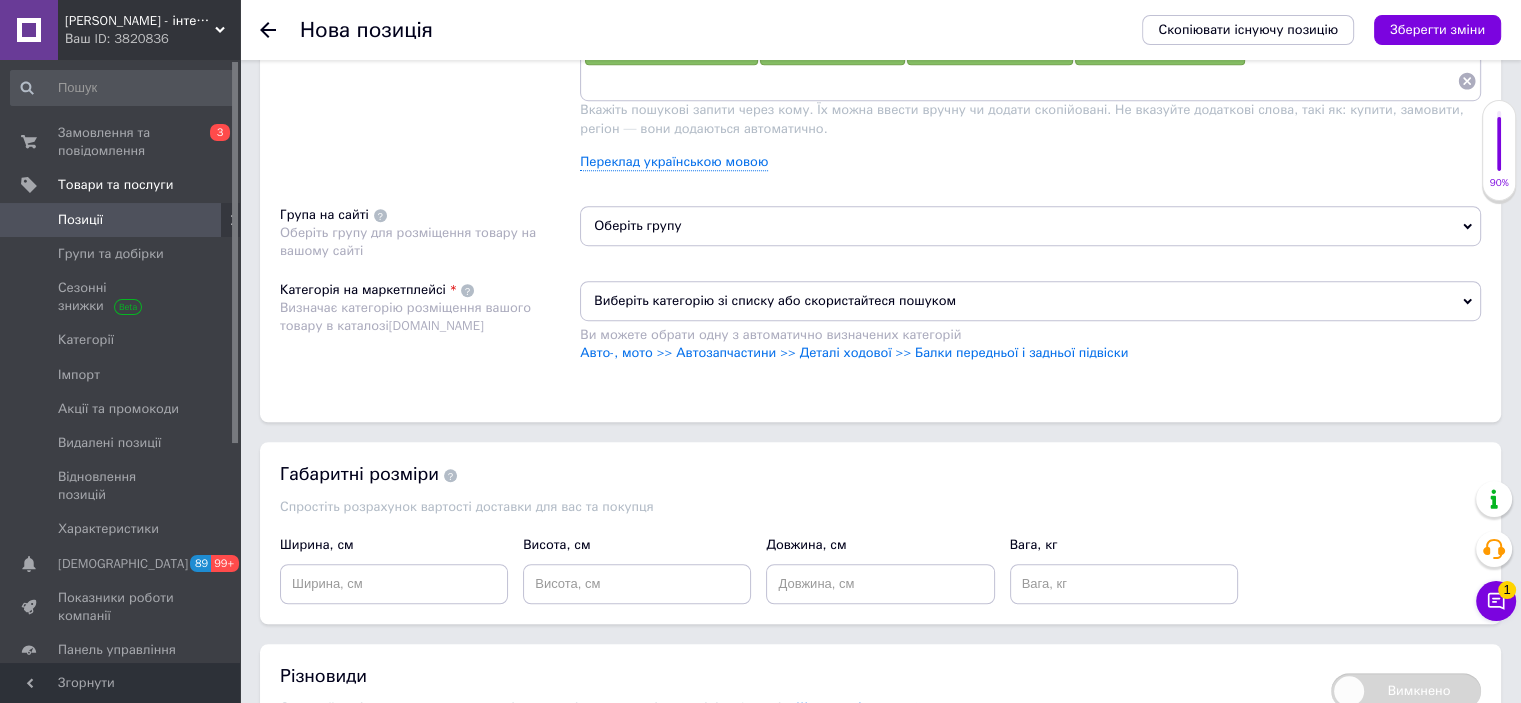 drag, startPoint x: 781, startPoint y: 343, endPoint x: 786, endPoint y: 329, distance: 14.866069 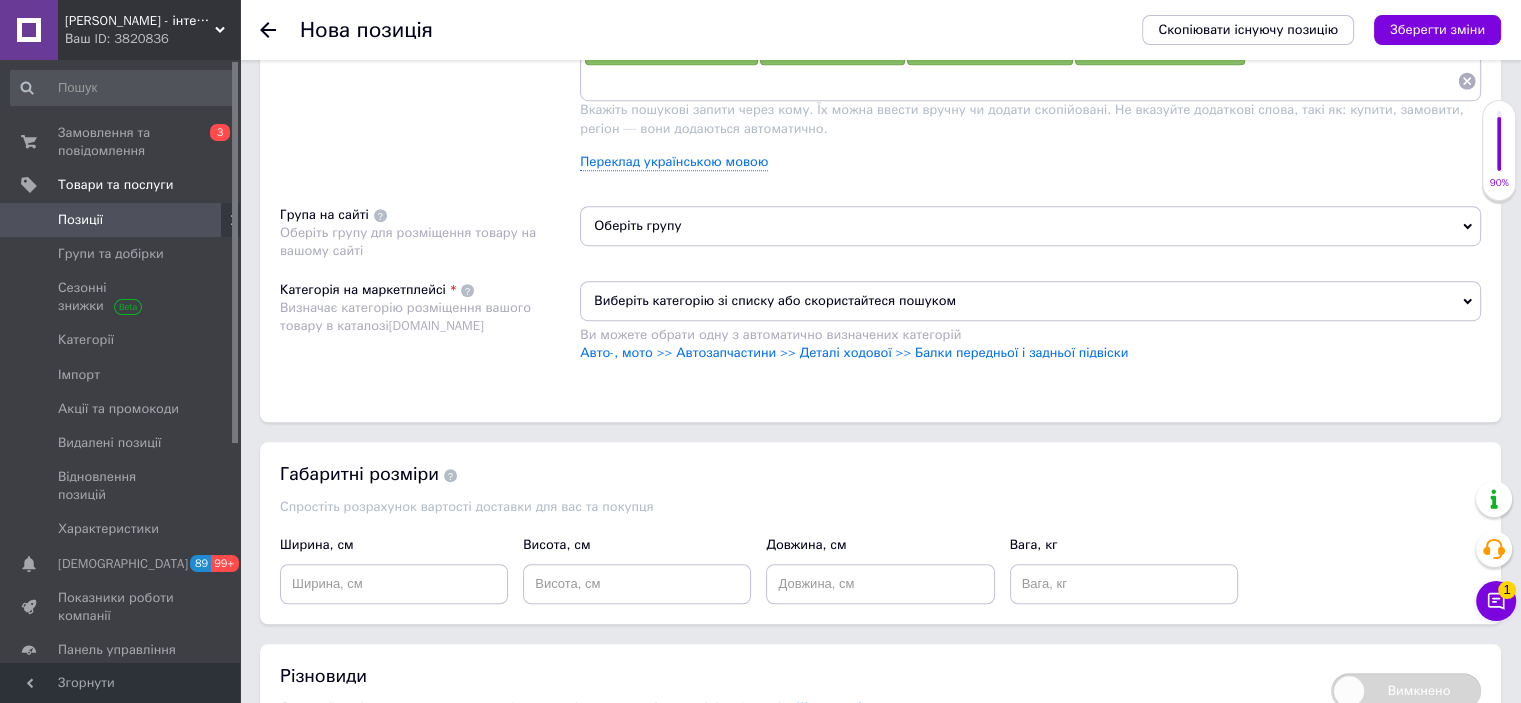 click on "Авто-, мото >> Автозапчастини >> Деталі ходової >> Балки передньої і задньої підвіски" at bounding box center (854, 352) 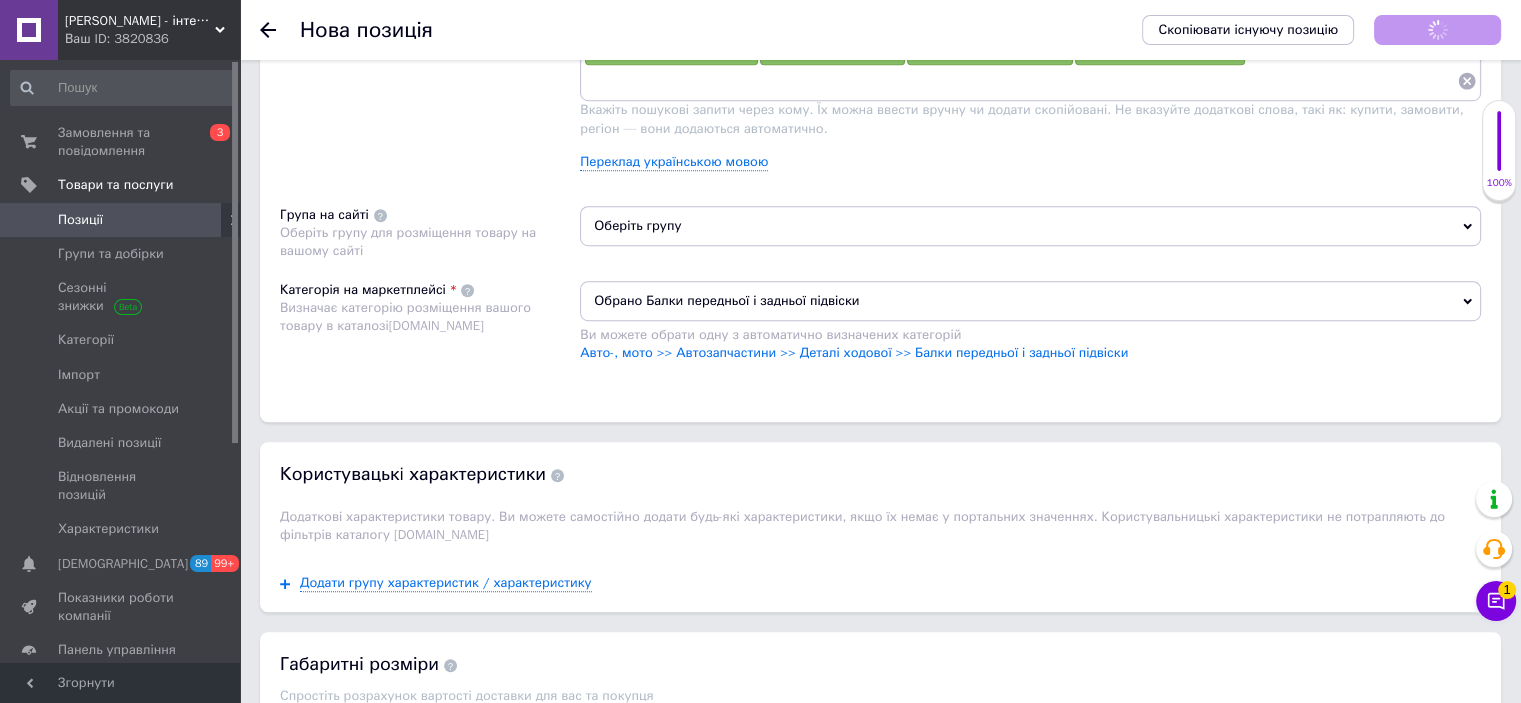 click on "Оберіть групу" at bounding box center [1030, 226] 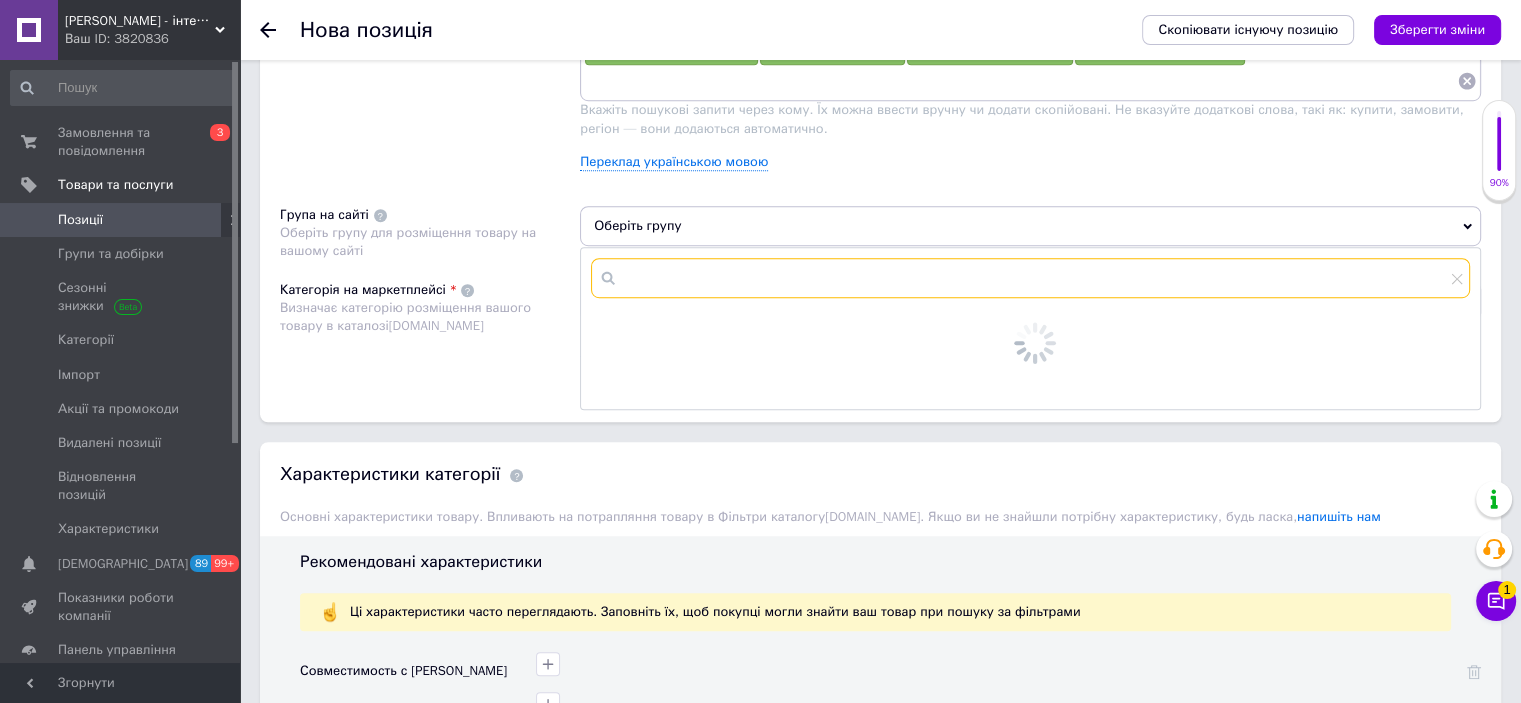click at bounding box center [1030, 278] 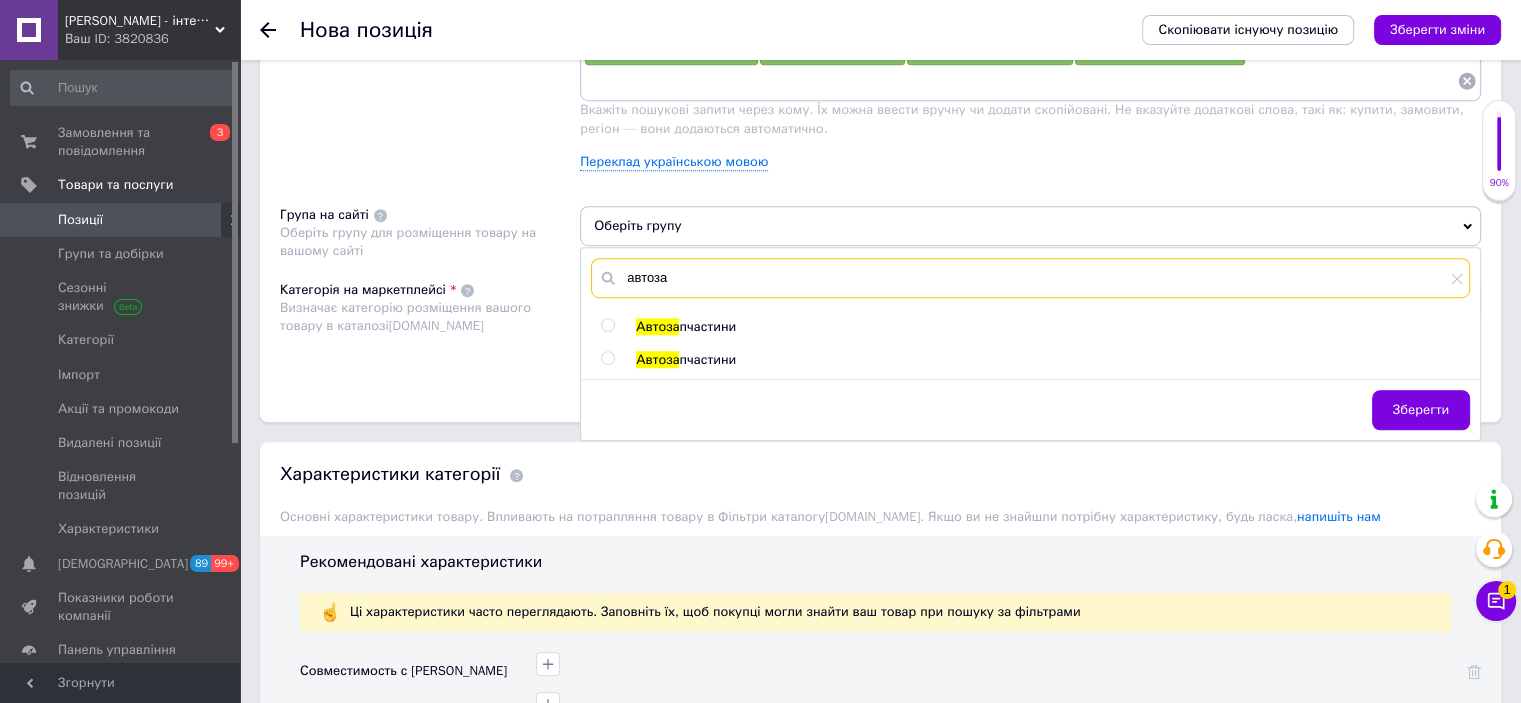 type on "автоза" 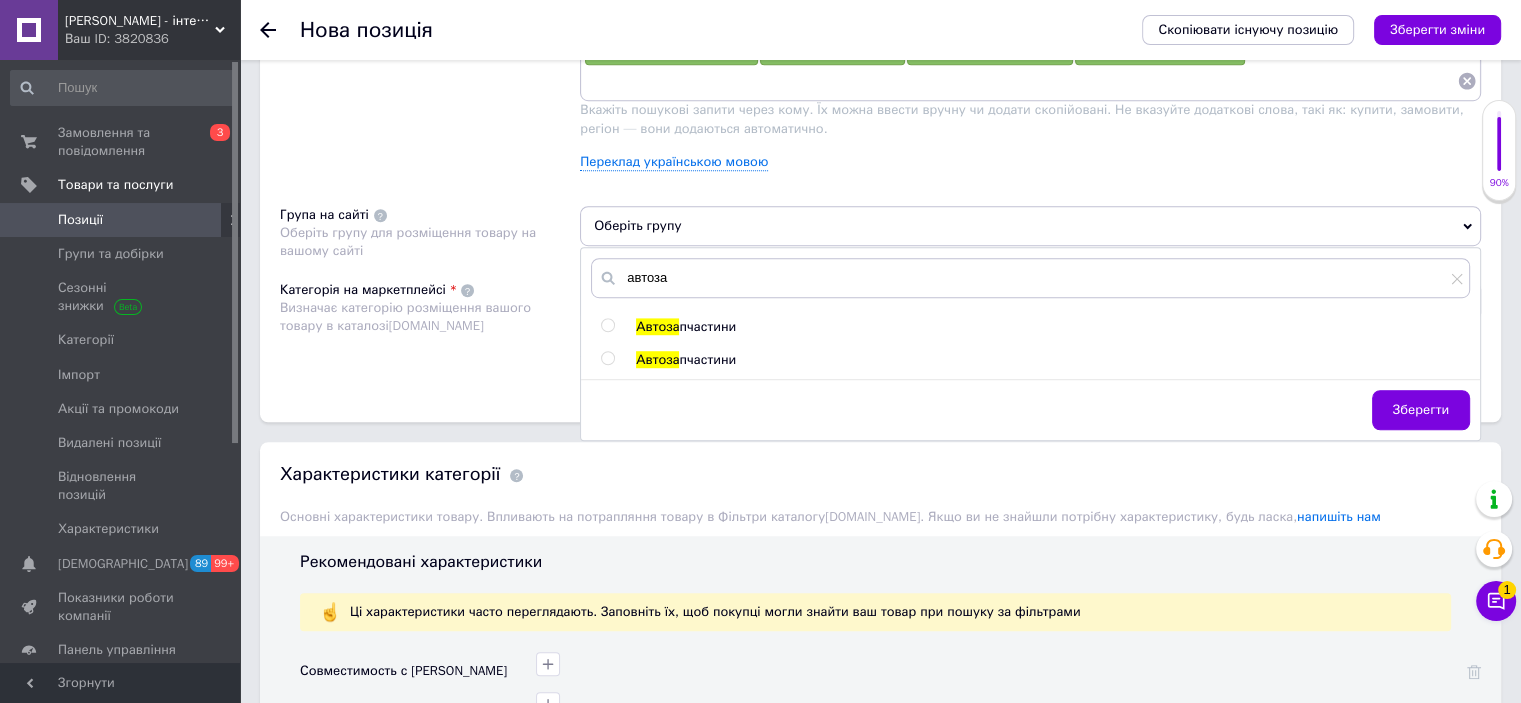 click on "пчастини" at bounding box center [707, 326] 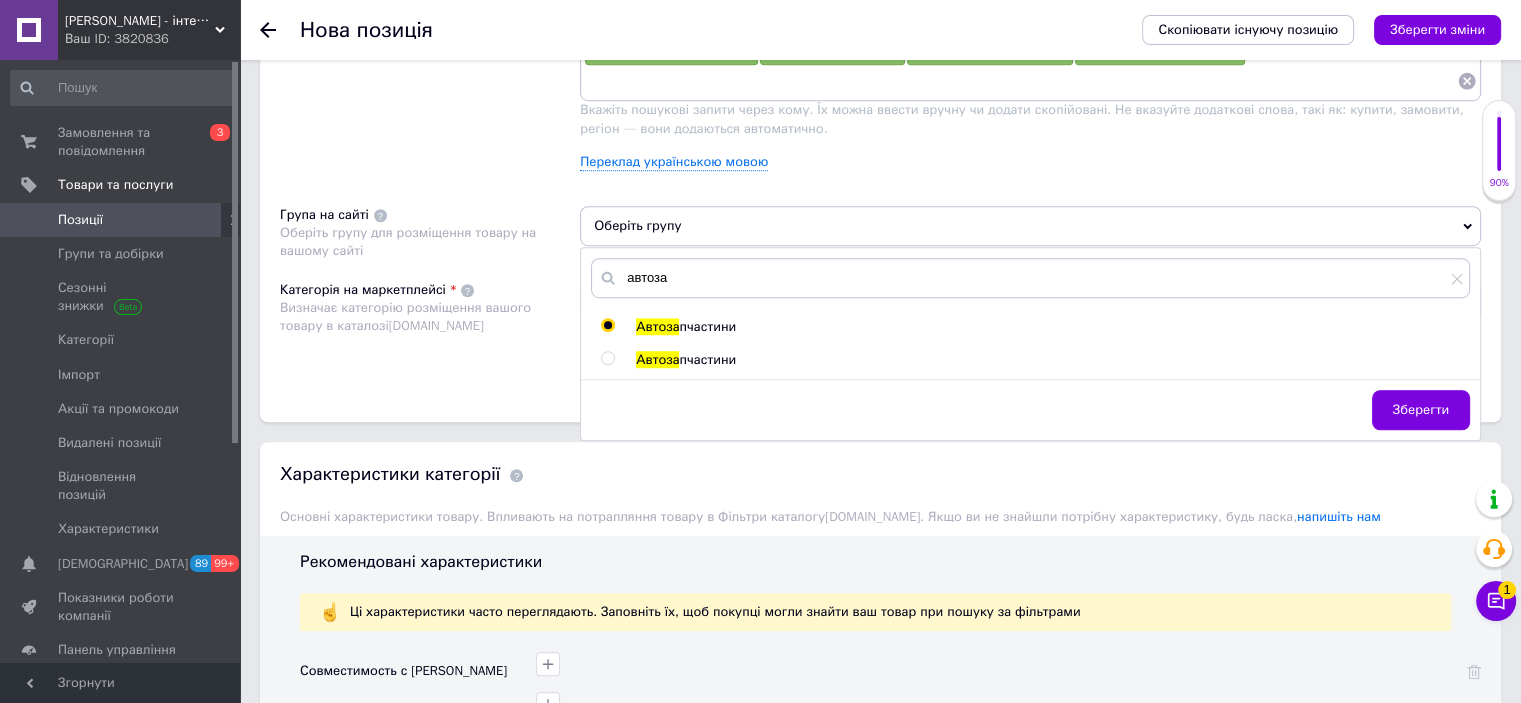 radio on "true" 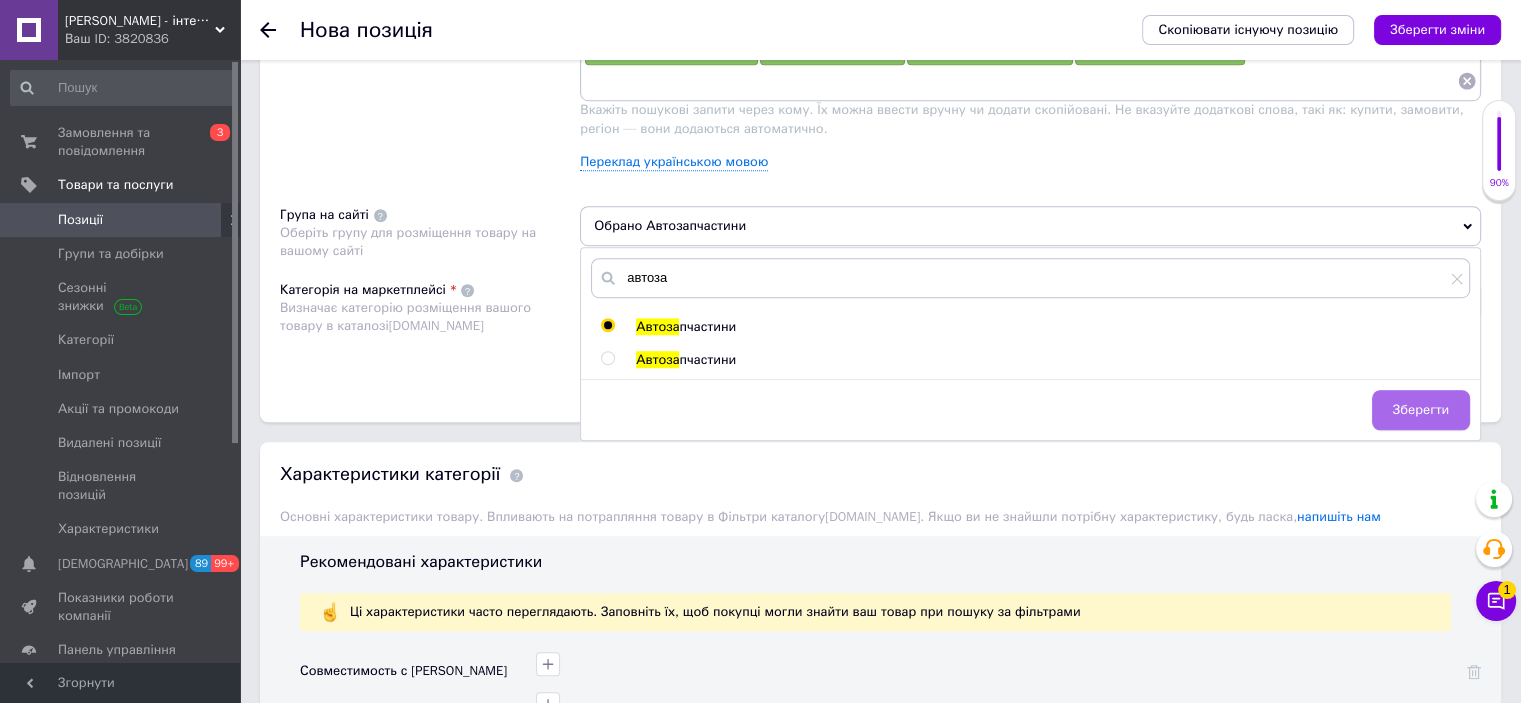 click on "Зберегти" at bounding box center (1421, 410) 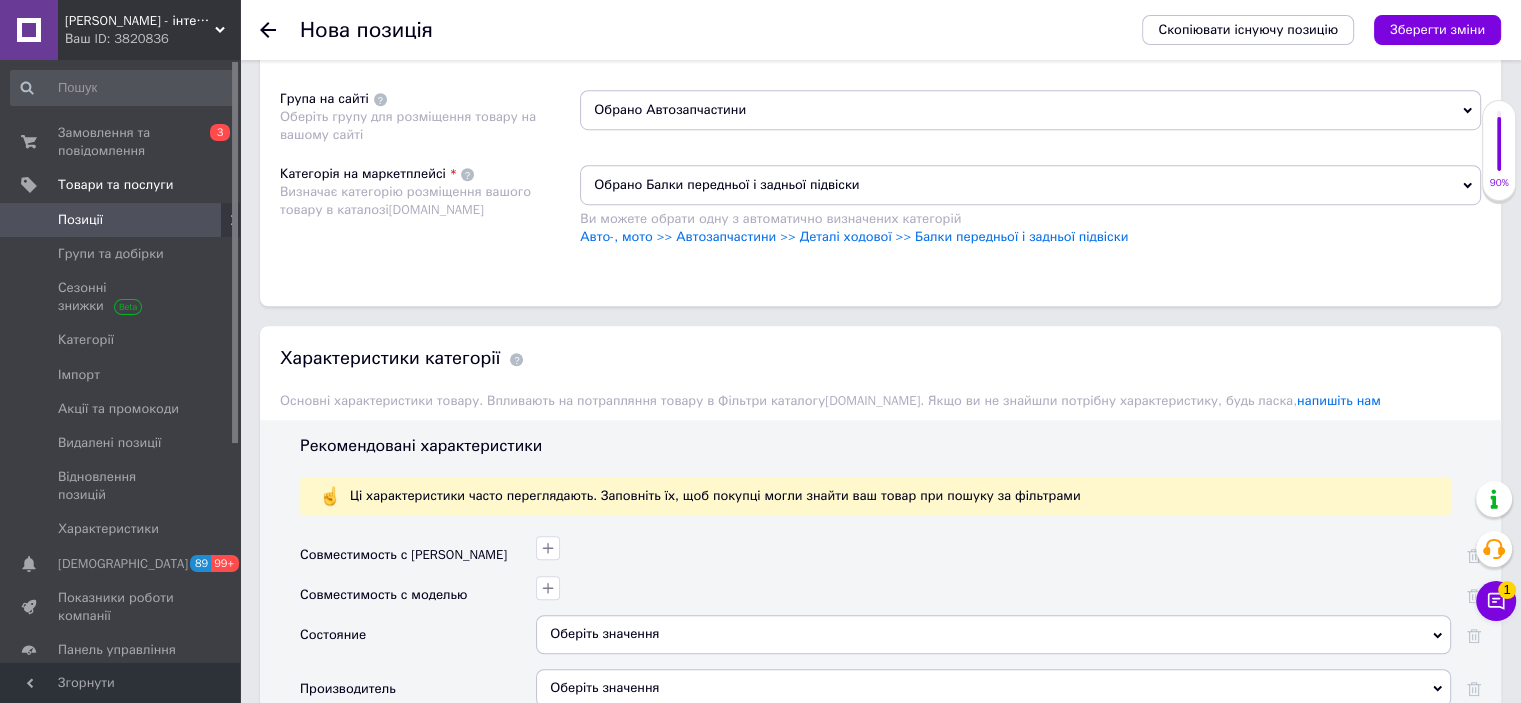 scroll, scrollTop: 1600, scrollLeft: 0, axis: vertical 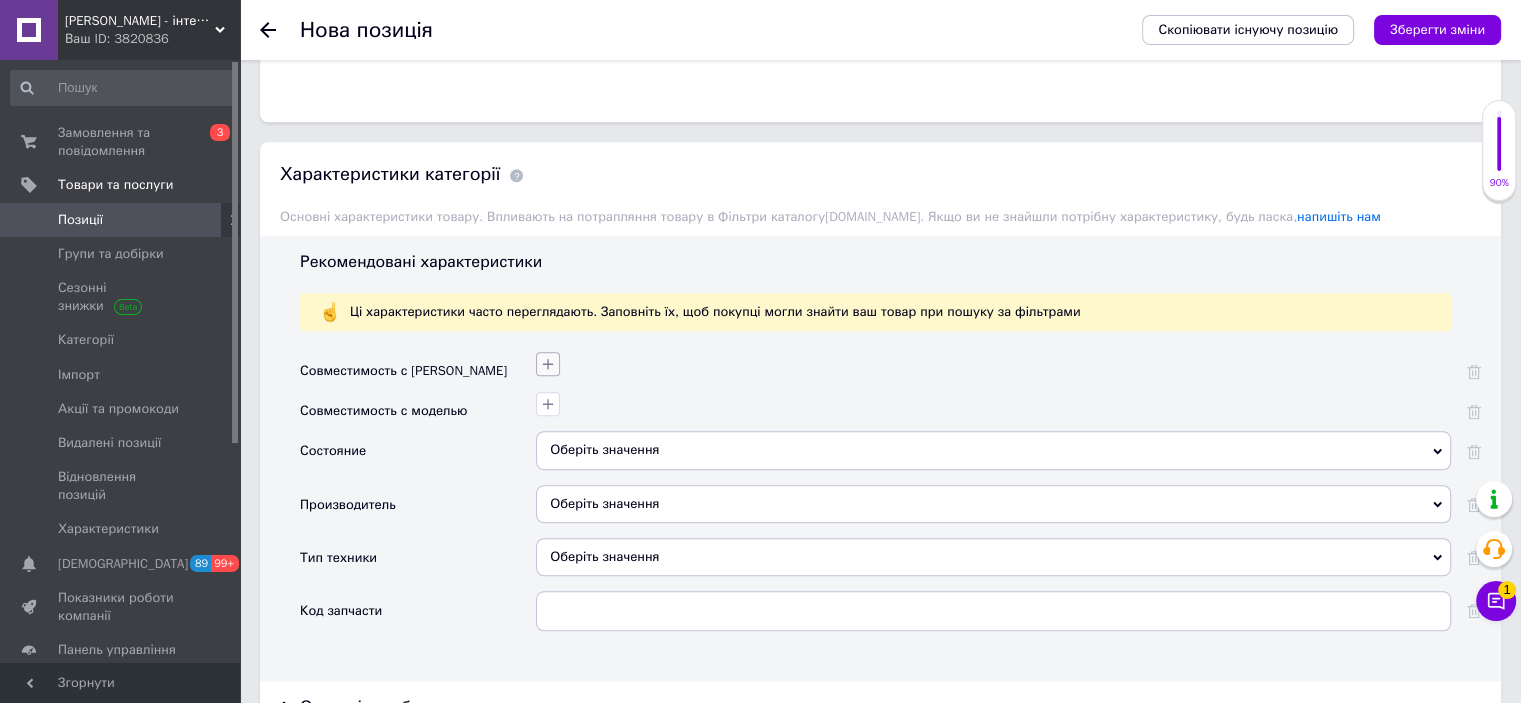 click 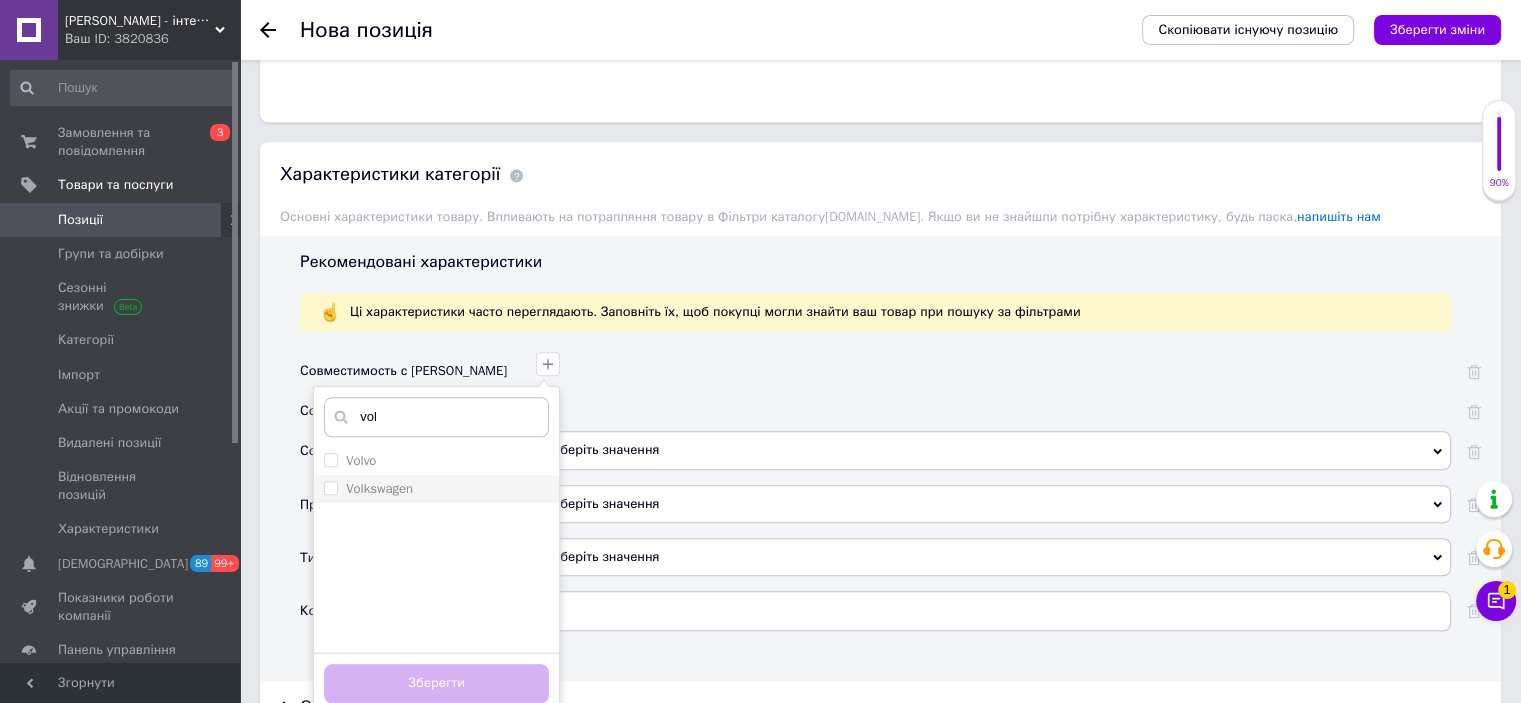 type on "vol" 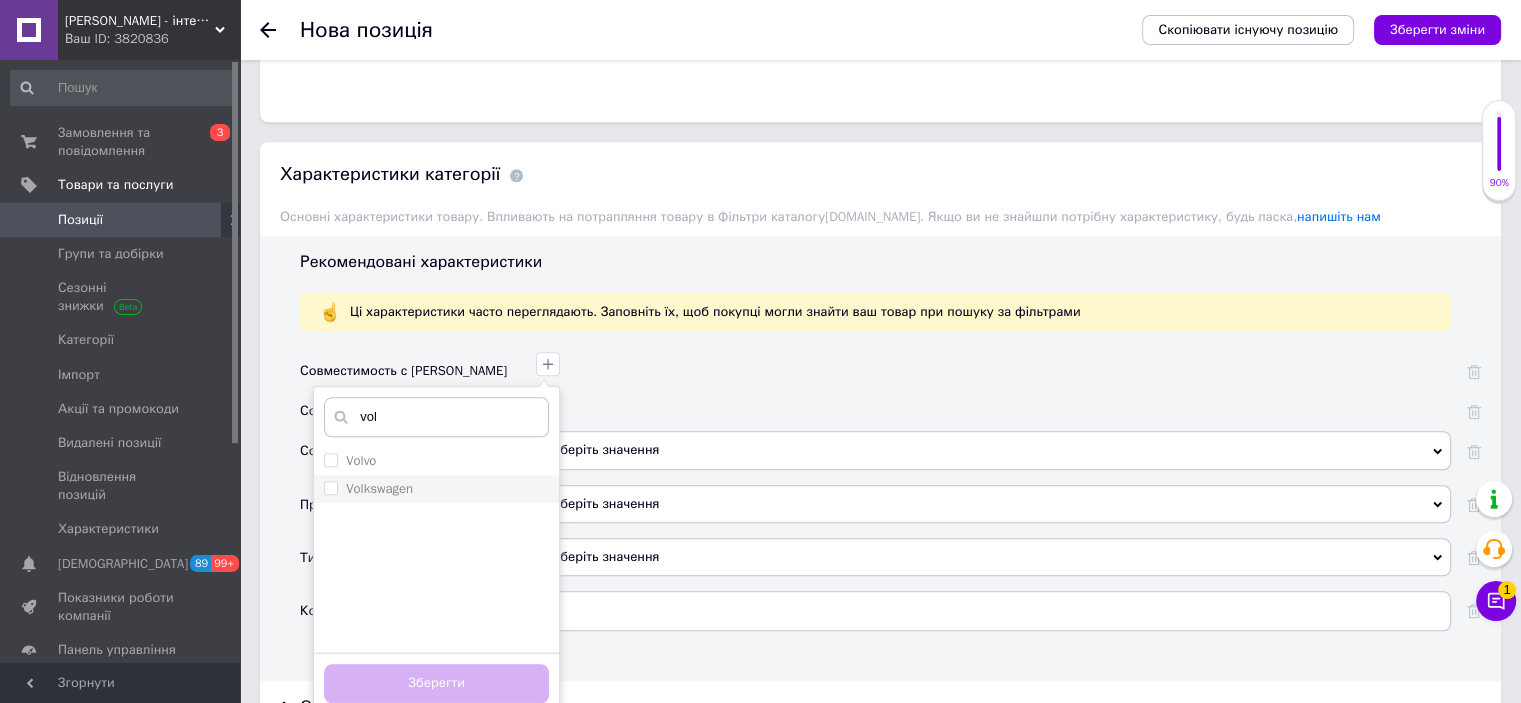 click on "Volkswagen" at bounding box center [436, 489] 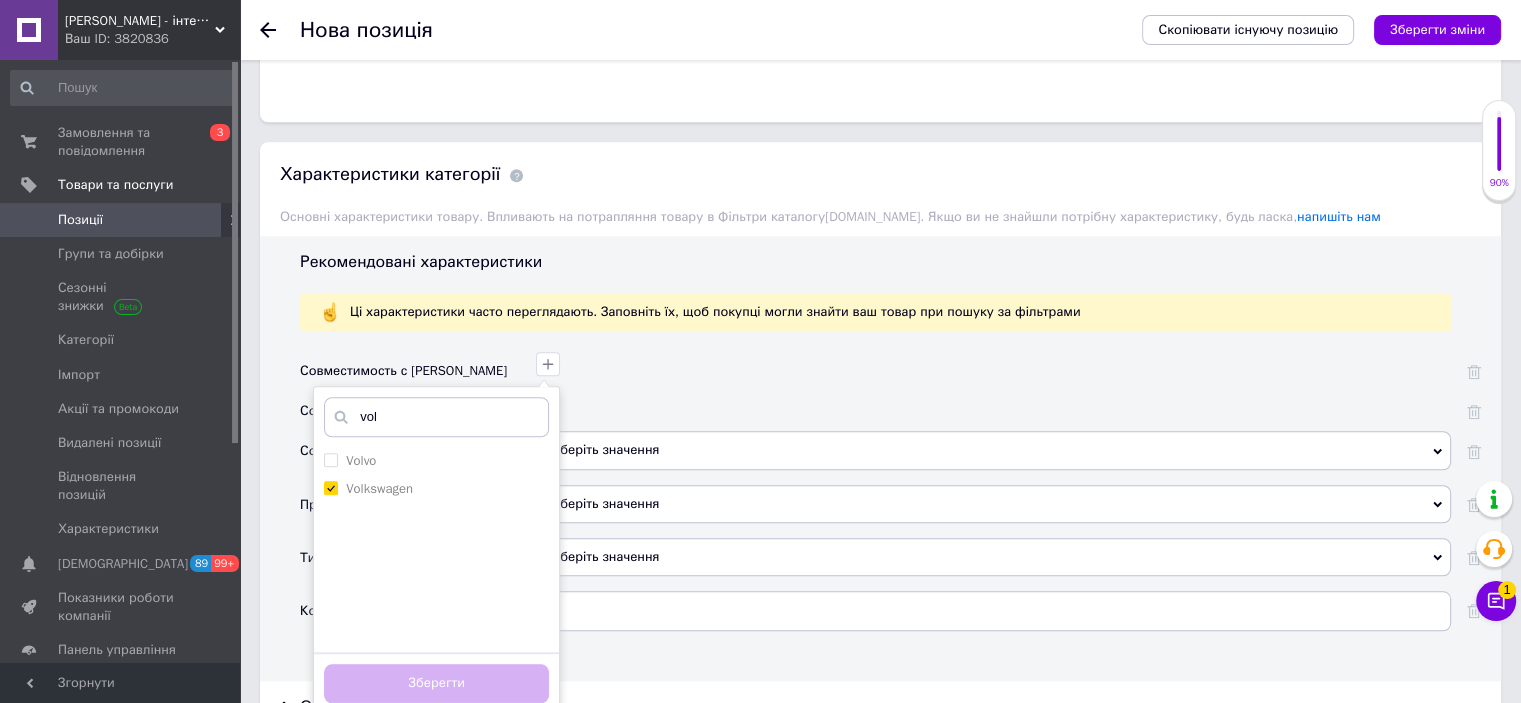 checkbox on "true" 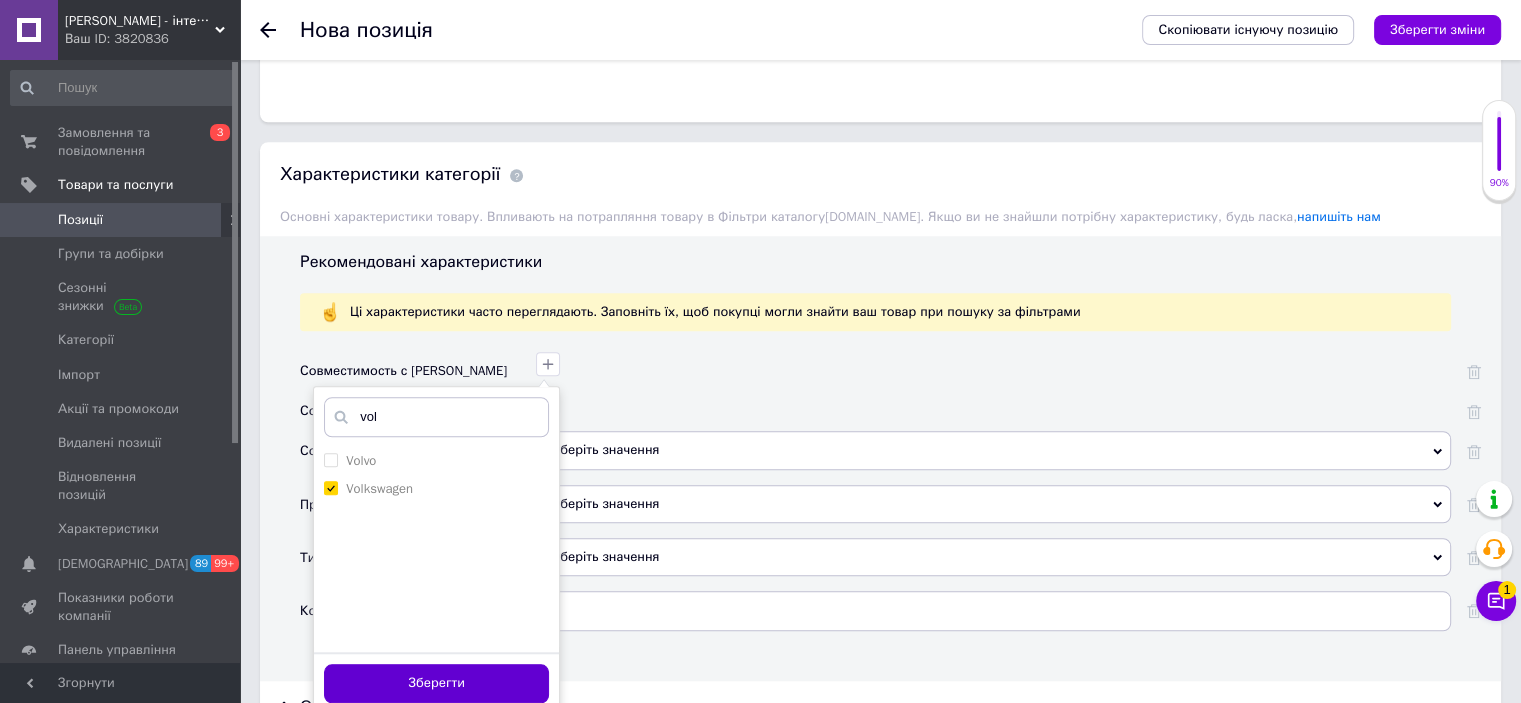 click on "Зберегти" at bounding box center (436, 683) 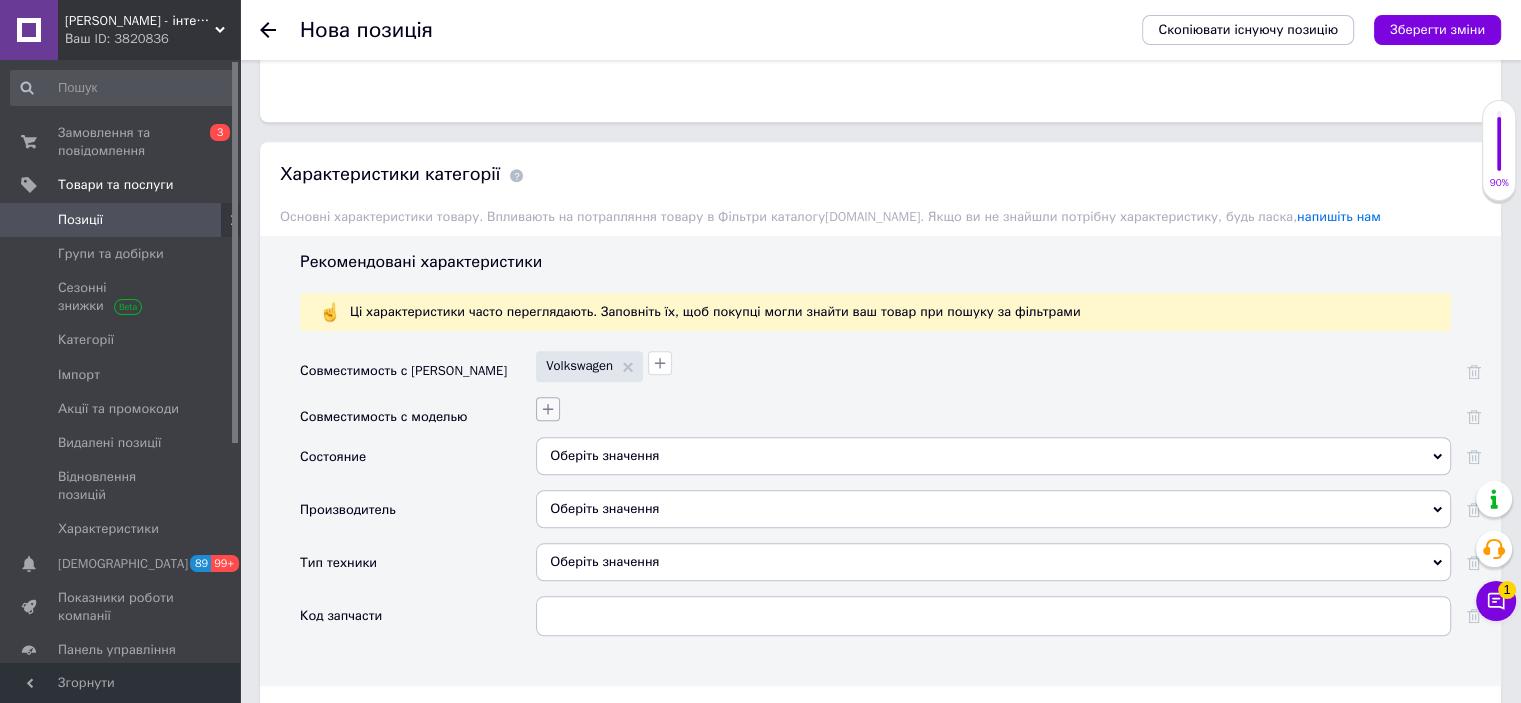 click 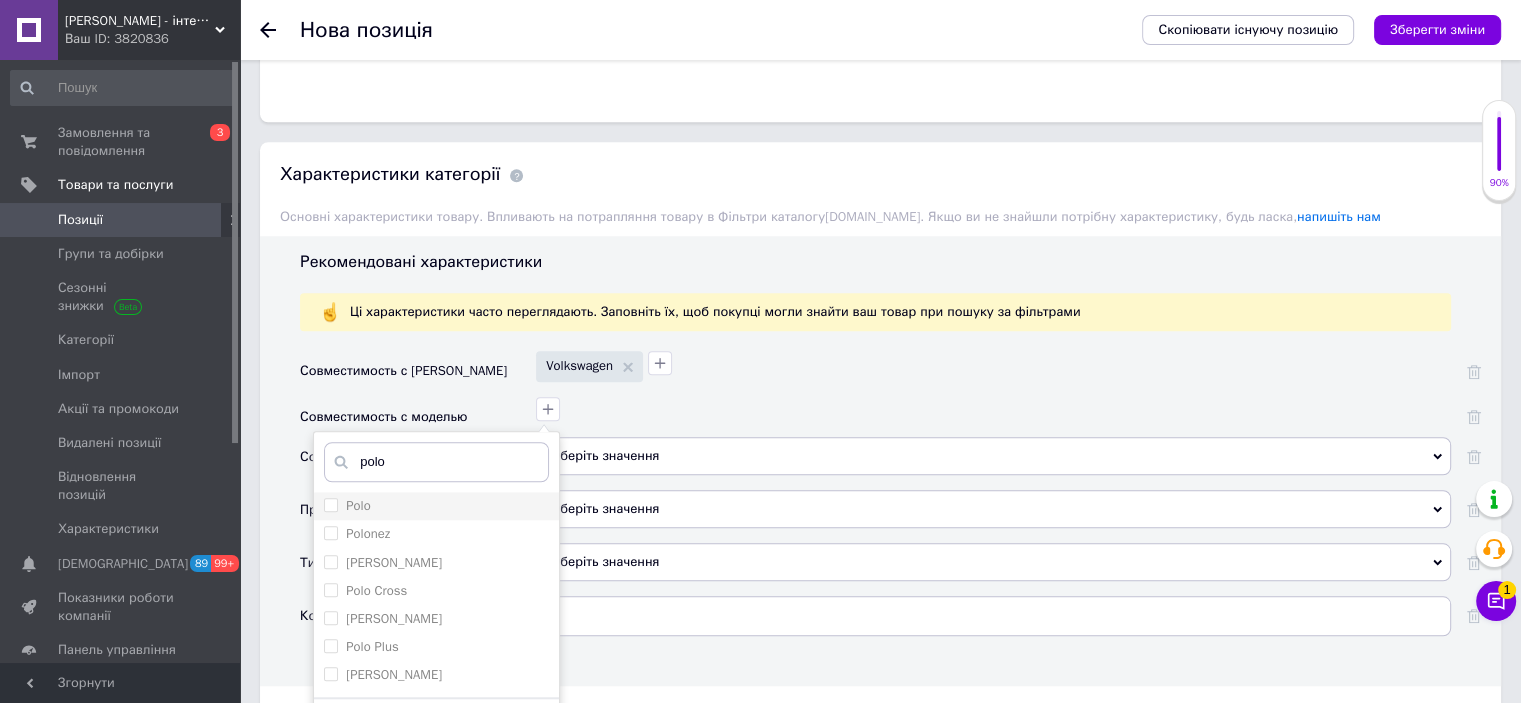type on "polo" 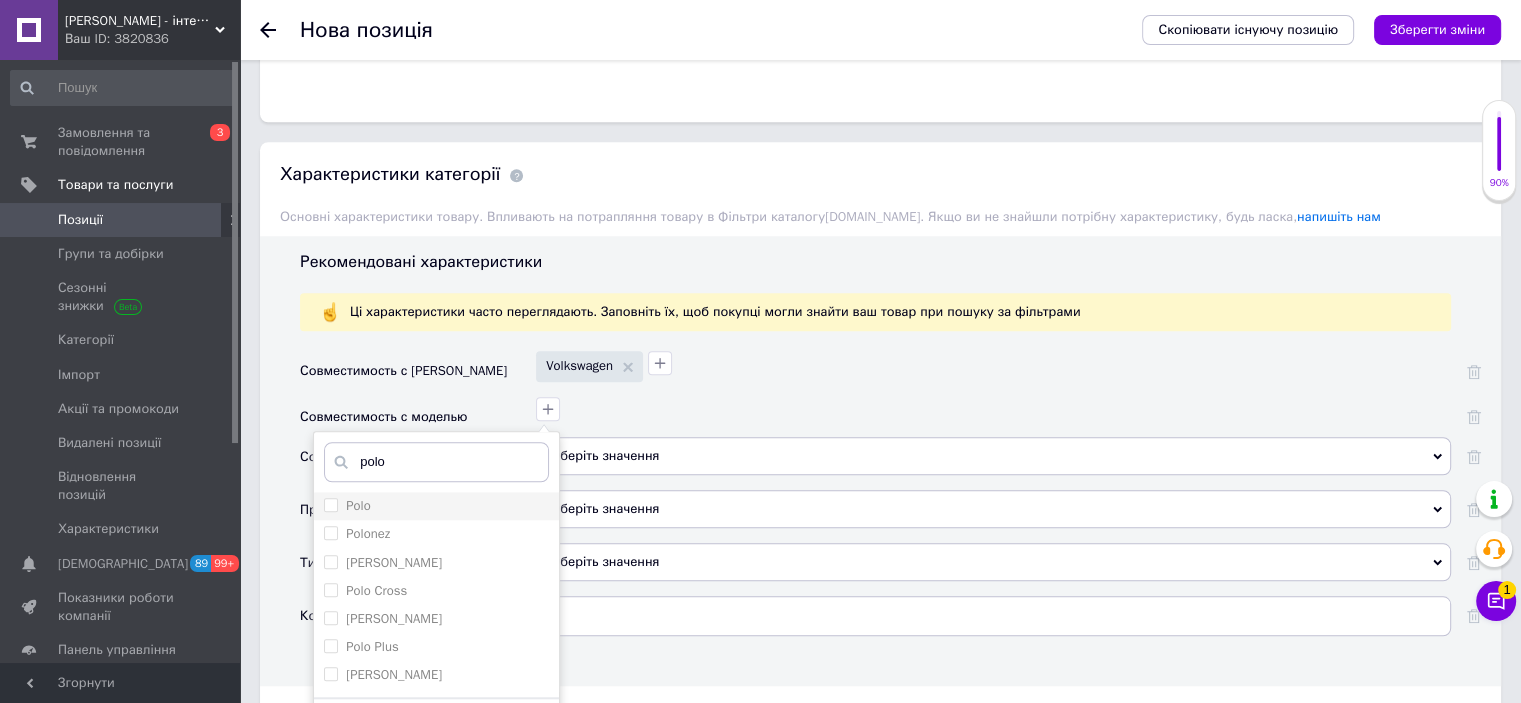 click on "Polo" at bounding box center [436, 506] 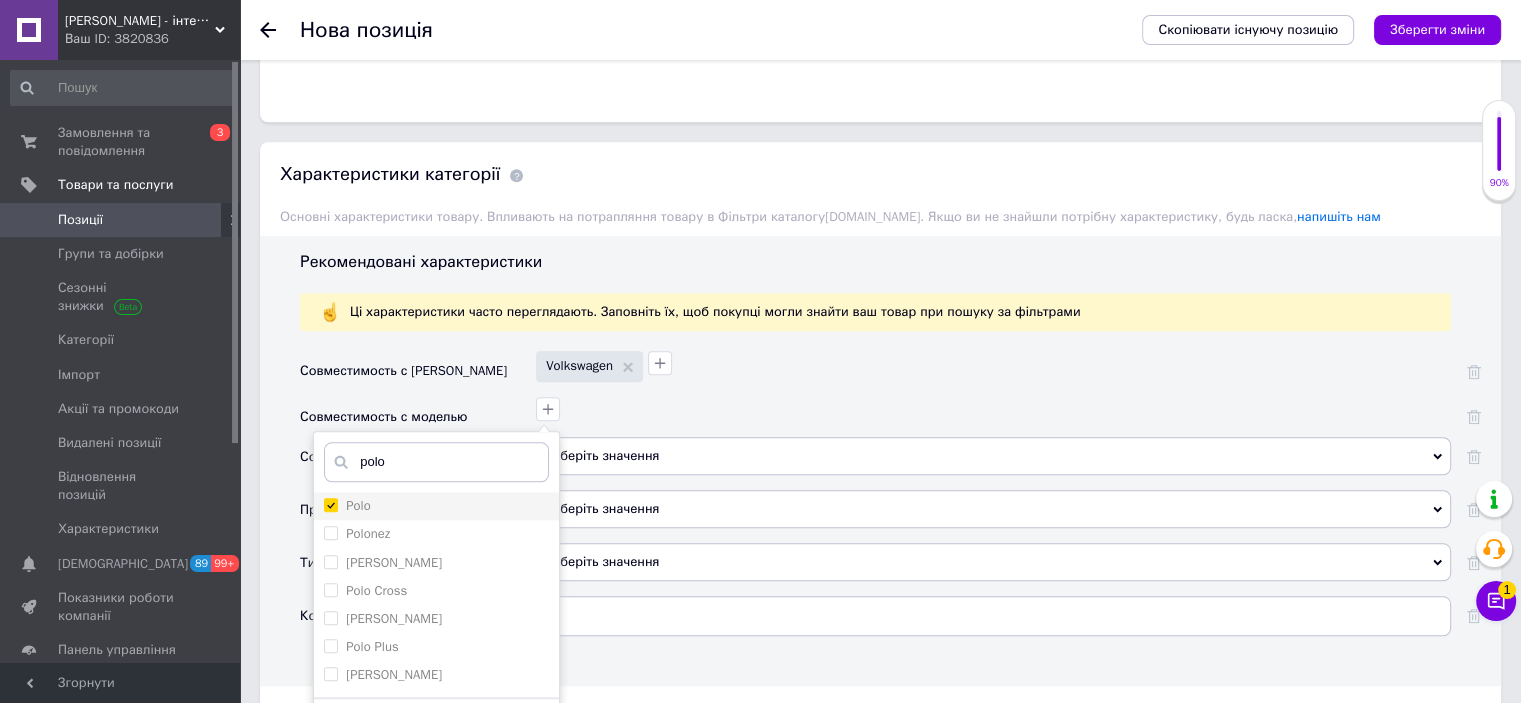 checkbox on "true" 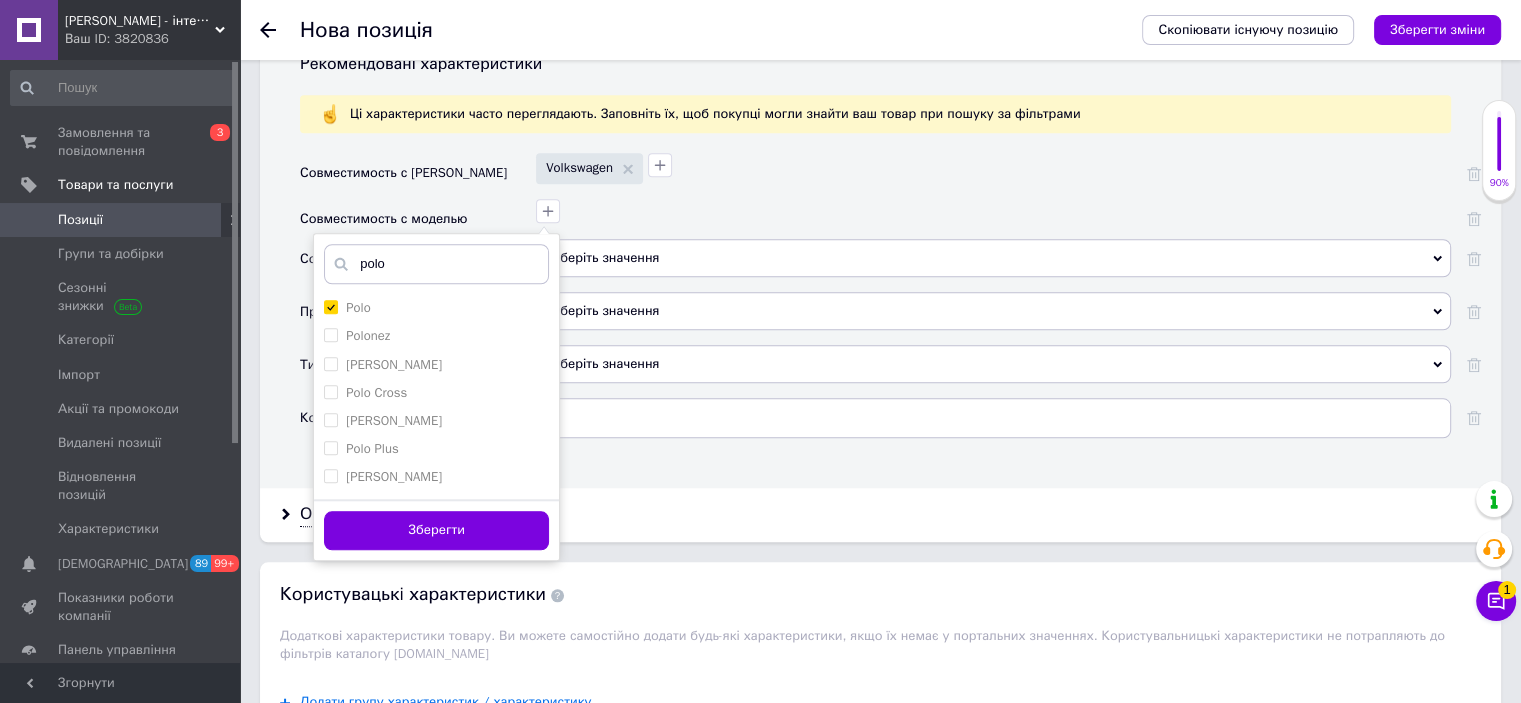 scroll, scrollTop: 1800, scrollLeft: 0, axis: vertical 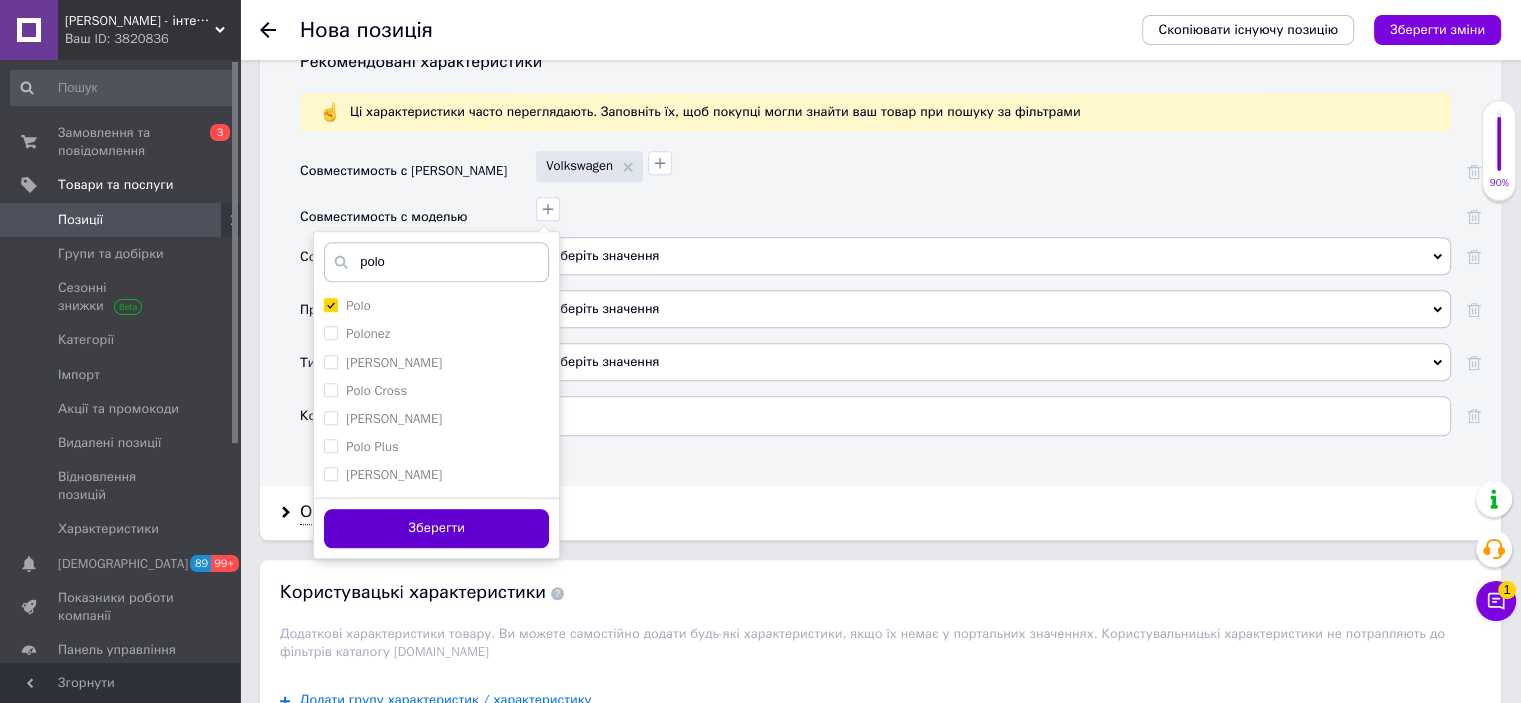 drag, startPoint x: 452, startPoint y: 519, endPoint x: 559, endPoint y: 354, distance: 196.65706 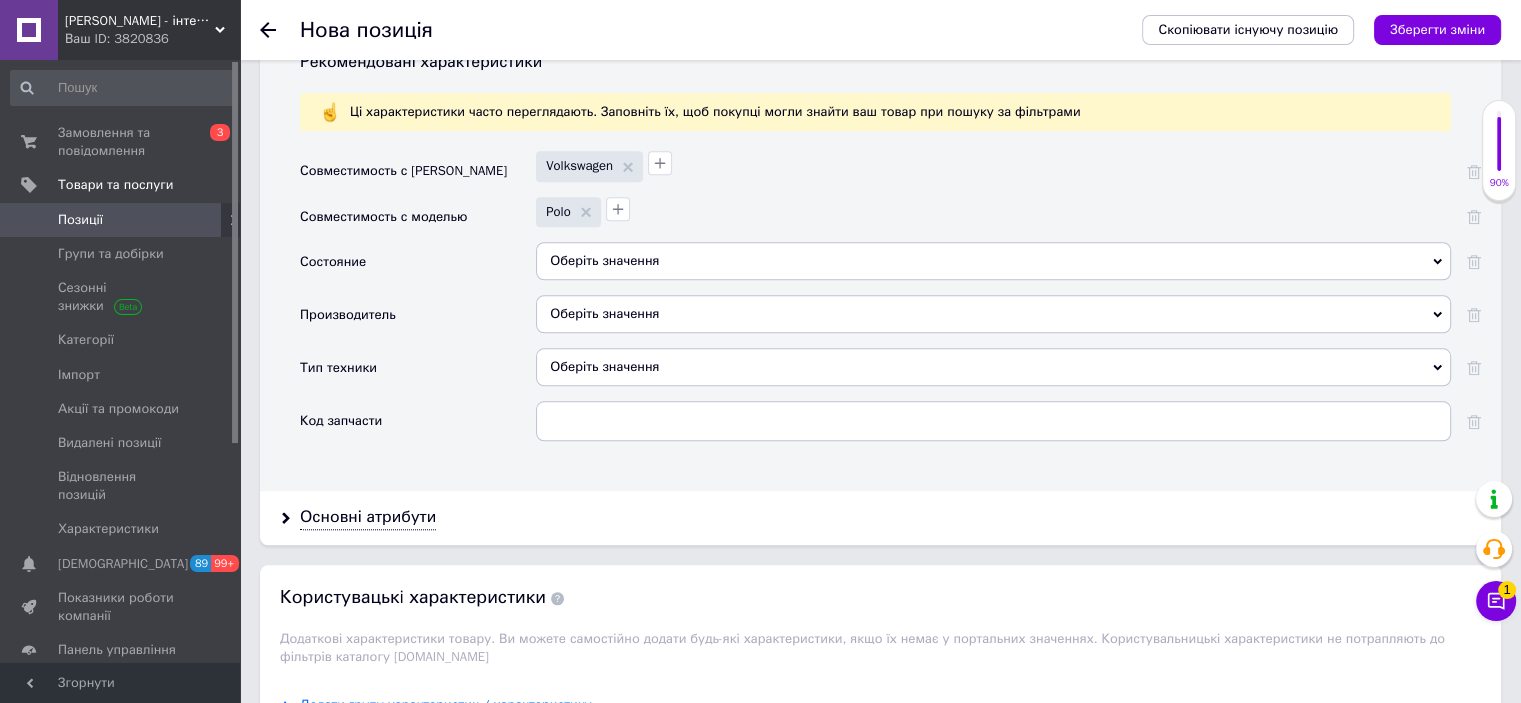 click on "Оберіть значення" at bounding box center [993, 261] 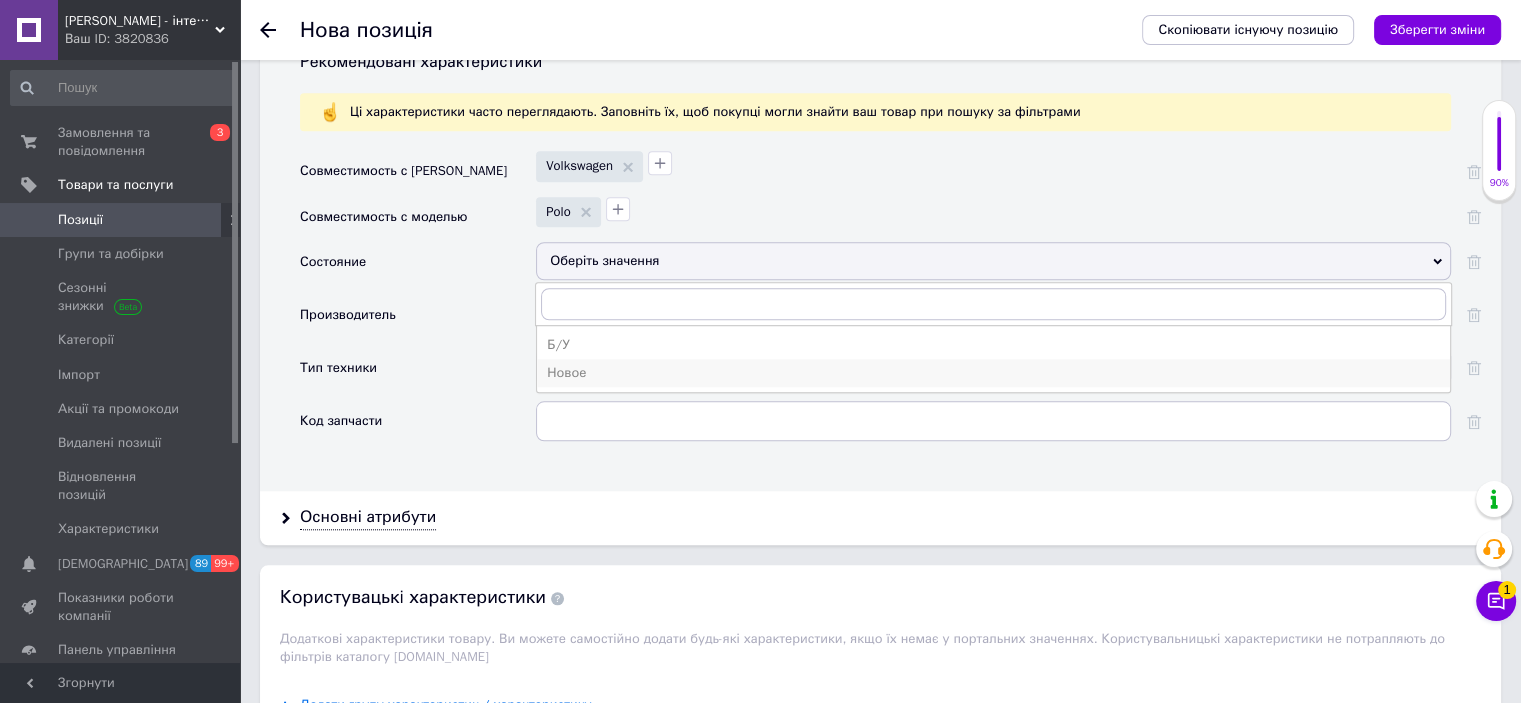 click on "Новое" at bounding box center (993, 373) 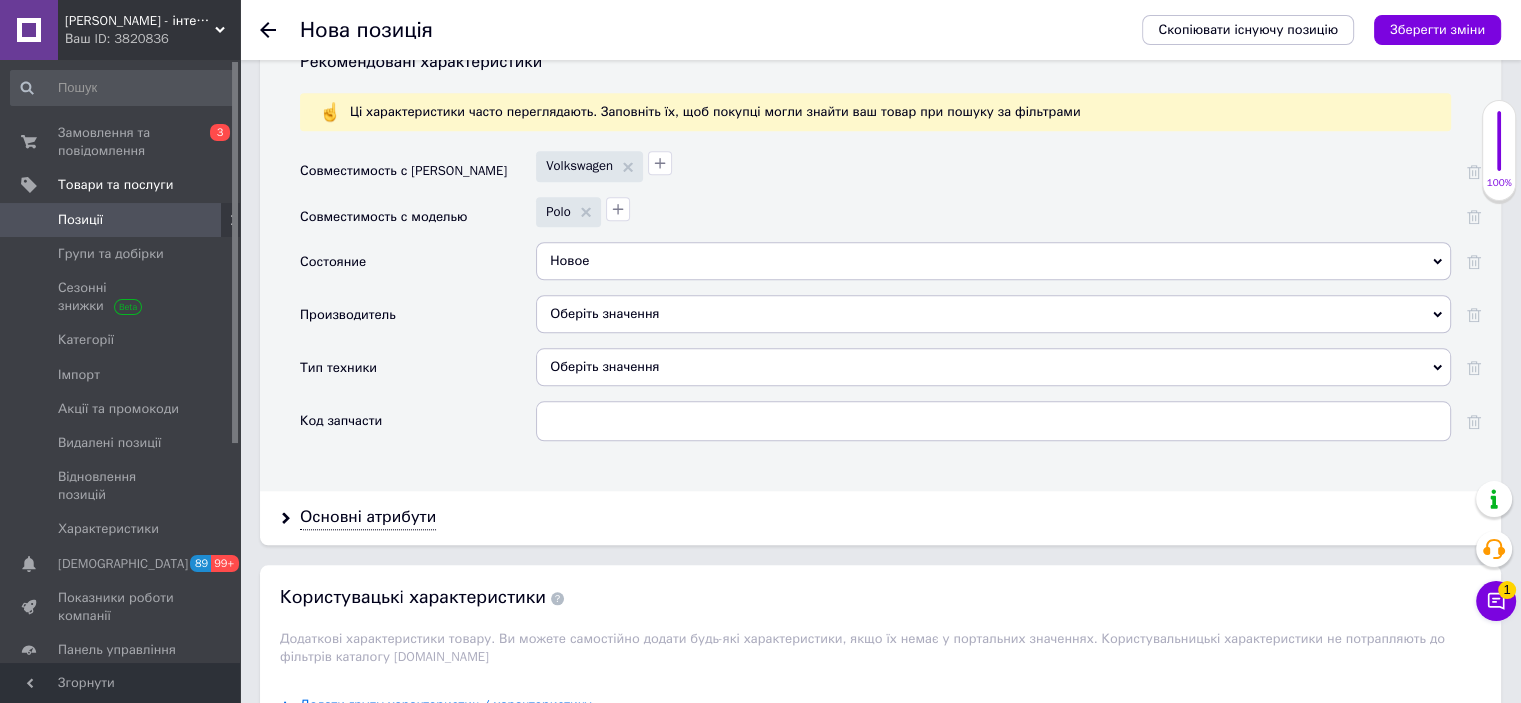 click on "Оберіть значення" at bounding box center (993, 314) 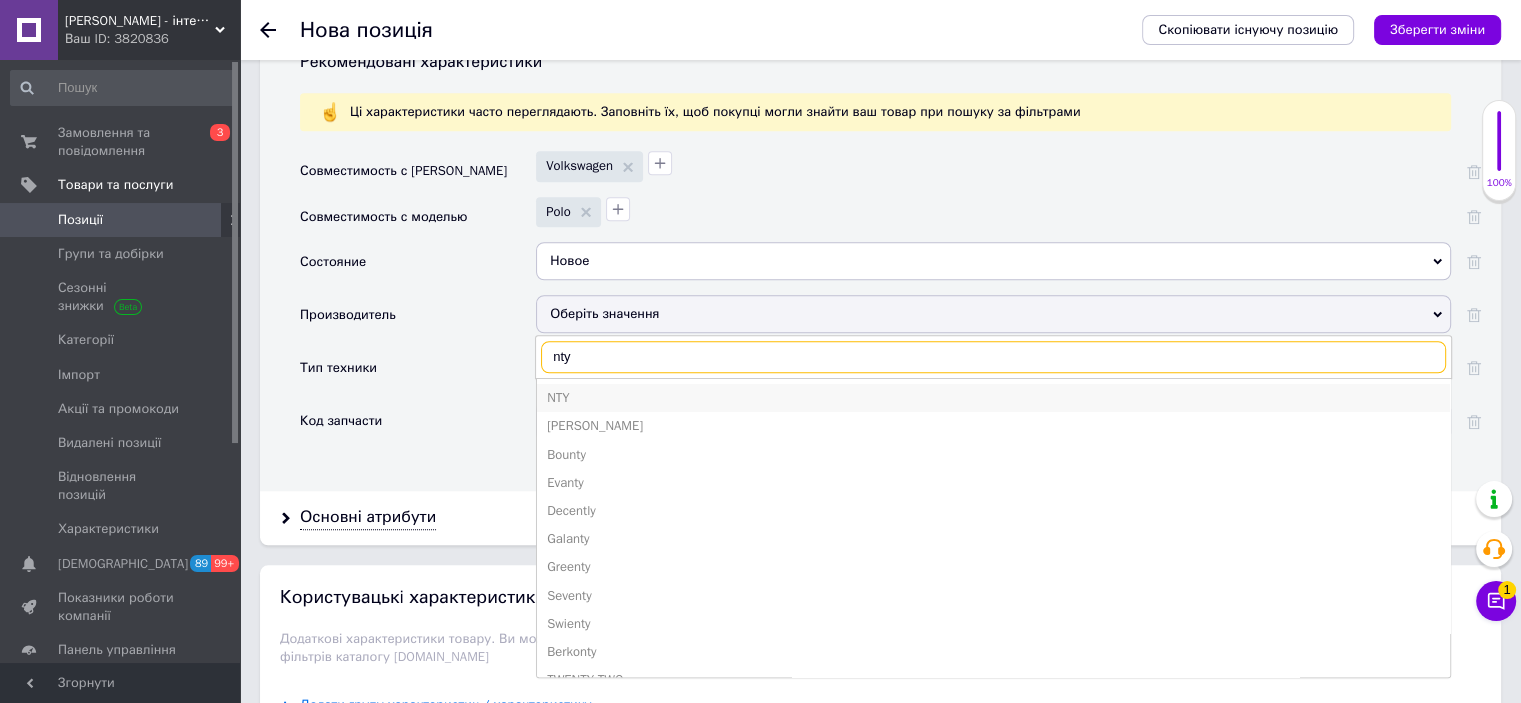 type on "nty" 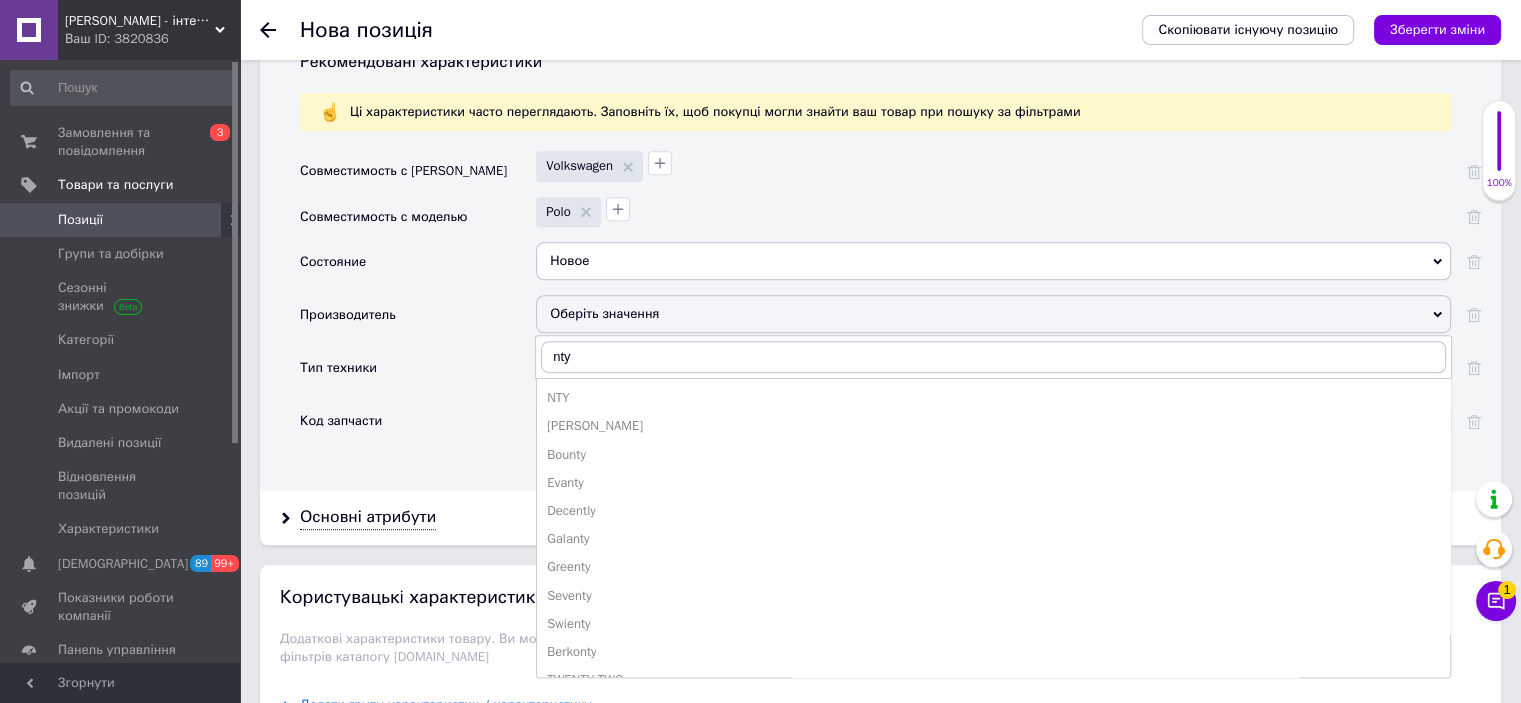 click on "NTY" at bounding box center (993, 398) 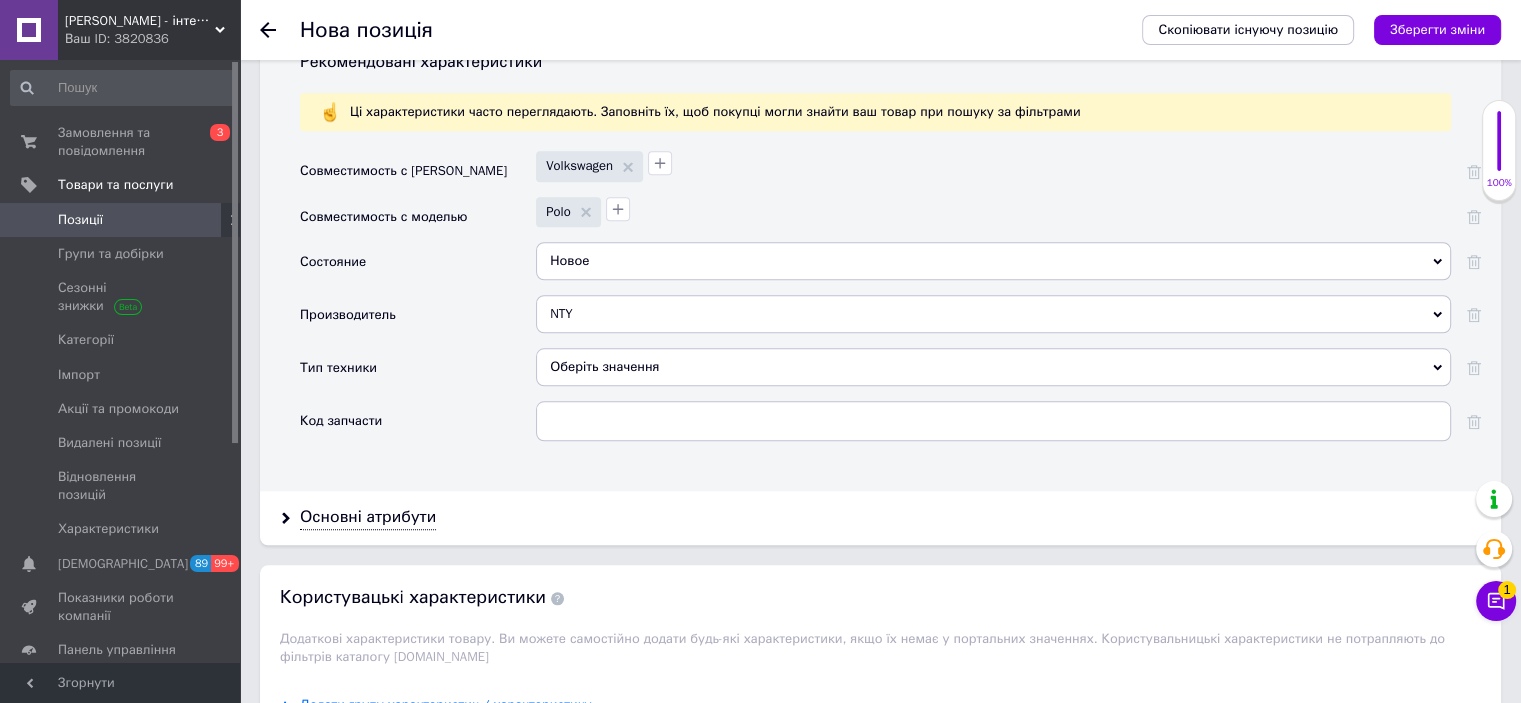 click on "Оберіть значення" at bounding box center [993, 367] 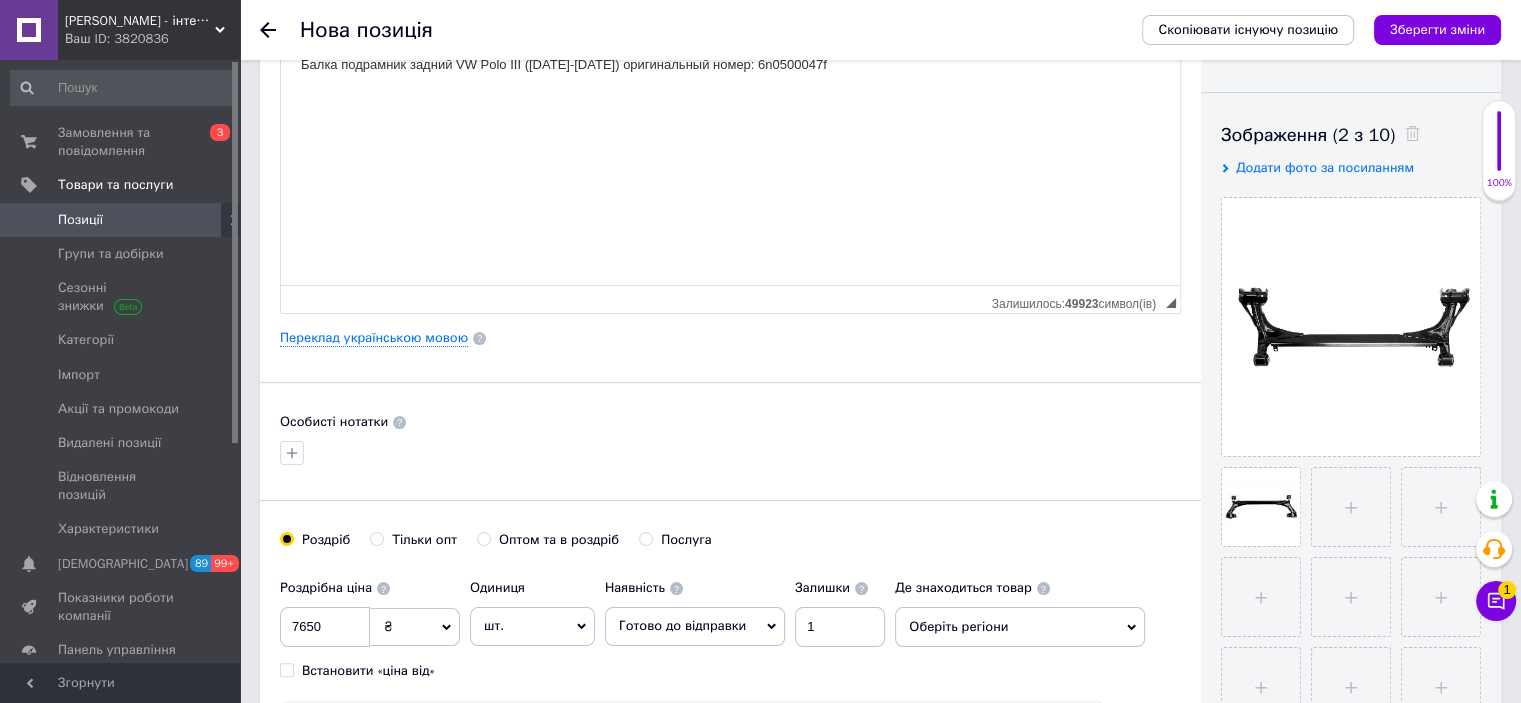 scroll, scrollTop: 0, scrollLeft: 0, axis: both 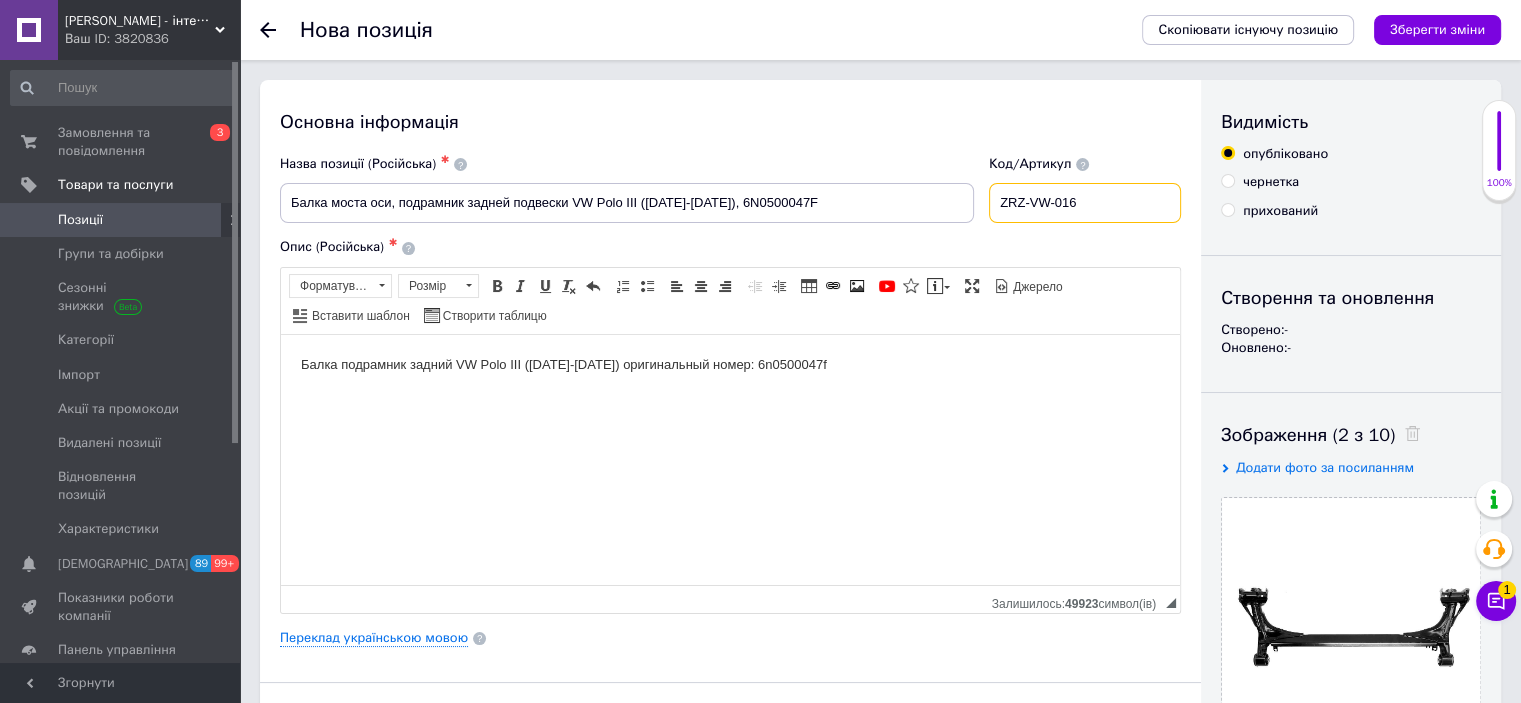 drag, startPoint x: 1137, startPoint y: 207, endPoint x: 957, endPoint y: 211, distance: 180.04443 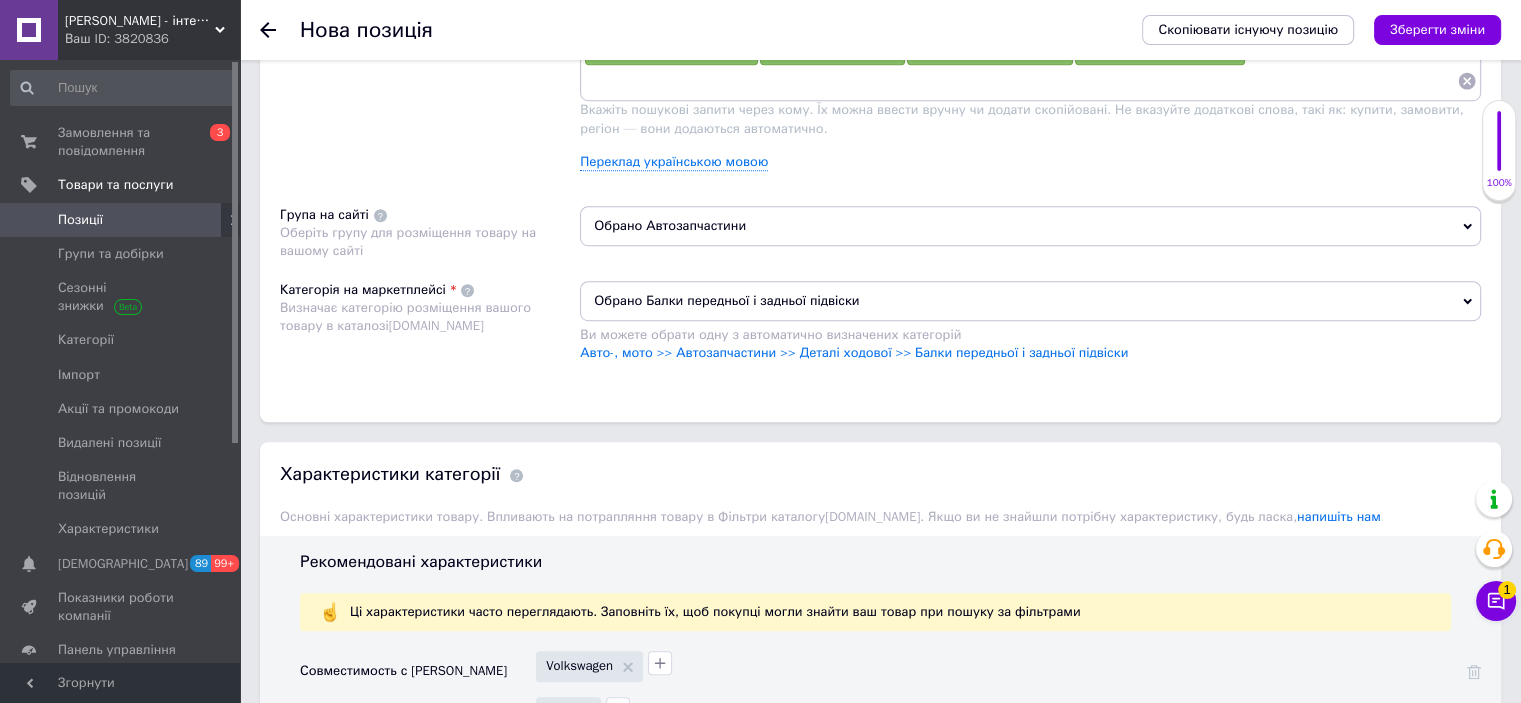 scroll, scrollTop: 1900, scrollLeft: 0, axis: vertical 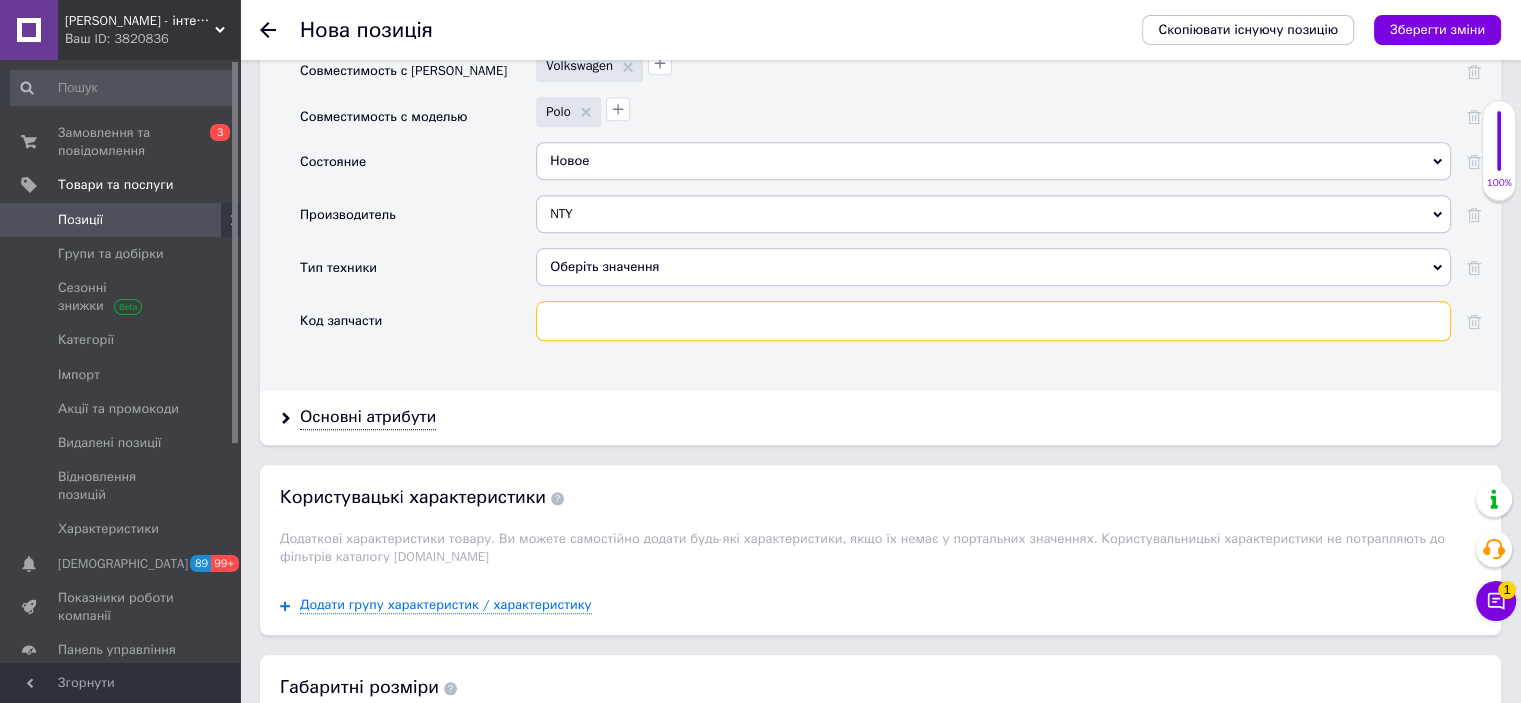 click at bounding box center [993, 321] 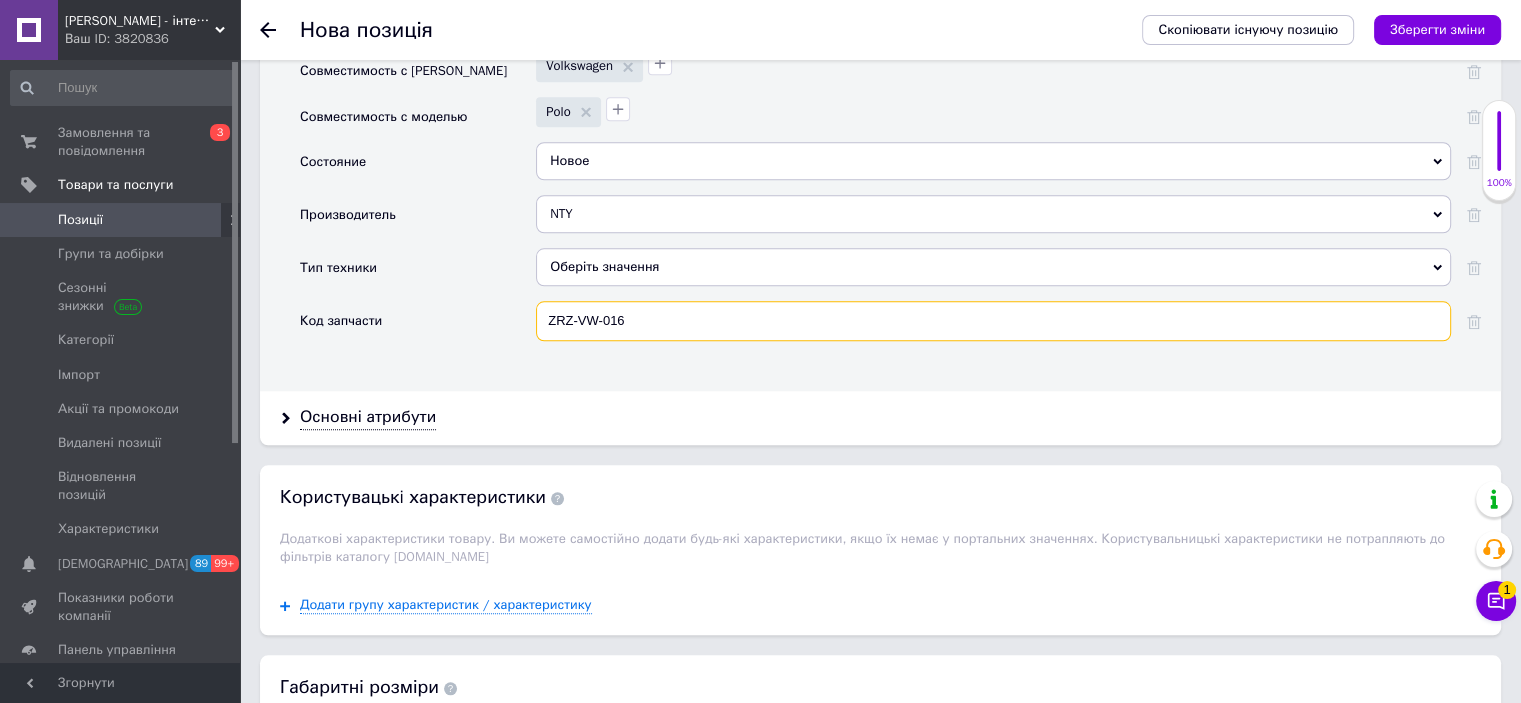 type on "ZRZ-VW-016" 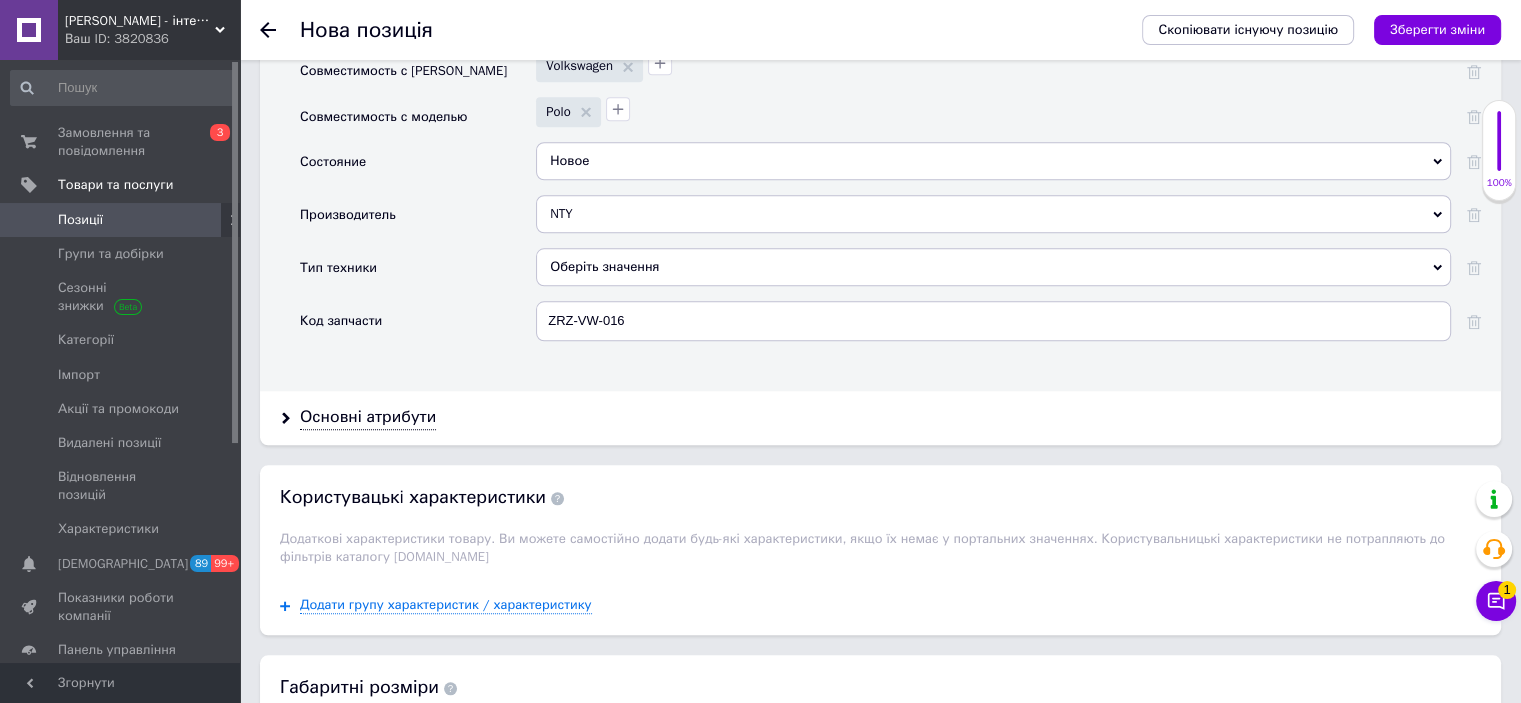drag, startPoint x: 572, startPoint y: 371, endPoint x: 581, endPoint y: 366, distance: 10.29563 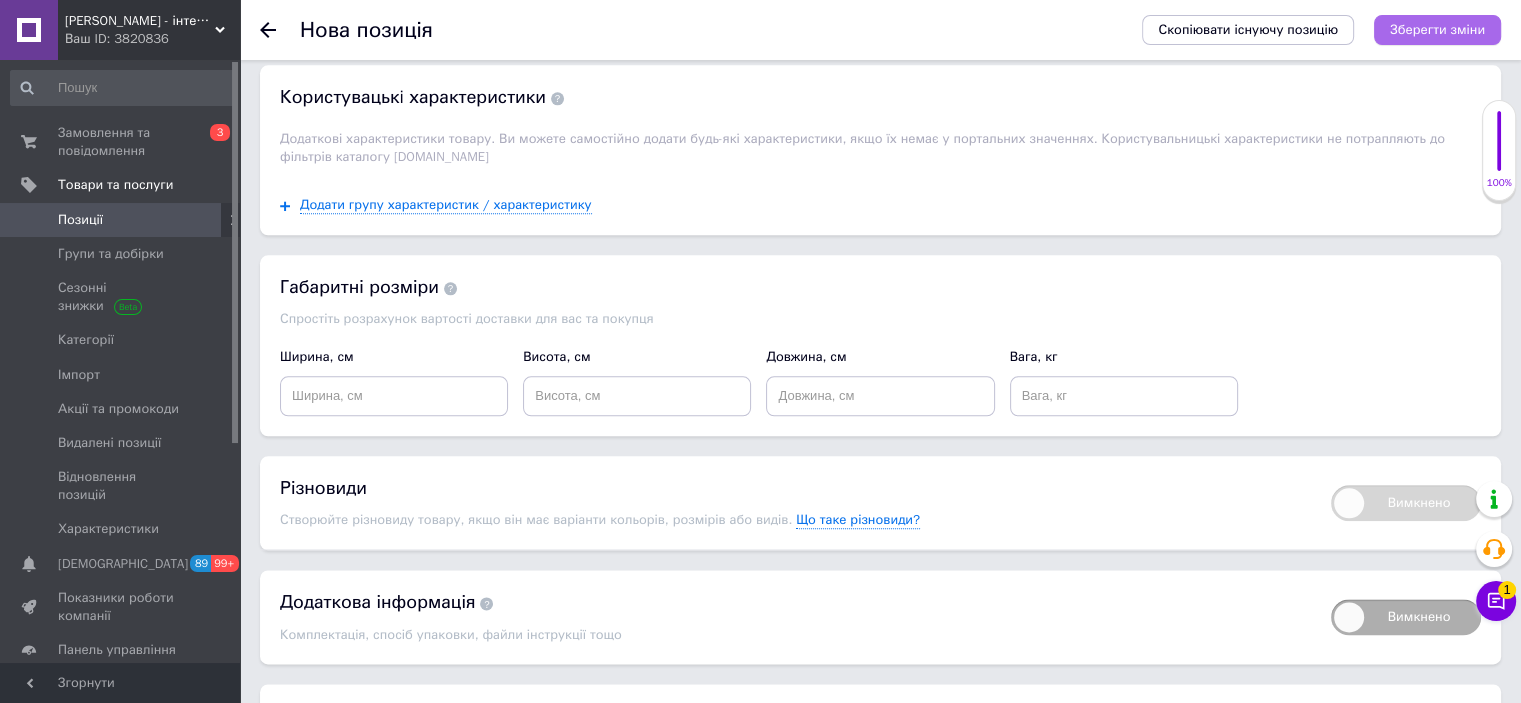 click on "Зберегти зміни" at bounding box center [1437, 29] 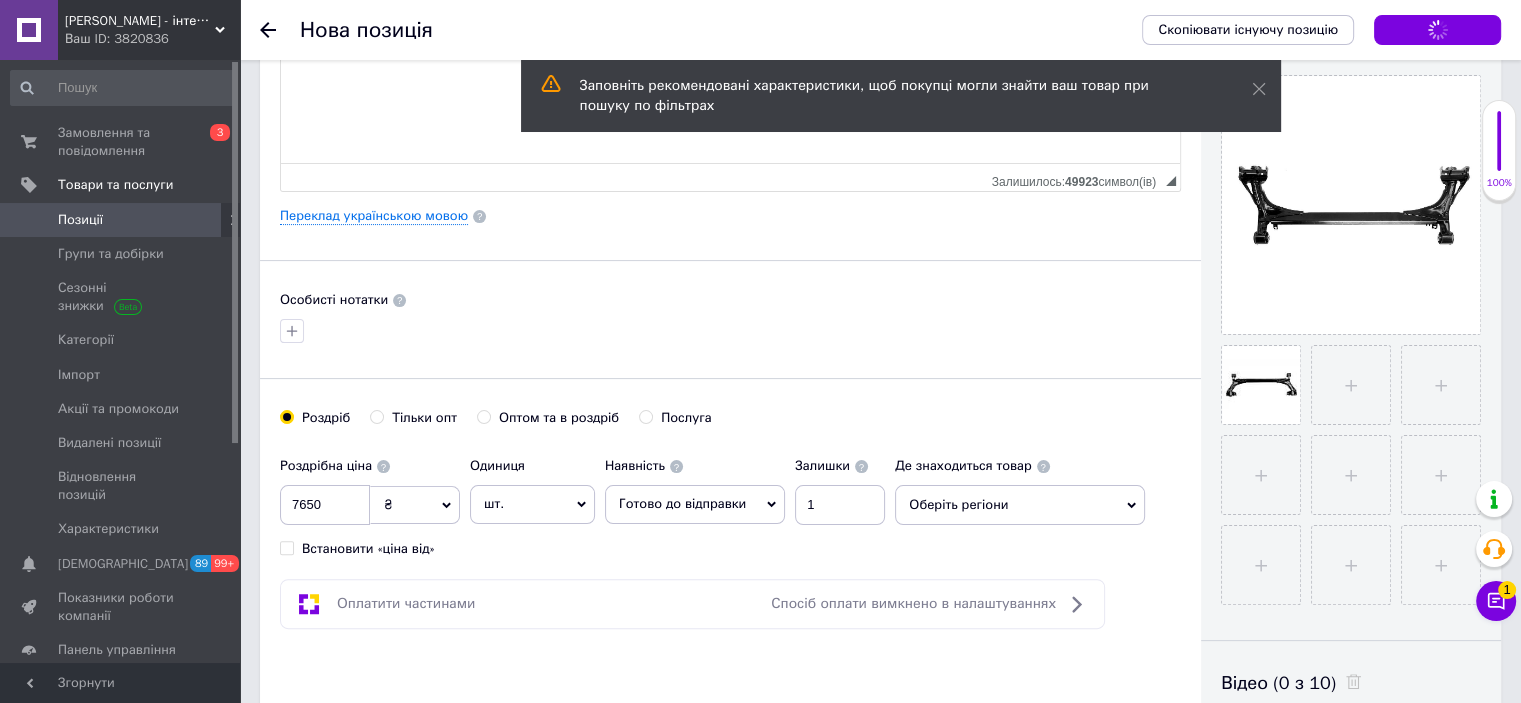 scroll, scrollTop: 200, scrollLeft: 0, axis: vertical 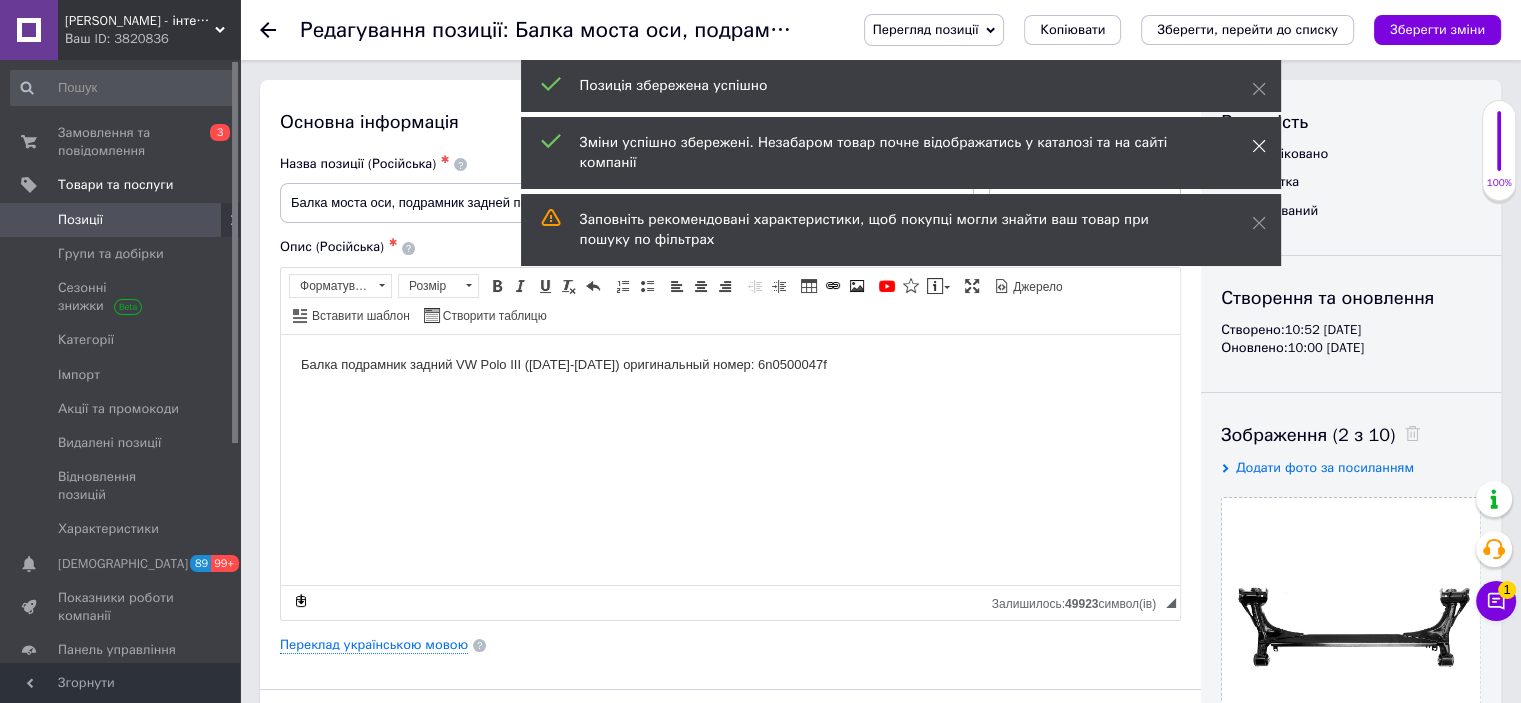 drag, startPoint x: 1256, startPoint y: 152, endPoint x: 1253, endPoint y: 139, distance: 13.341664 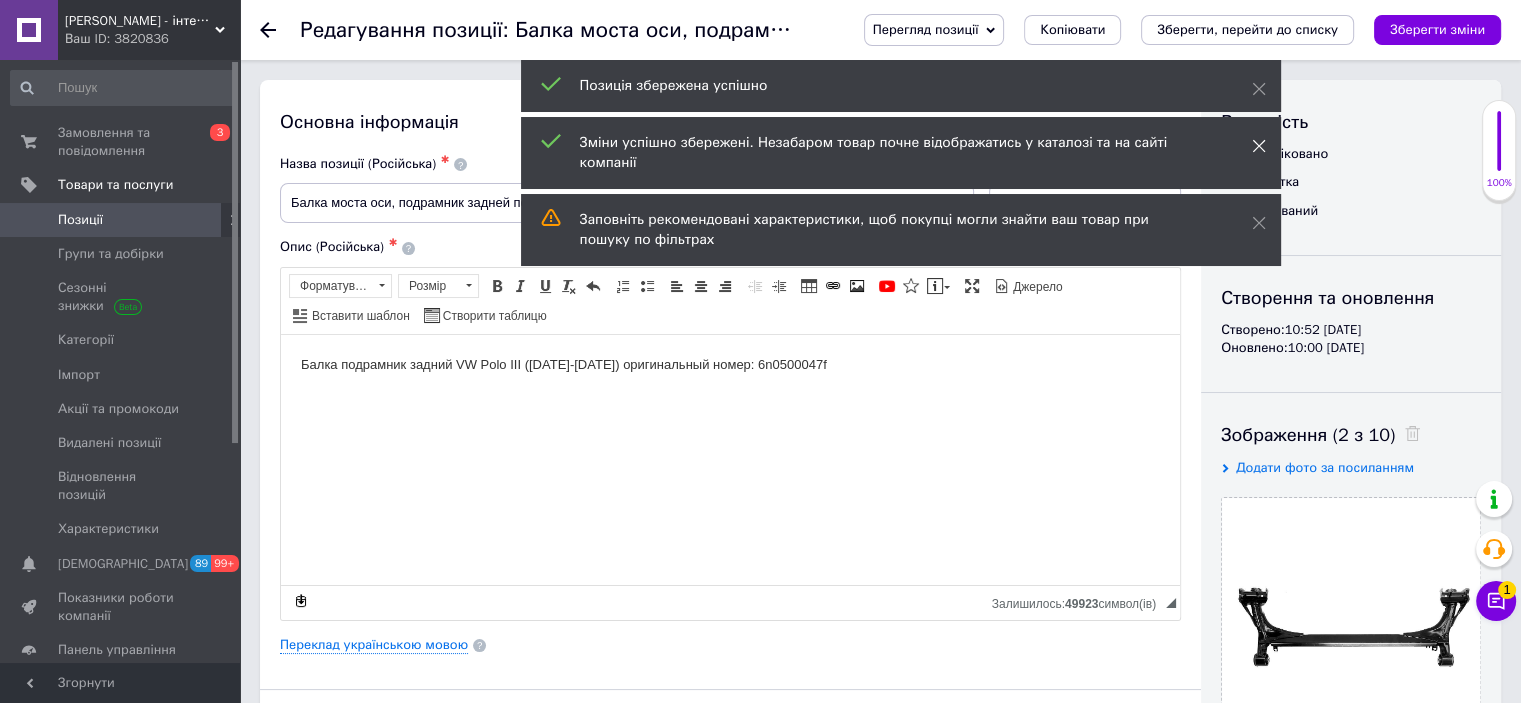 click at bounding box center (1259, 146) 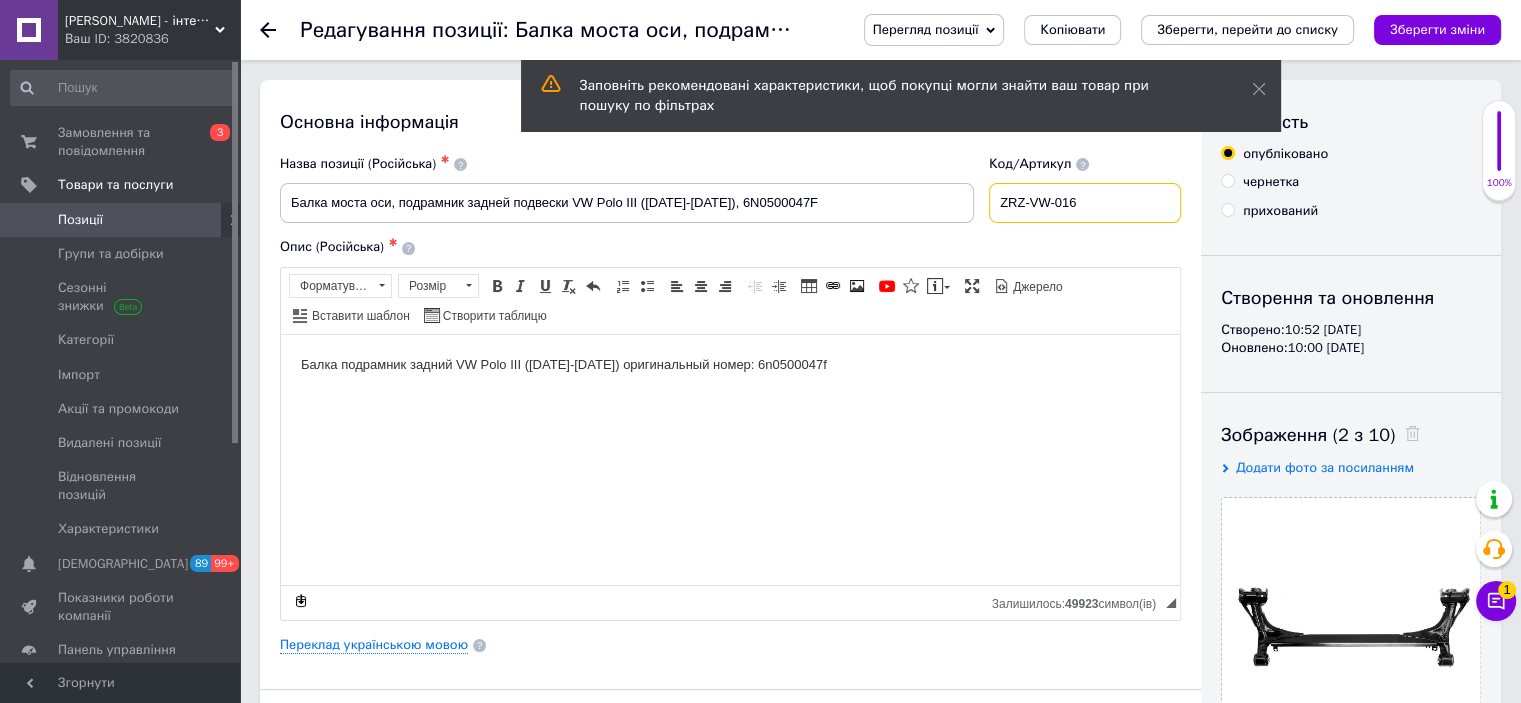 drag, startPoint x: 1103, startPoint y: 203, endPoint x: 957, endPoint y: 165, distance: 150.86418 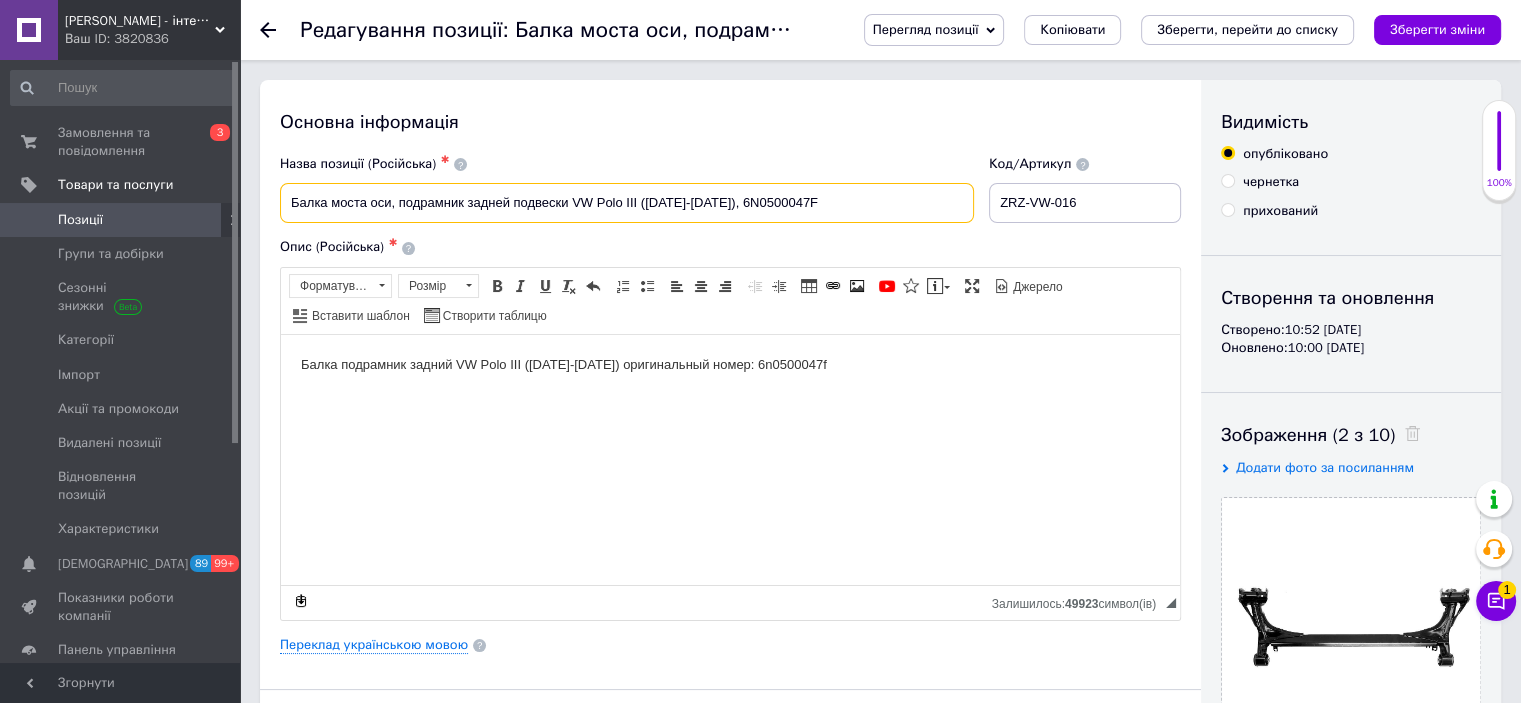 drag, startPoint x: 753, startPoint y: 203, endPoint x: 729, endPoint y: 187, distance: 28.84441 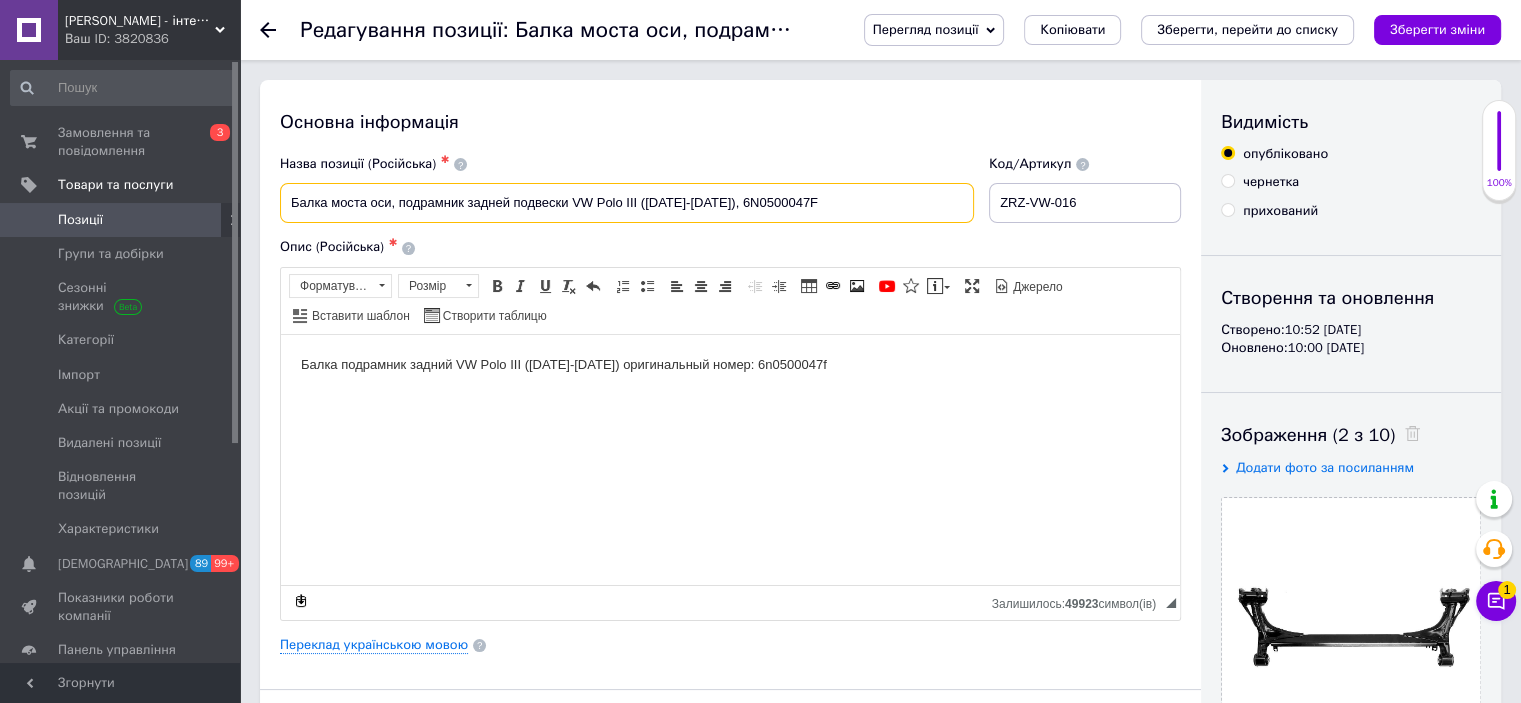 click on "Балка моста оси, подрамник задней подвески VW Polo III ([DATE]-[DATE]), 6N0500047F" at bounding box center [627, 203] 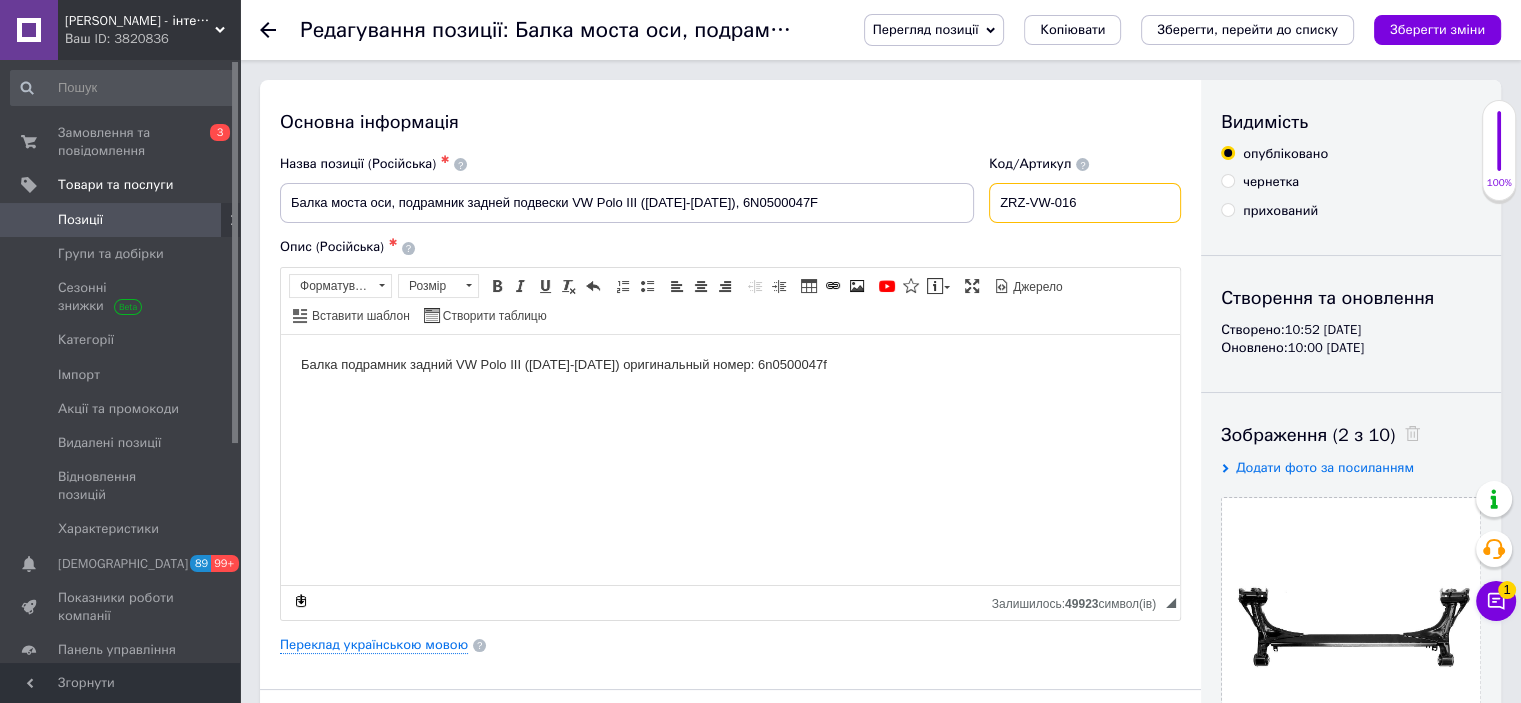 drag, startPoint x: 1081, startPoint y: 203, endPoint x: 963, endPoint y: 189, distance: 118.82761 